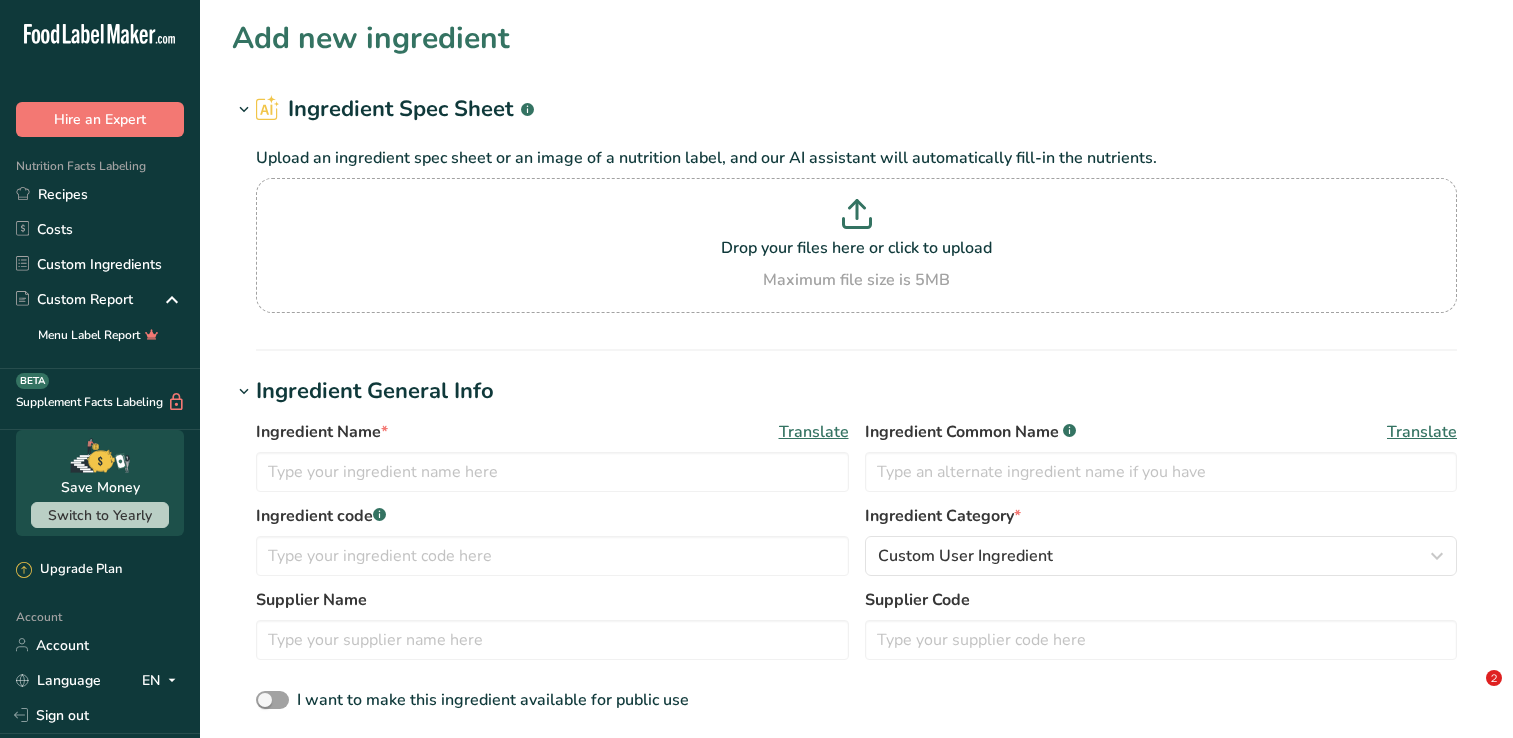 scroll, scrollTop: 0, scrollLeft: 0, axis: both 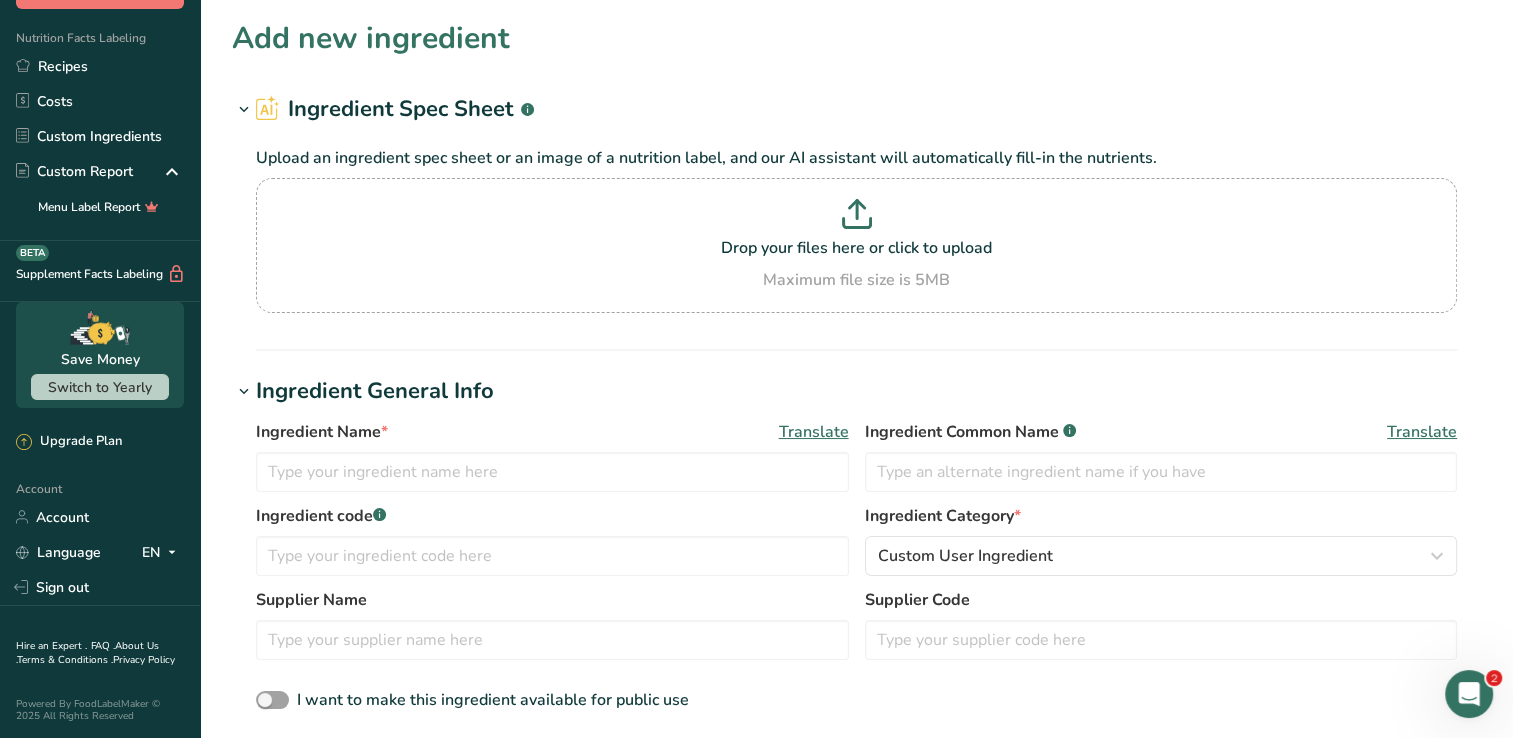 type on "C:\fakepath\9920 White Satin_SPEC.PDF" 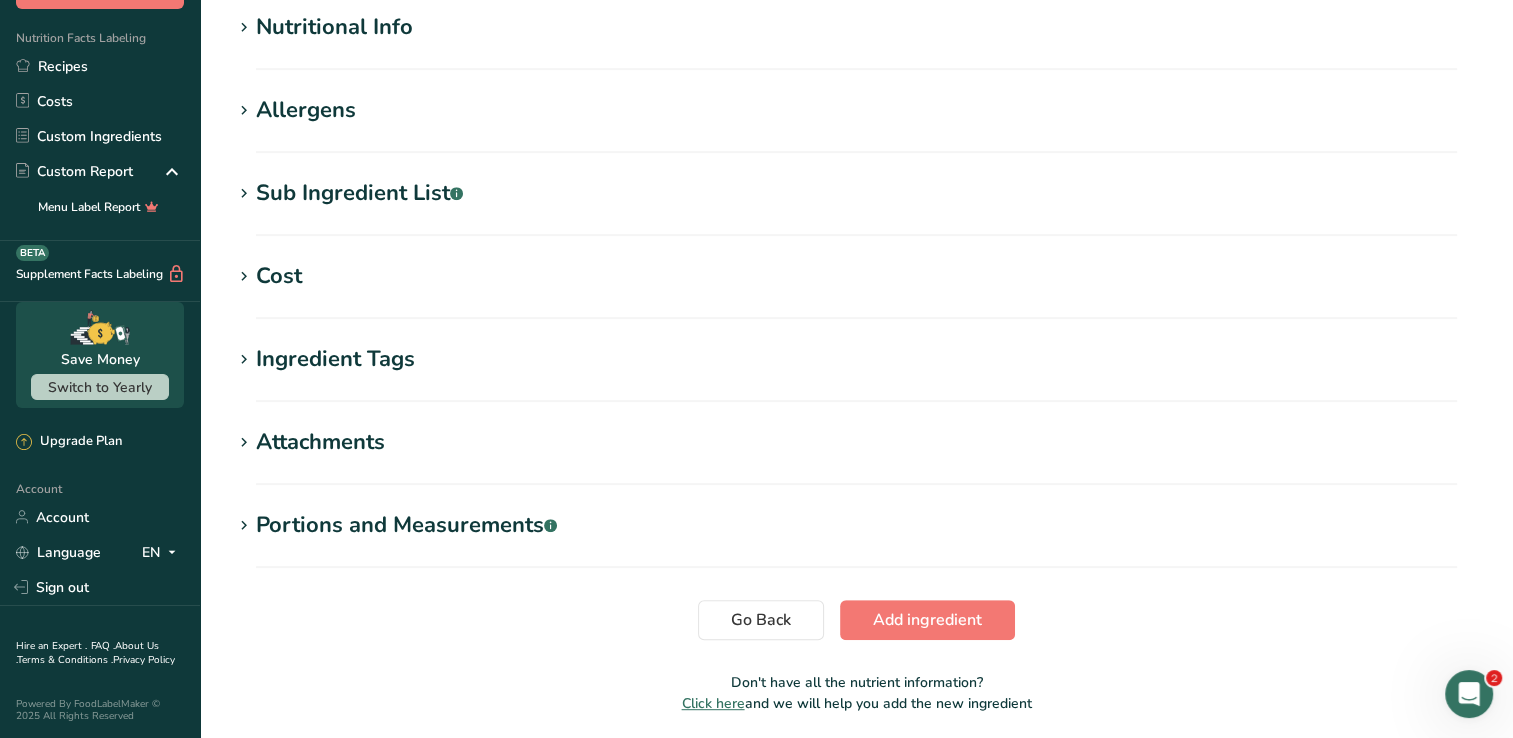 scroll, scrollTop: 836, scrollLeft: 0, axis: vertical 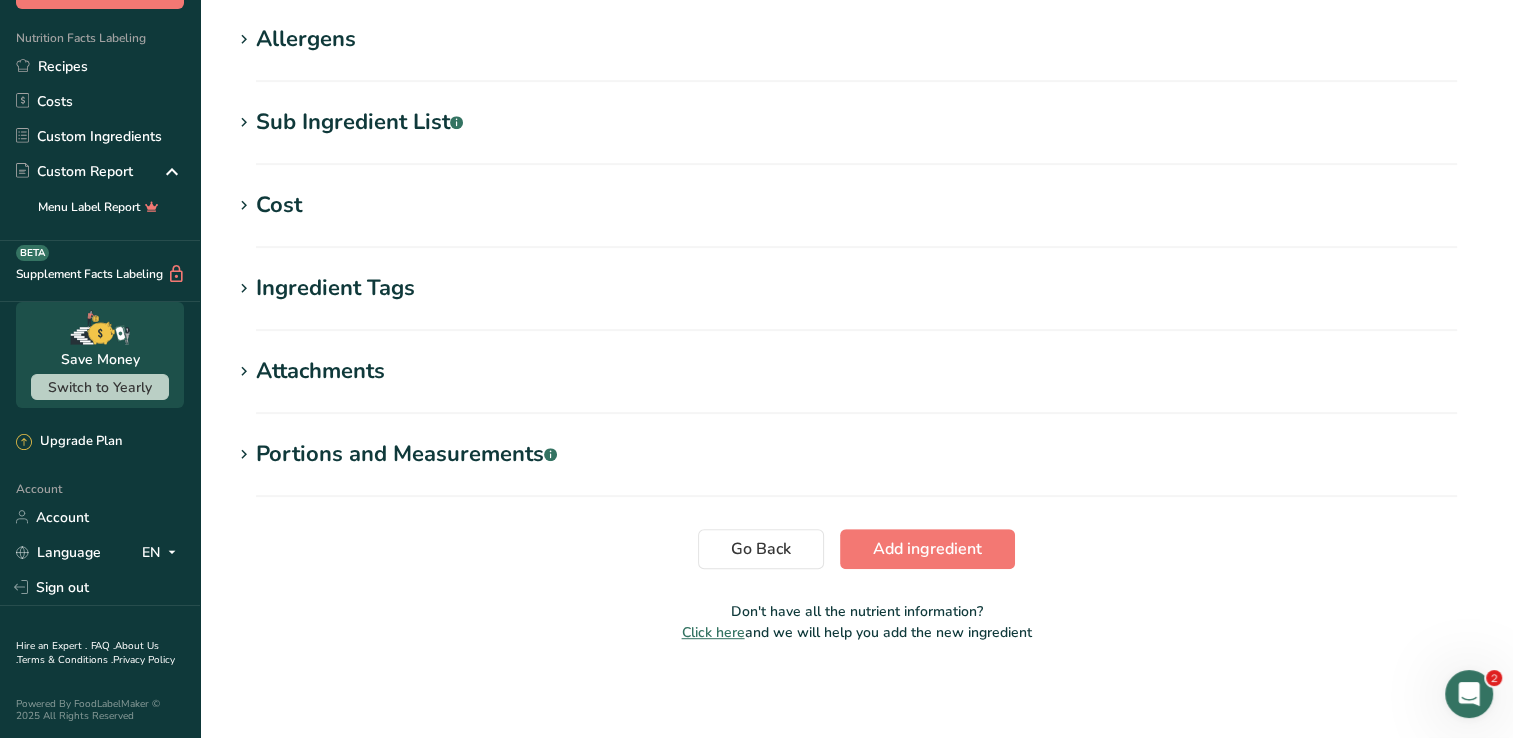 click on "Click here" at bounding box center [713, 632] 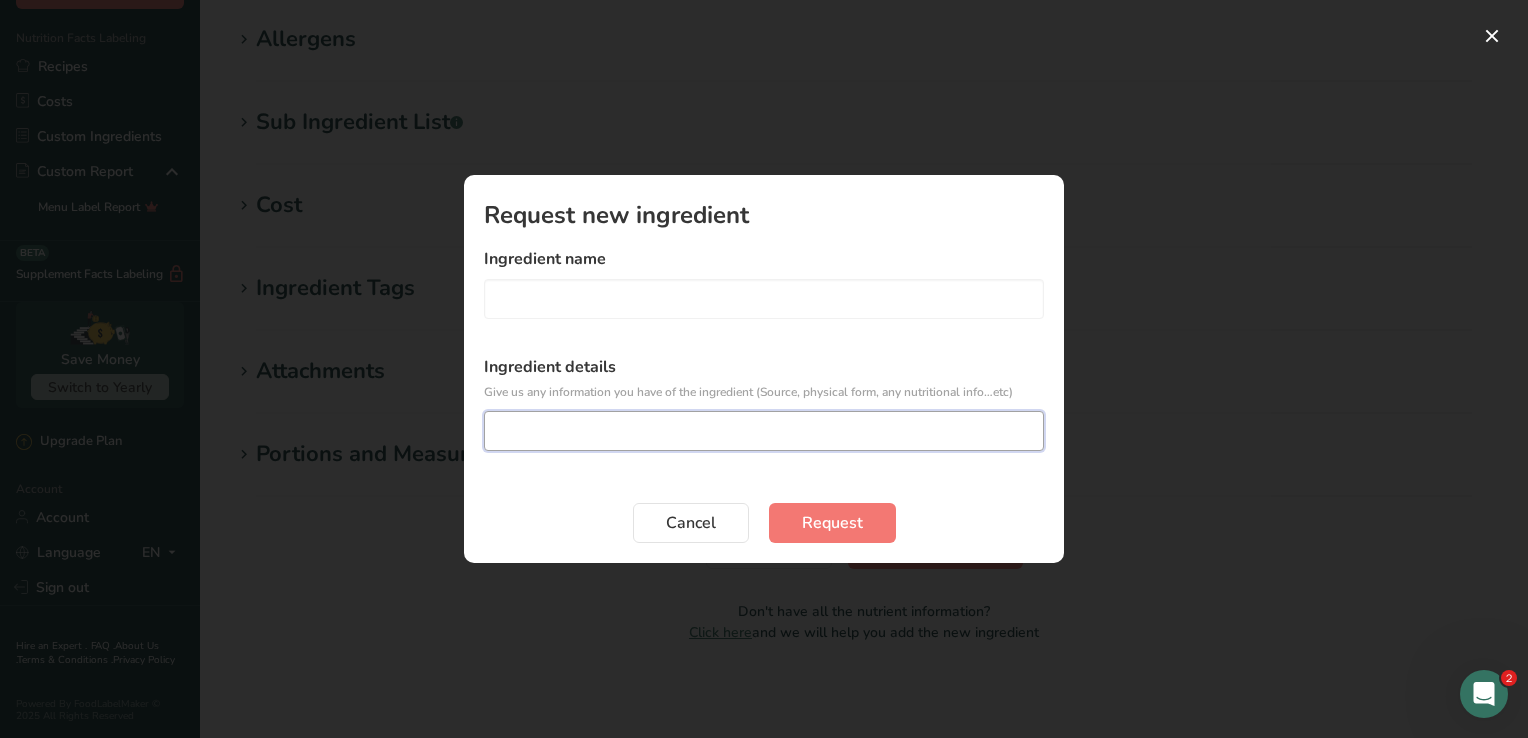 click at bounding box center (764, 431) 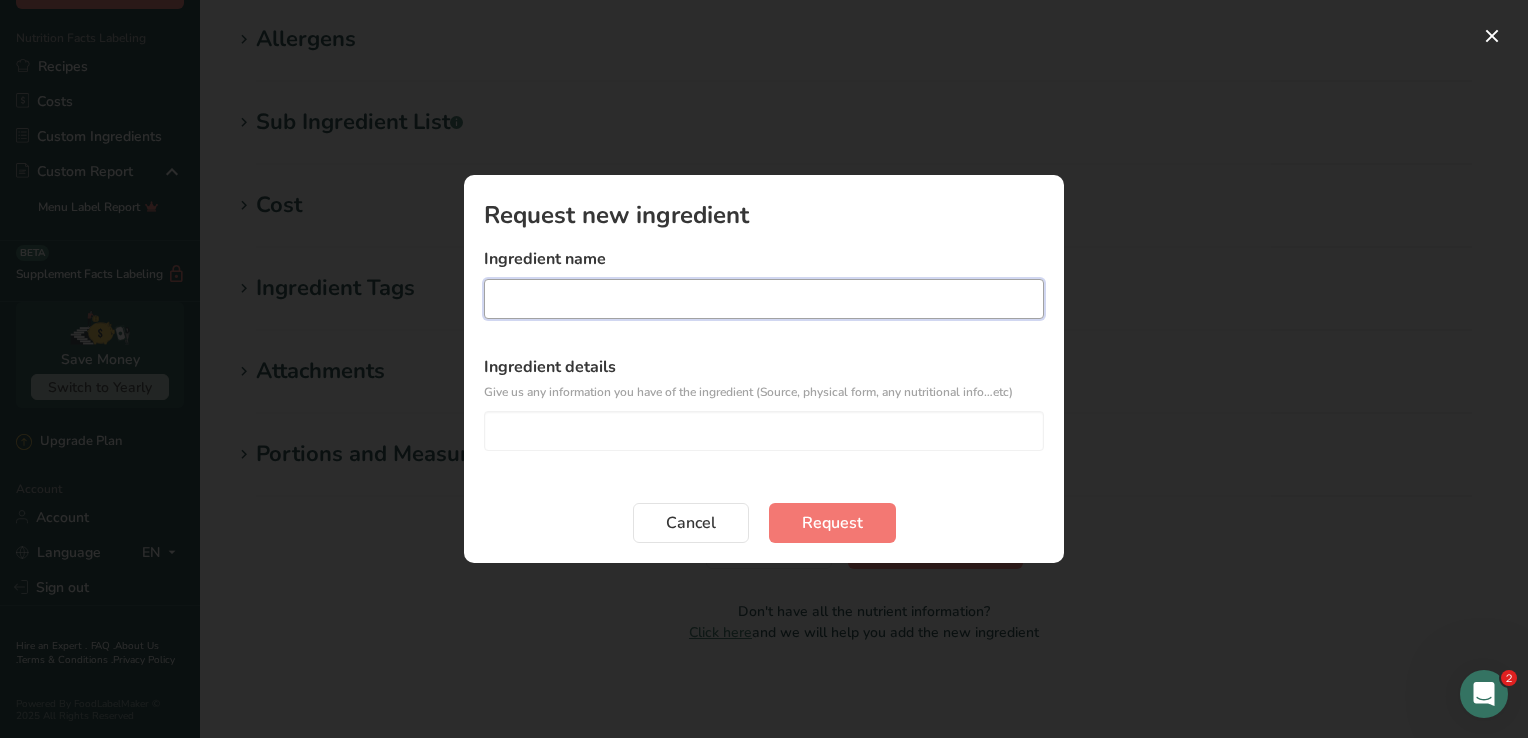 click at bounding box center (764, 299) 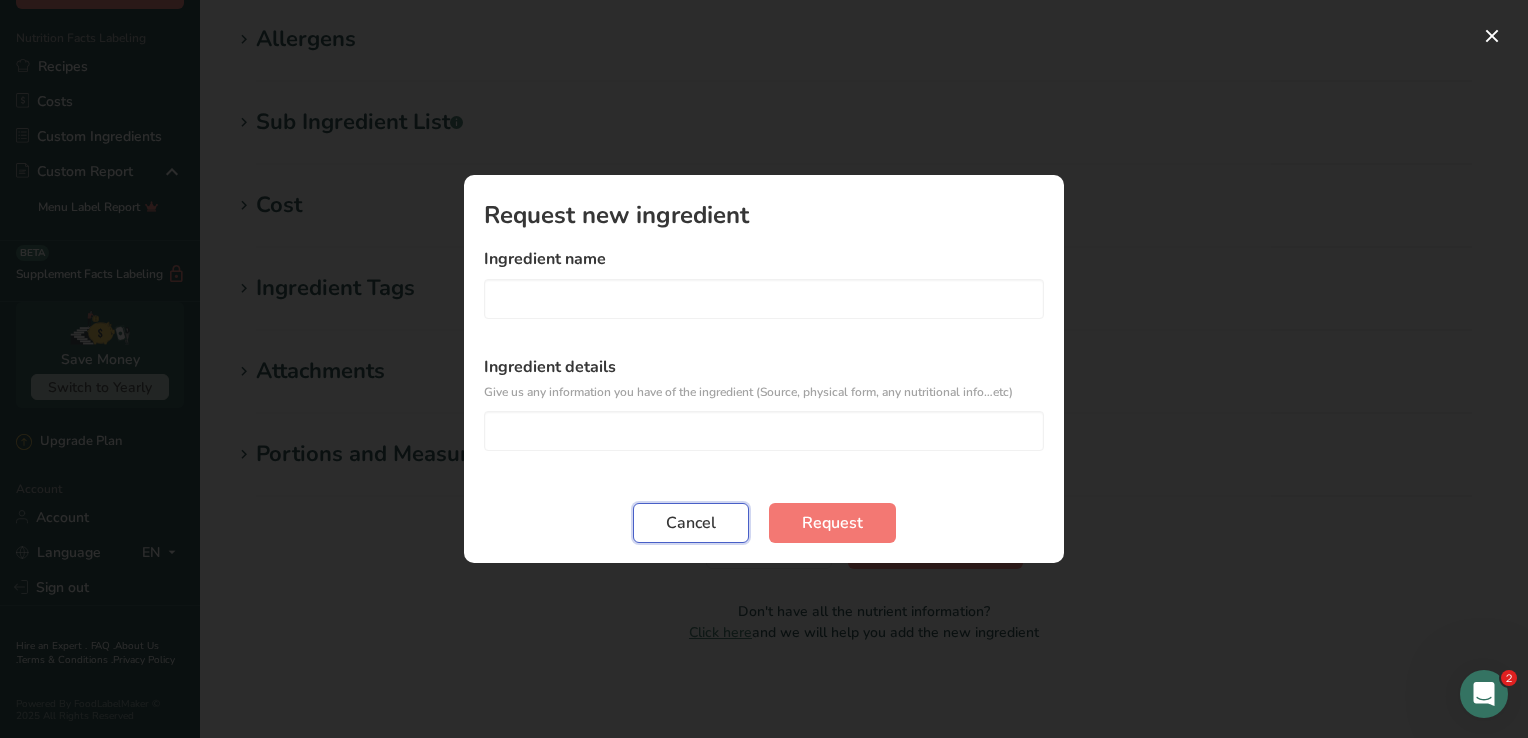 click on "Cancel" at bounding box center [691, 523] 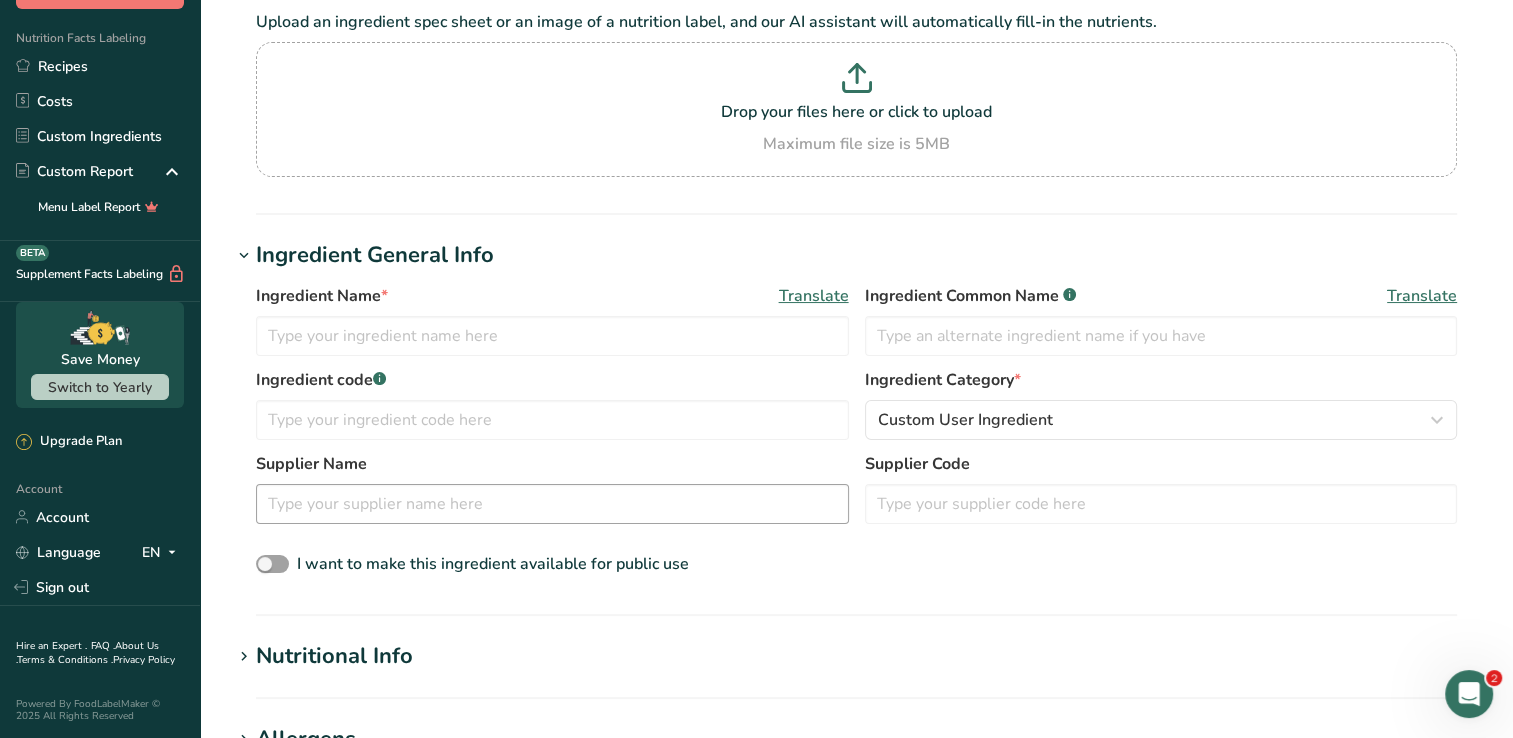 scroll, scrollTop: 0, scrollLeft: 0, axis: both 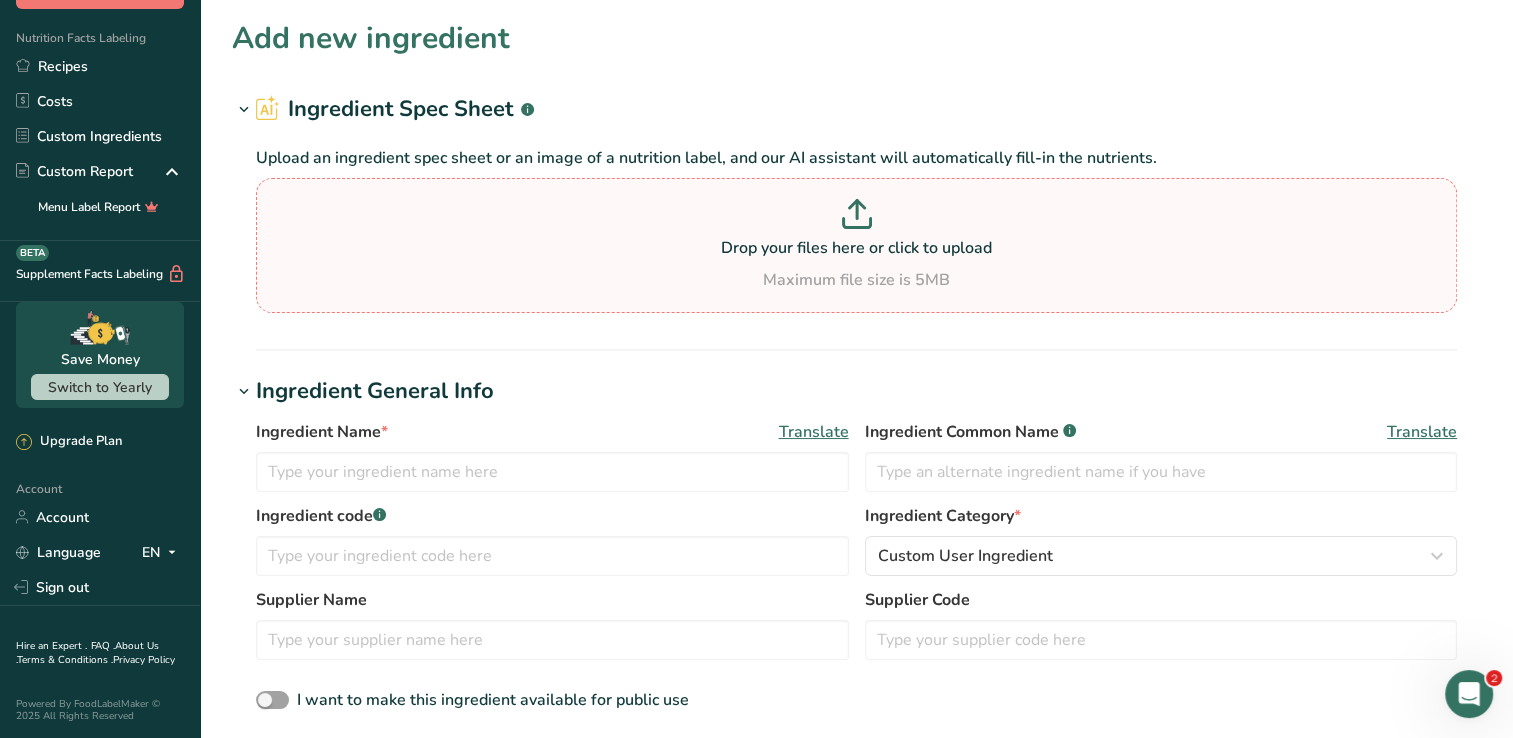 click at bounding box center (856, 217) 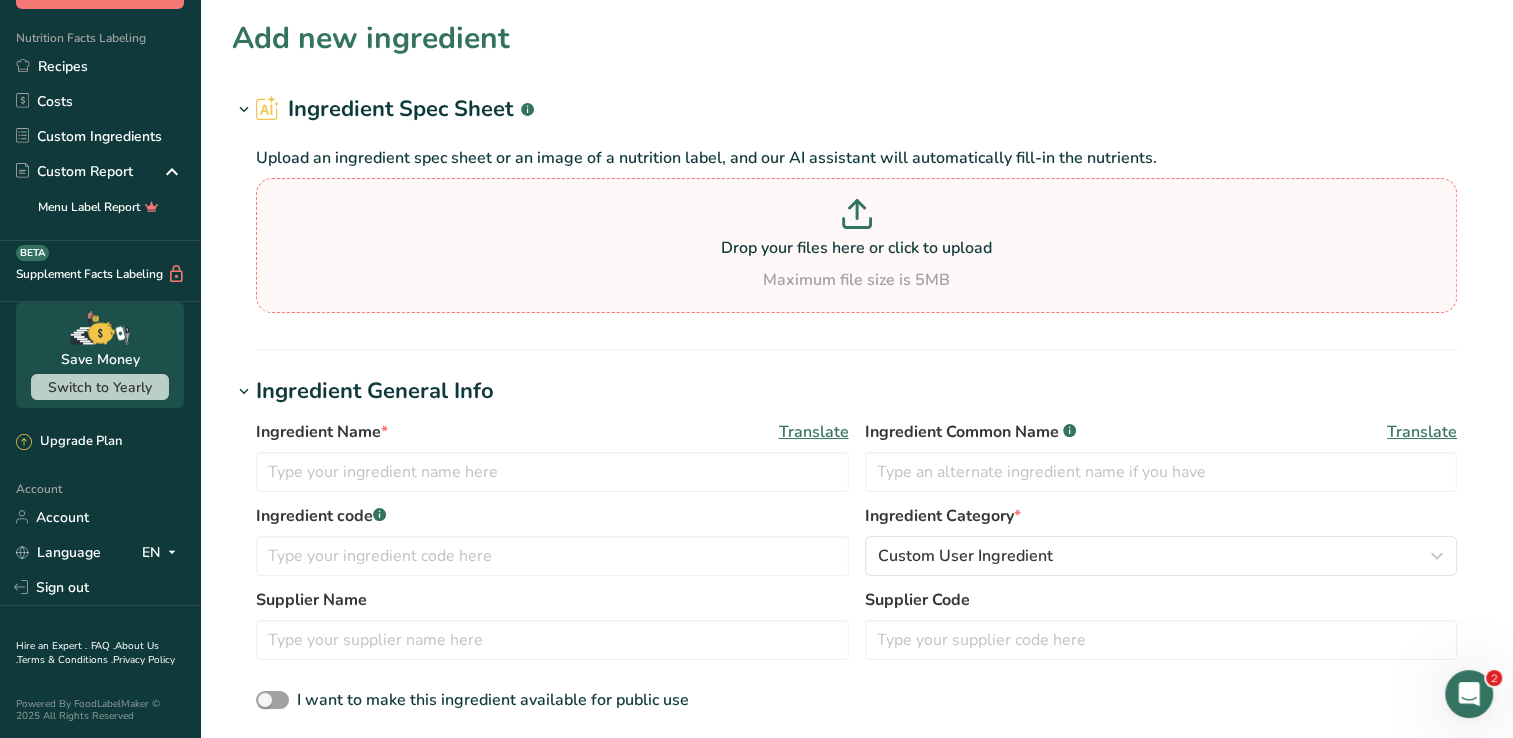 type on "C:\fakepath\Screenshot_8-8-2025_134420_mail.google.com.jpeg" 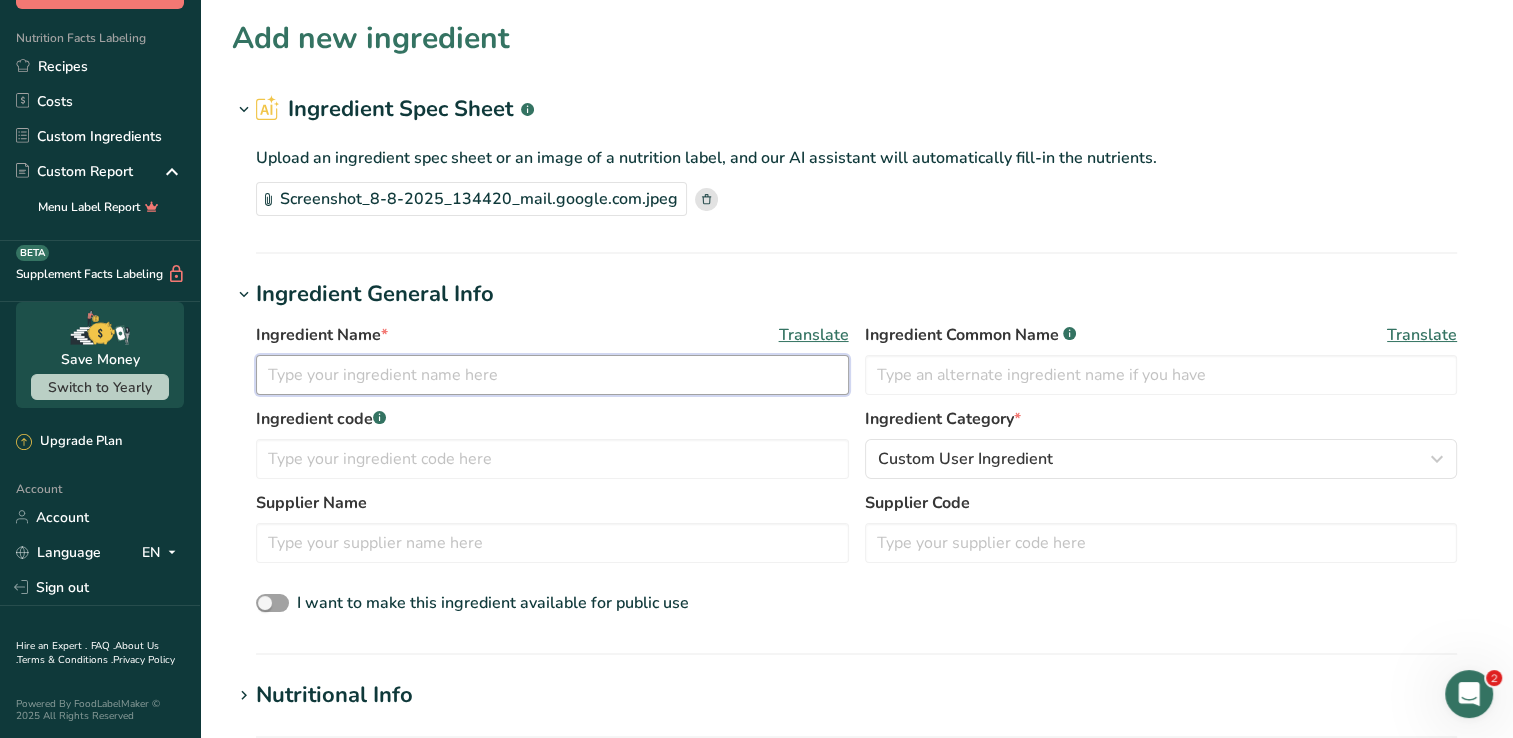 click at bounding box center [552, 375] 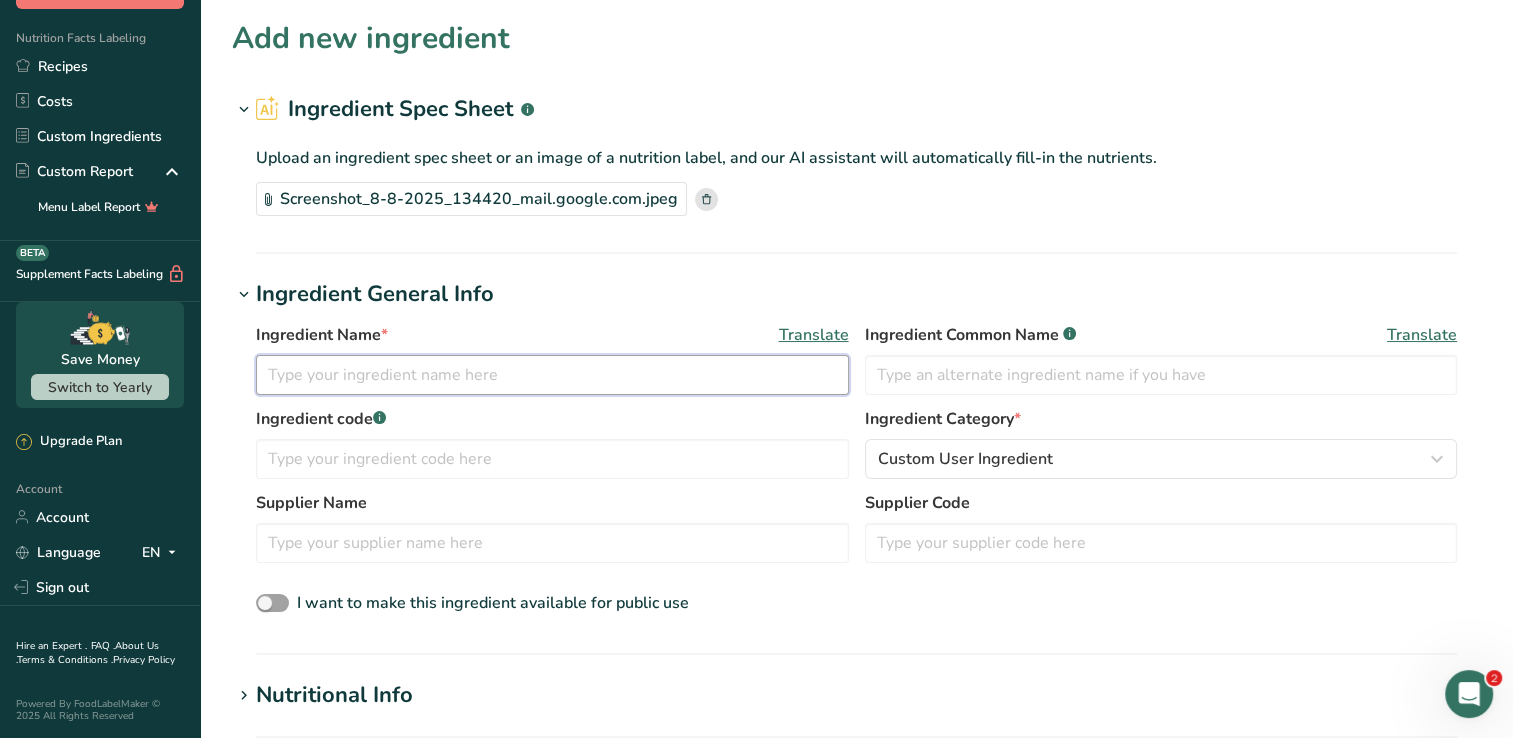 click at bounding box center [552, 375] 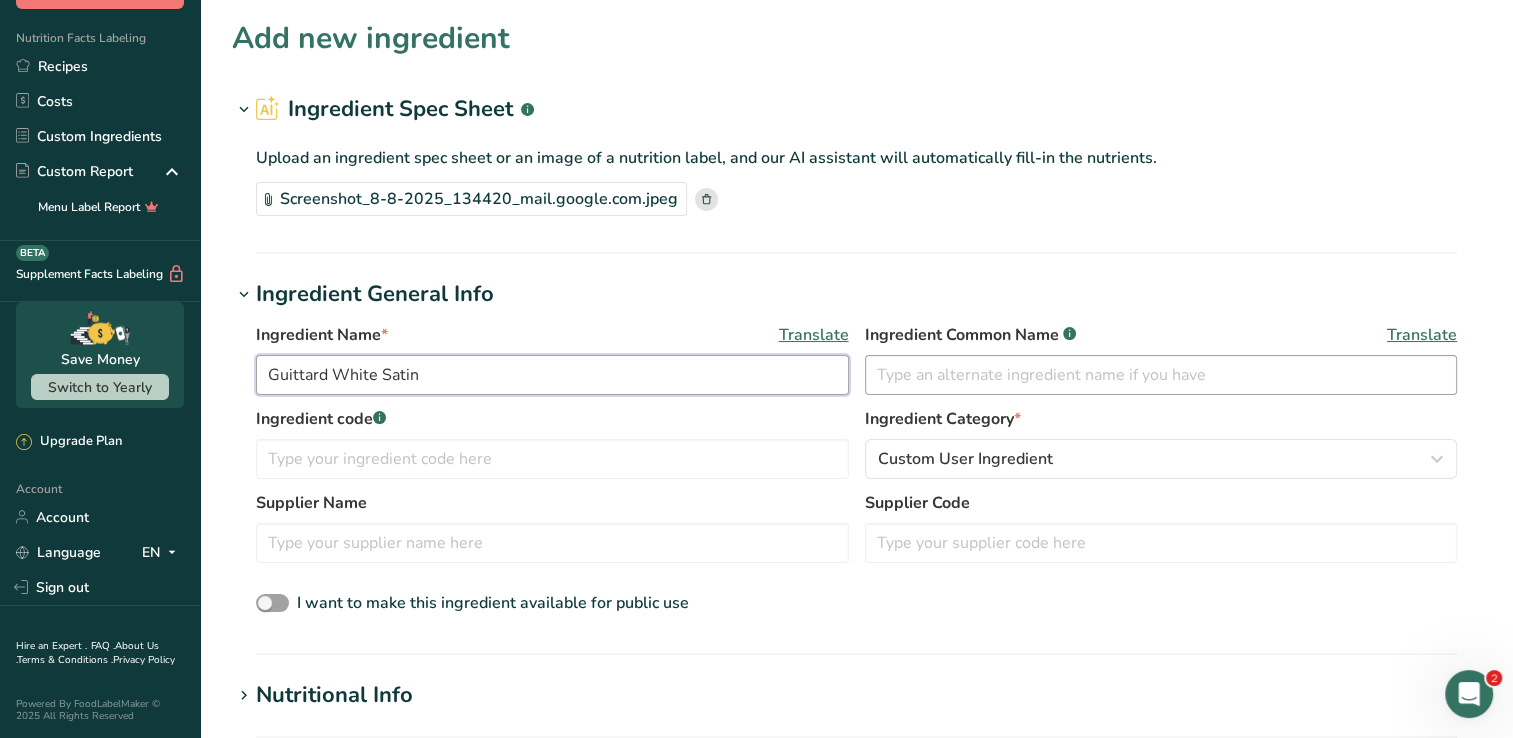 type on "Guittard White Satin" 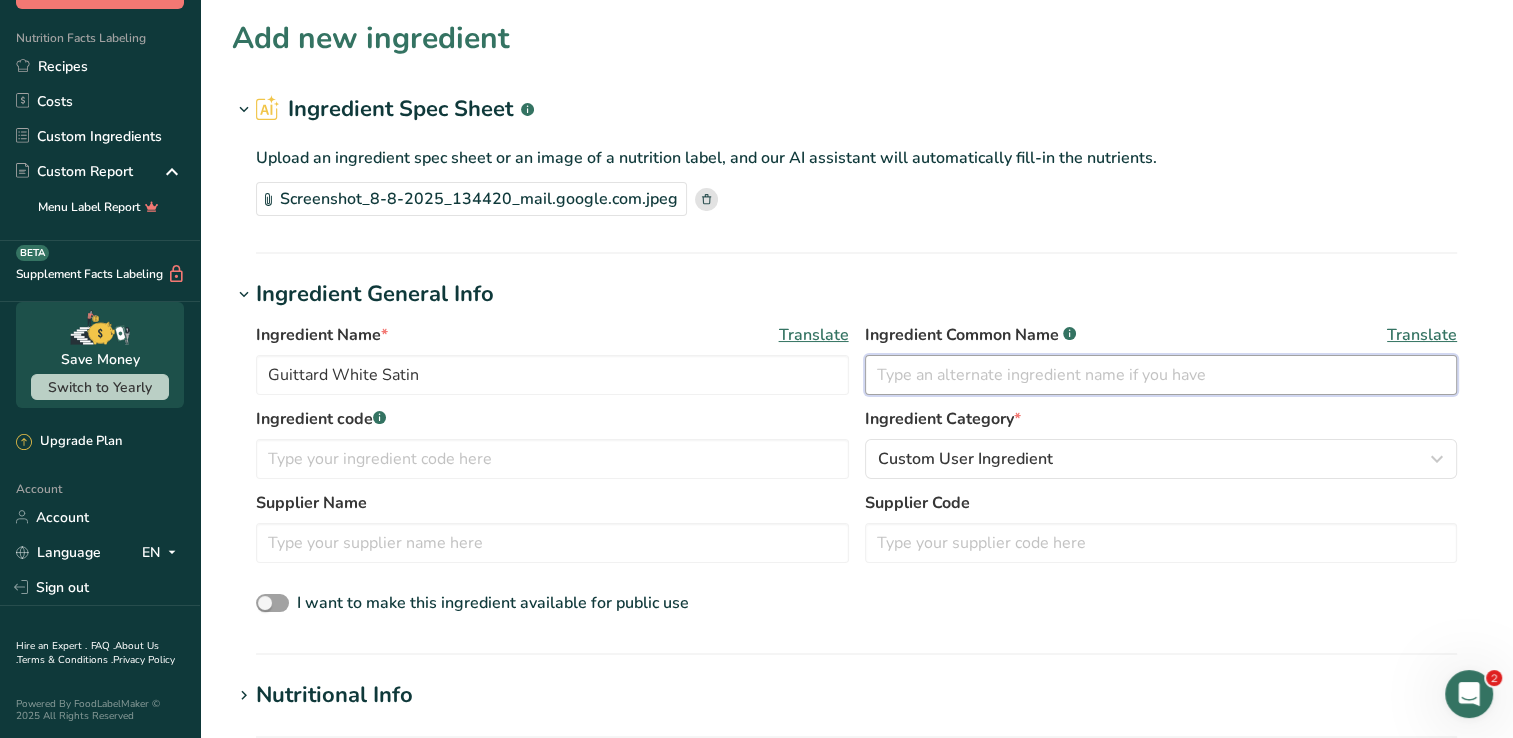 click at bounding box center [1161, 375] 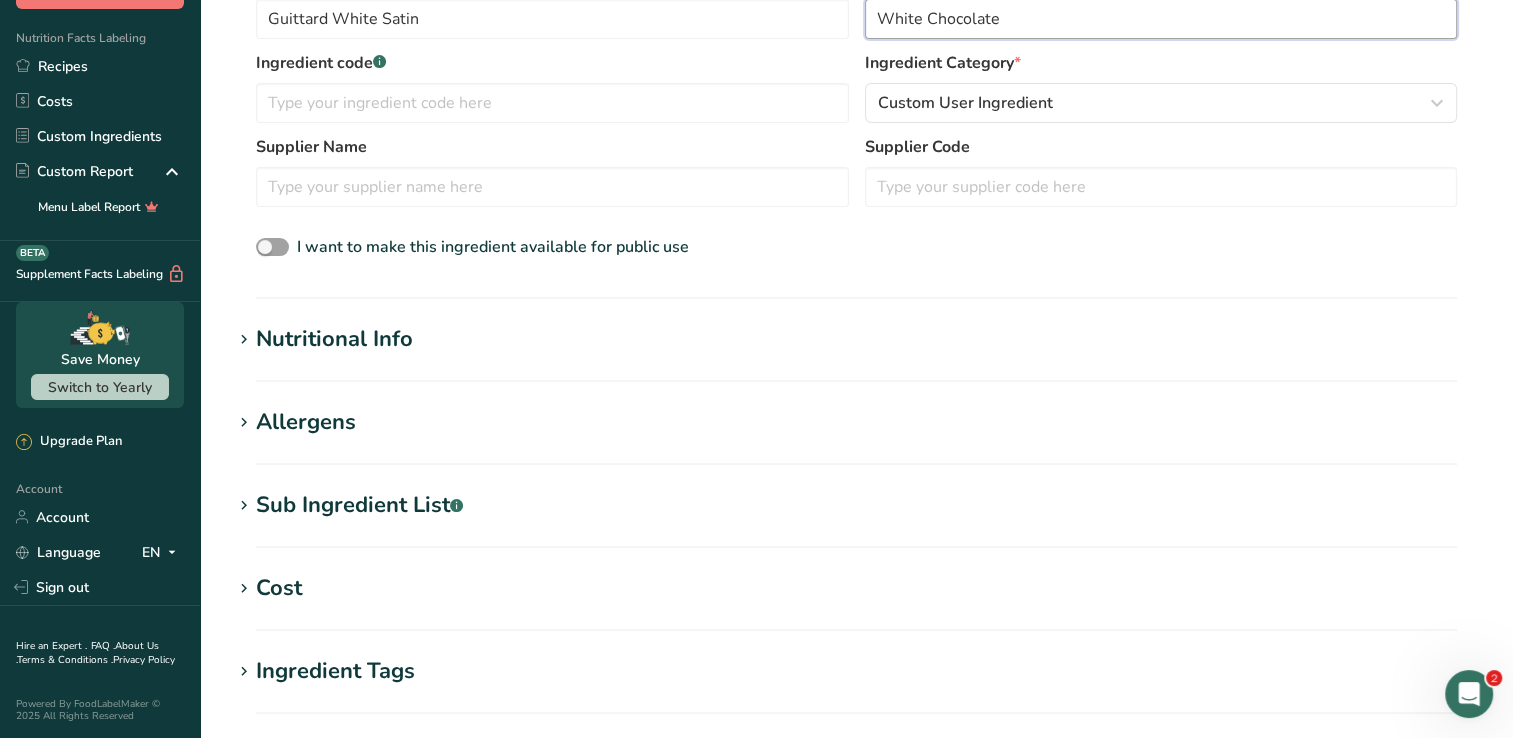 scroll, scrollTop: 400, scrollLeft: 0, axis: vertical 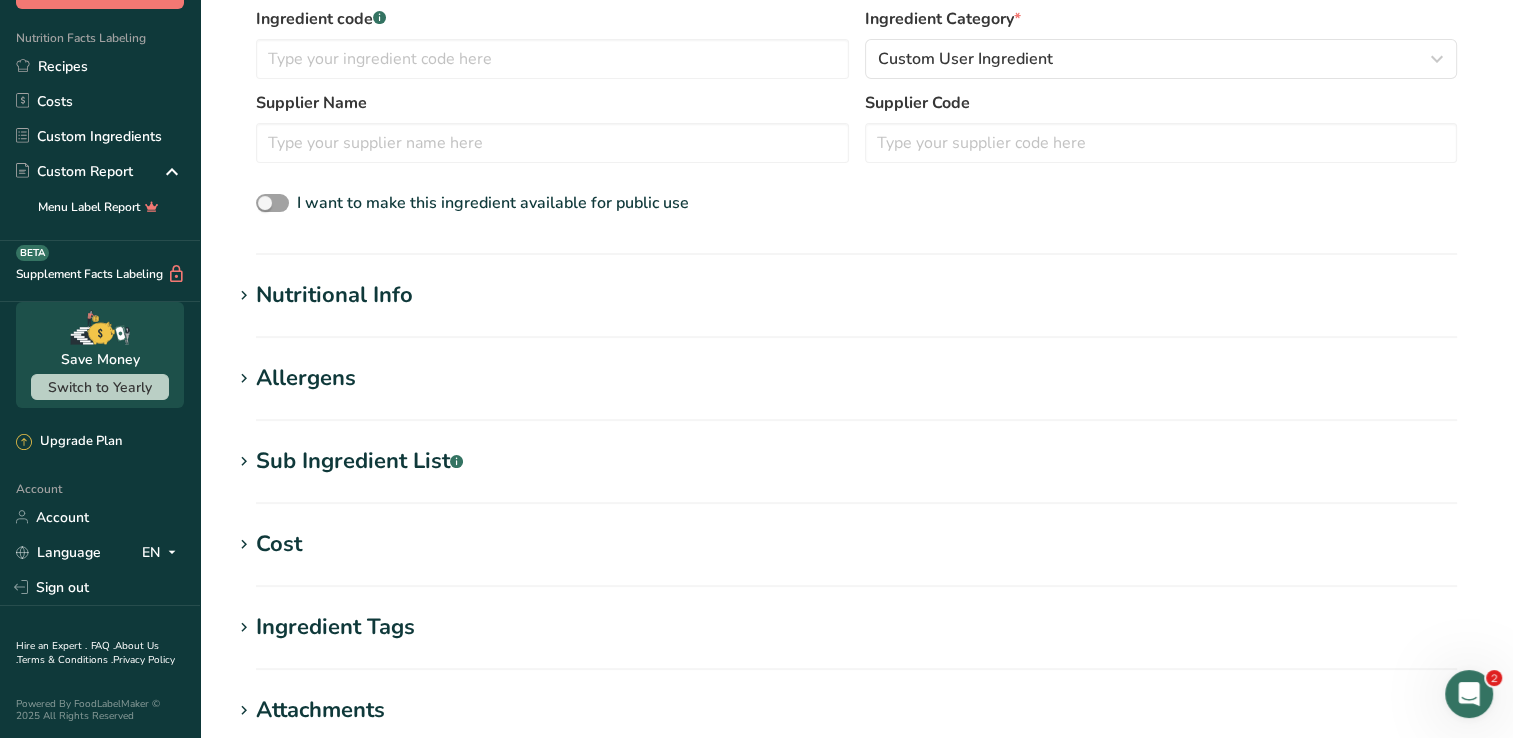 type on "White Chocolate" 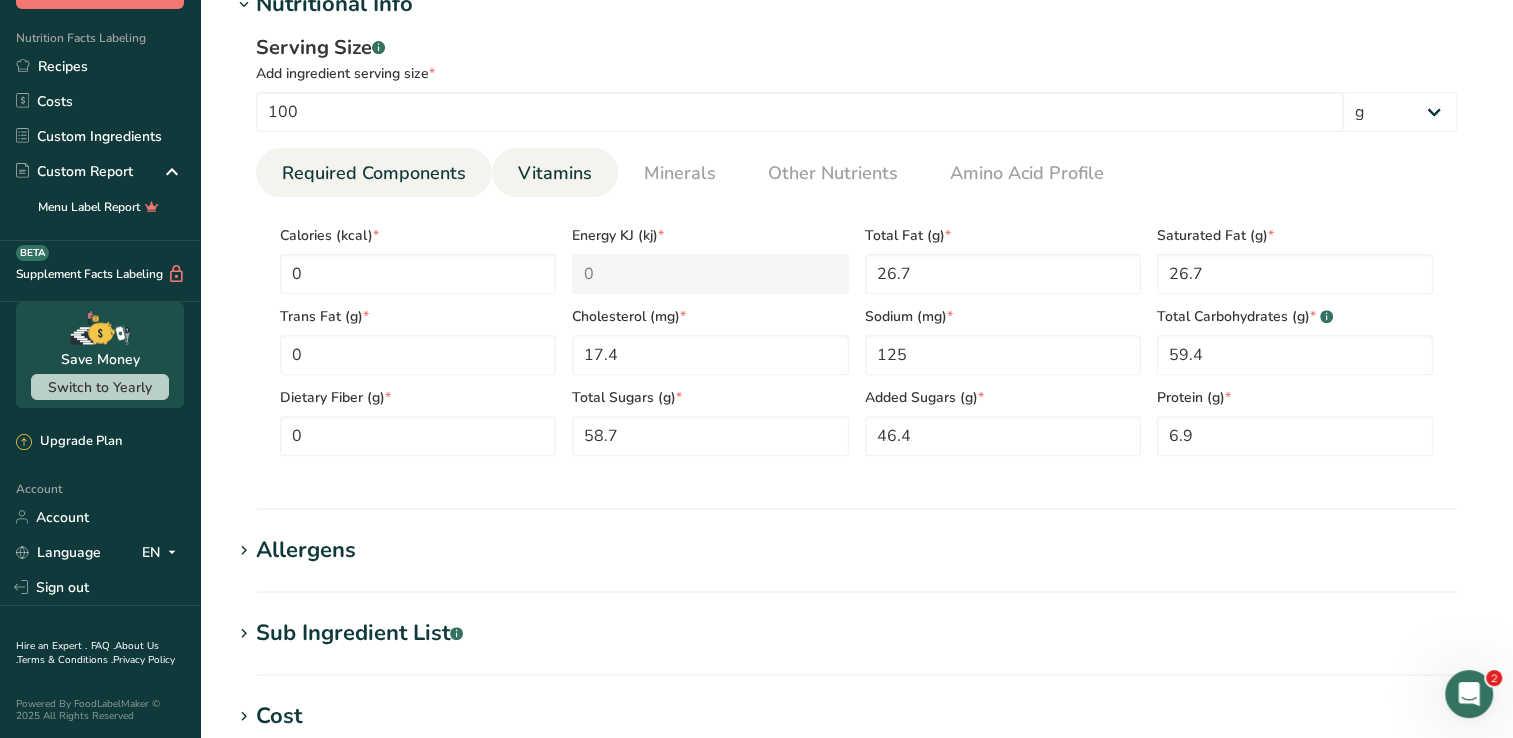 scroll, scrollTop: 700, scrollLeft: 0, axis: vertical 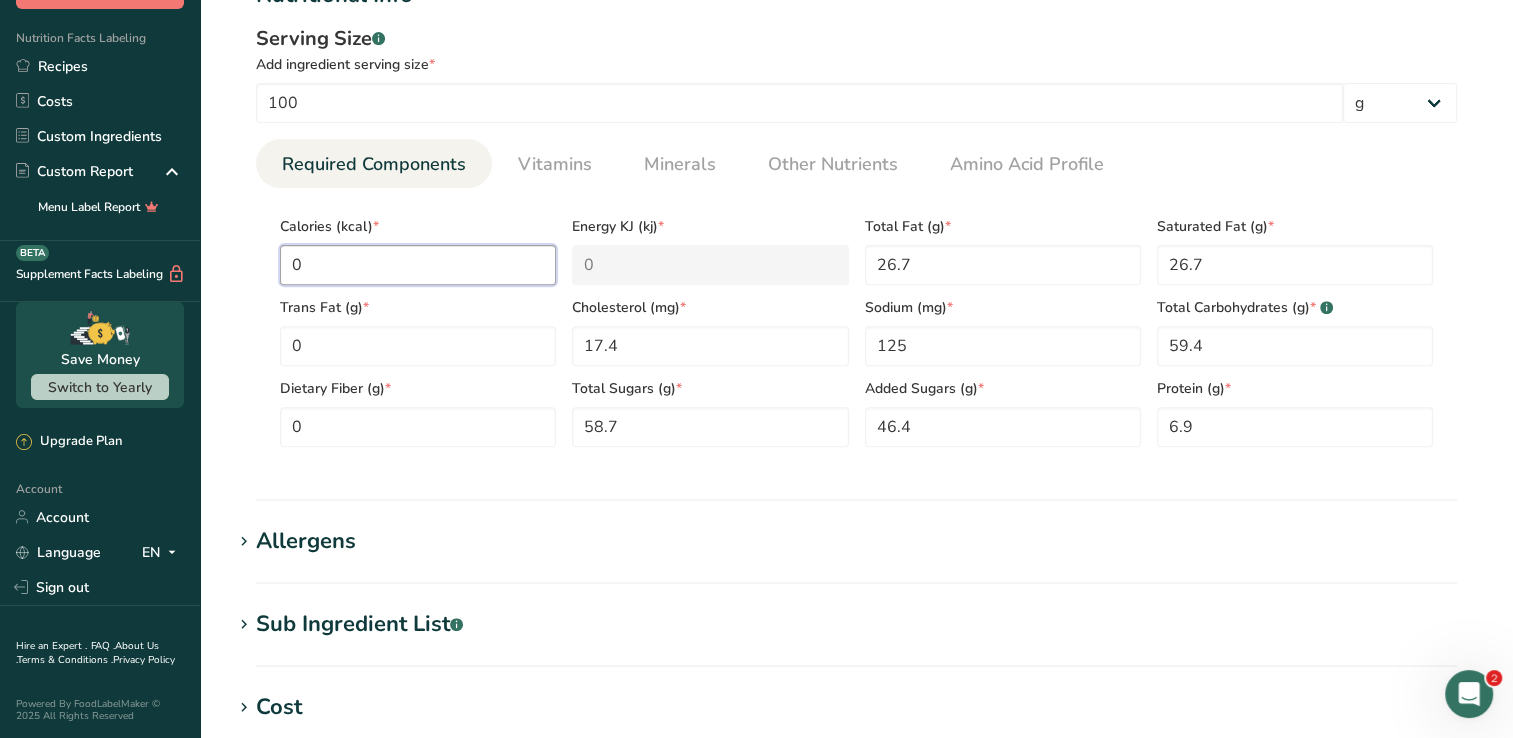 click on "0" at bounding box center [418, 265] 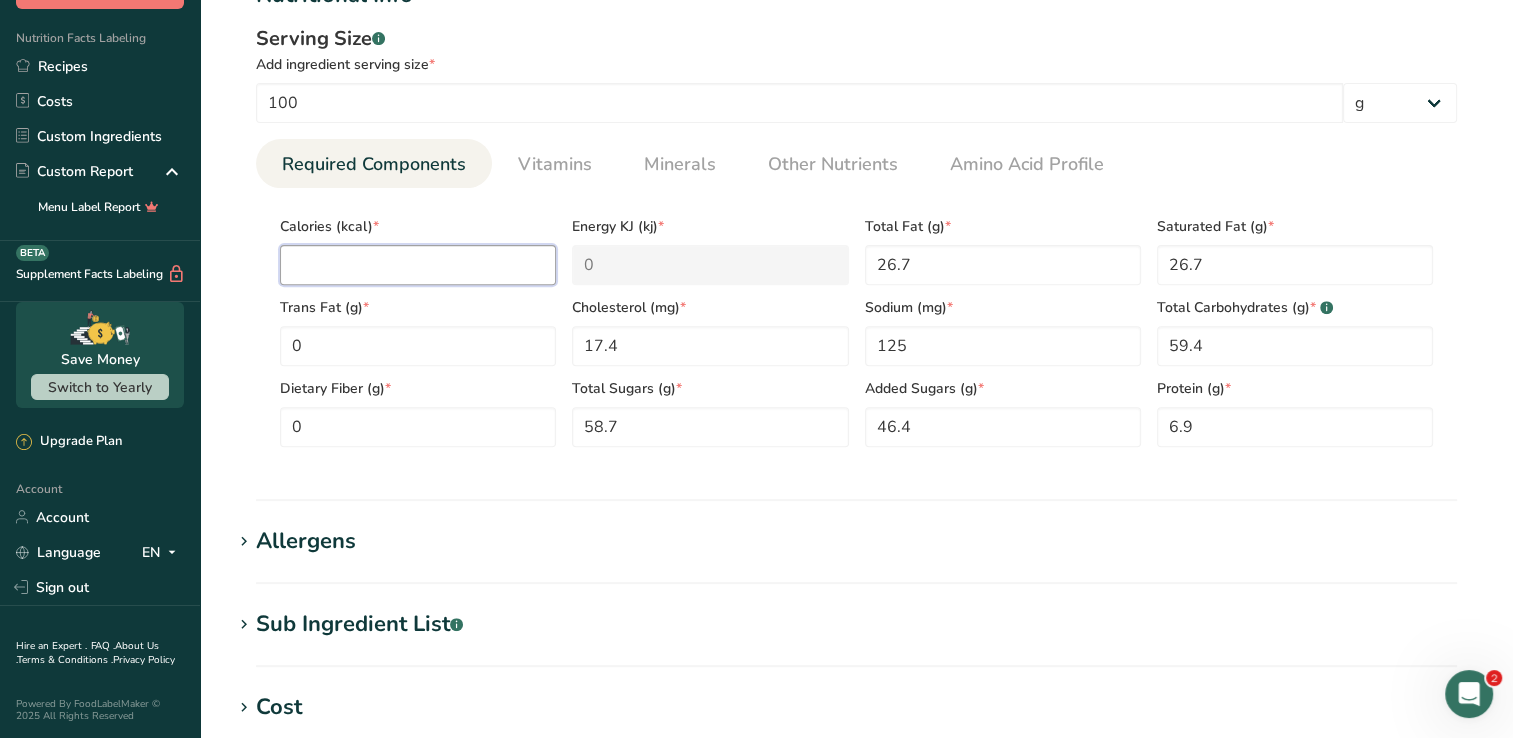 type on "5" 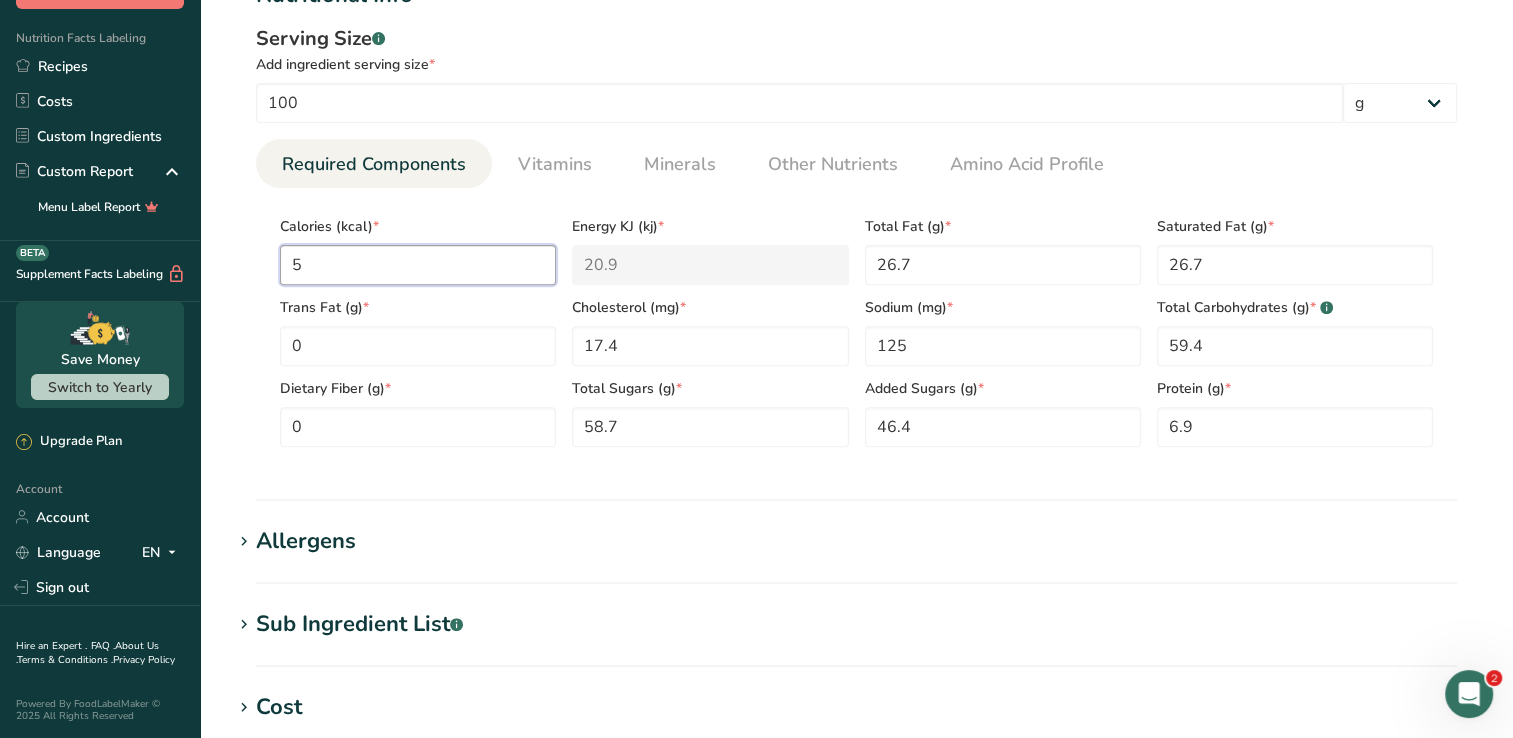 type on "54" 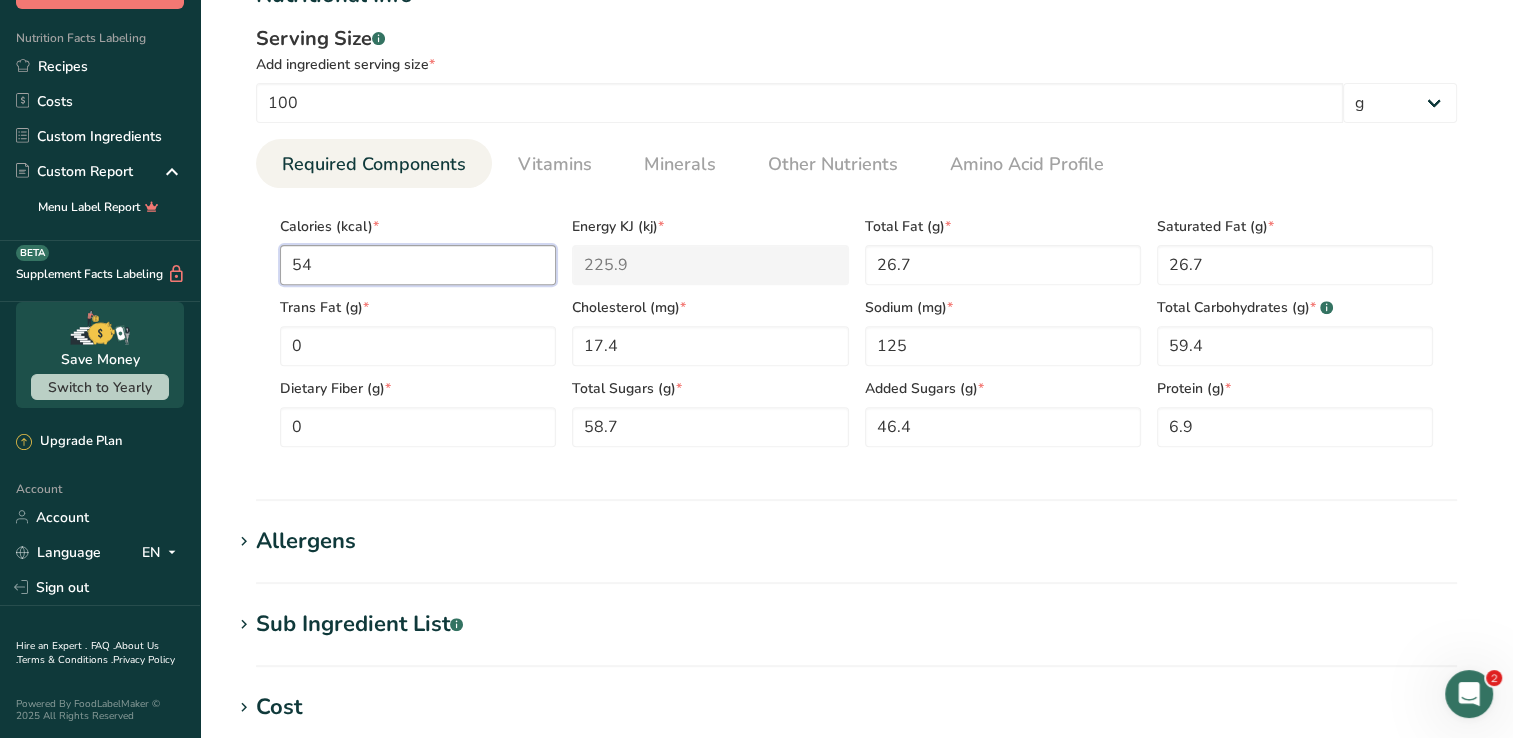 type on "543" 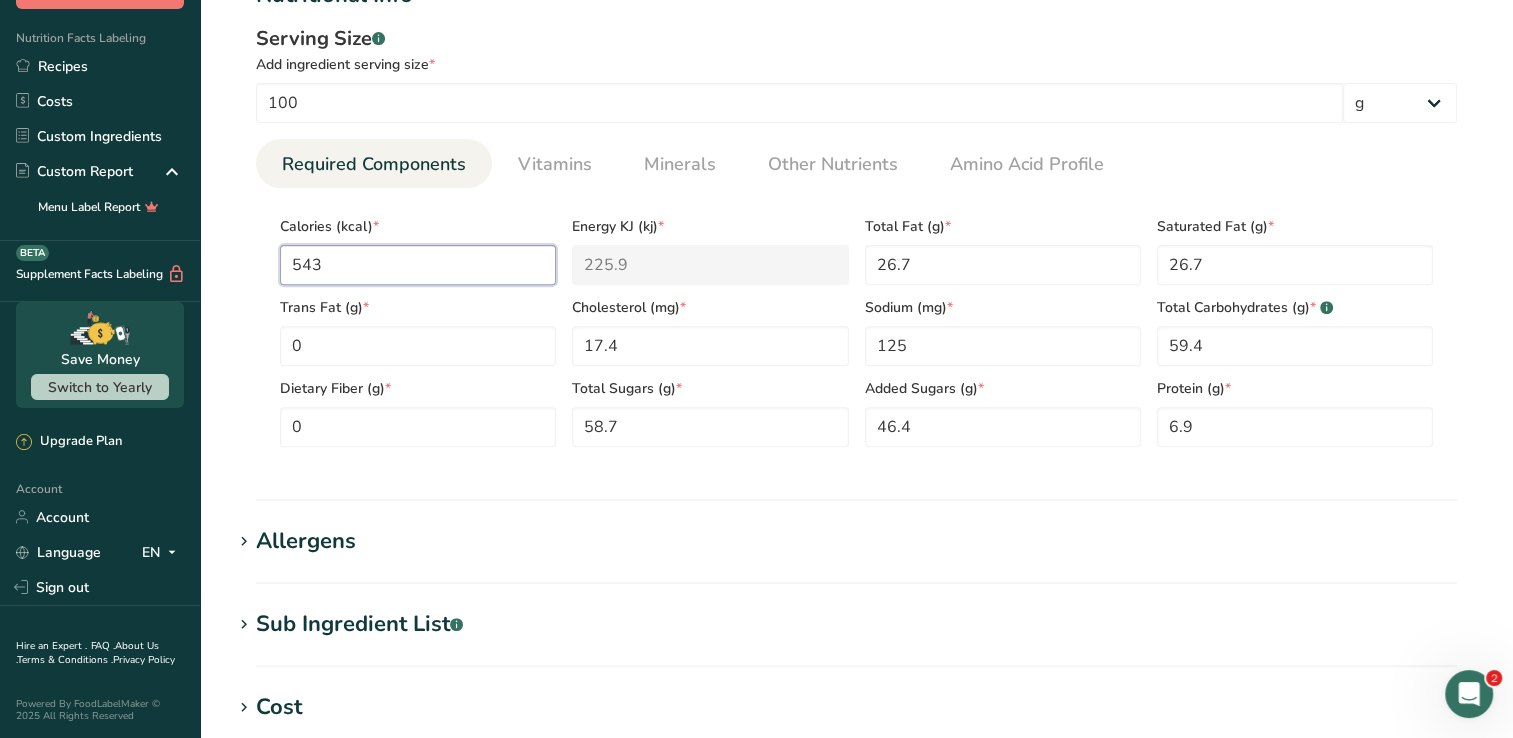 type on "2271.9" 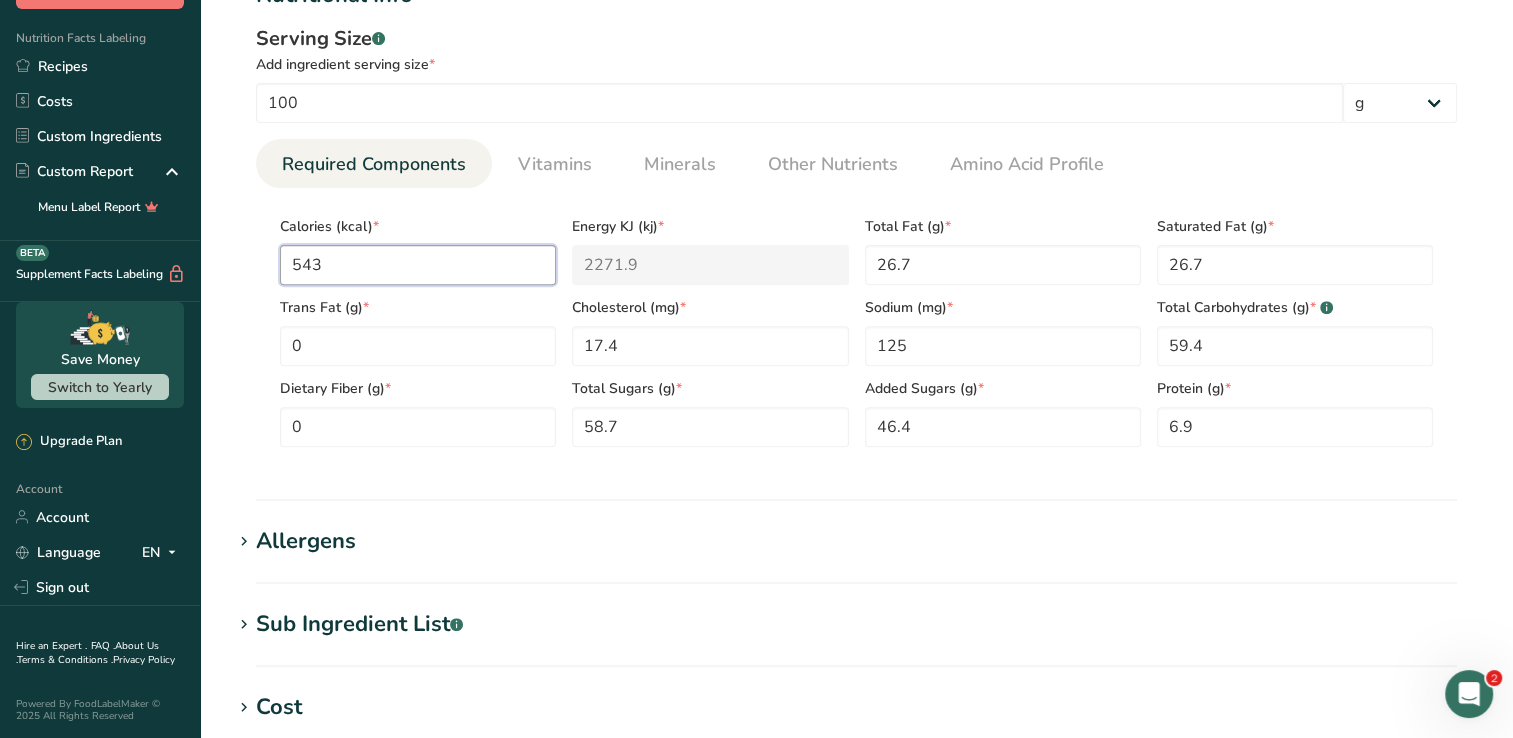type on "543.8" 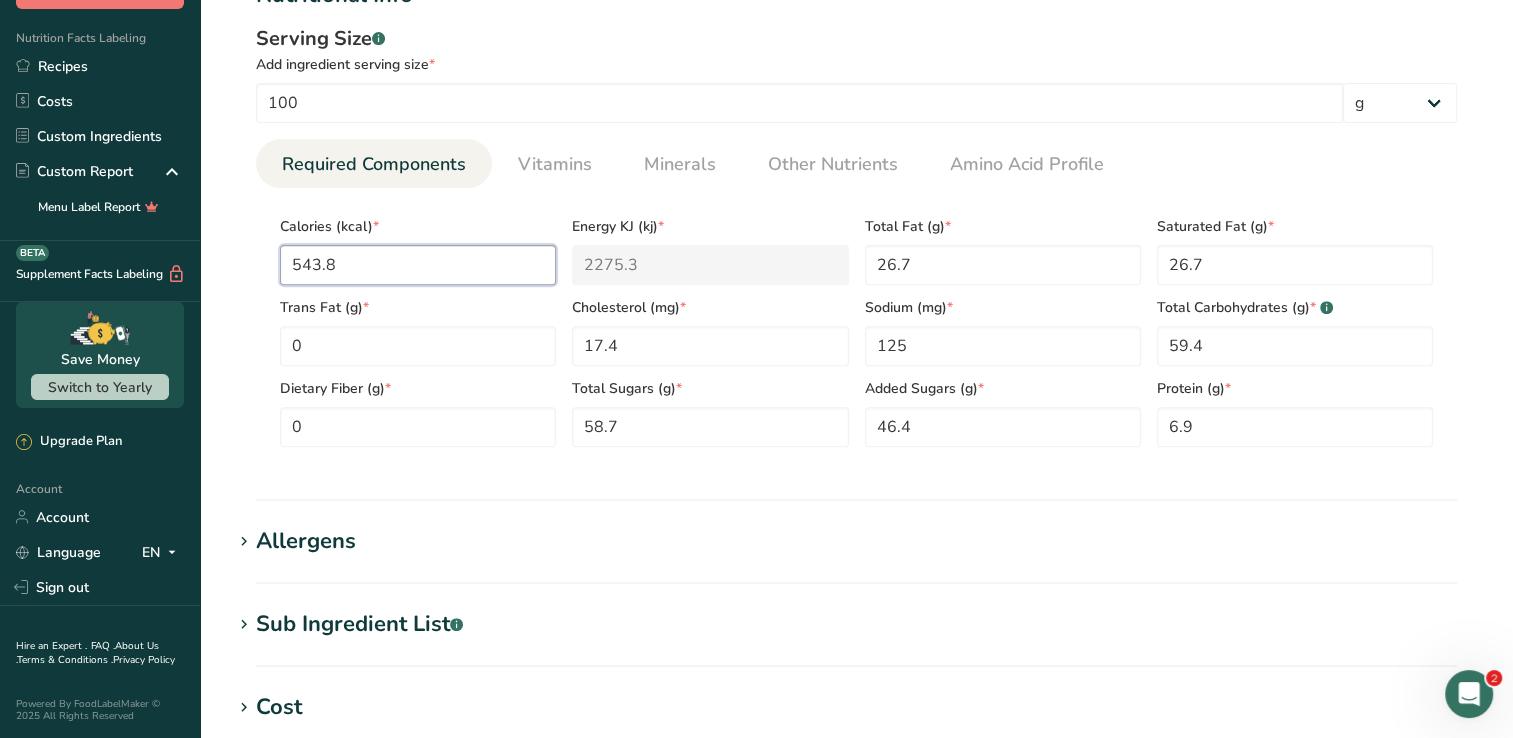 type on "543.8" 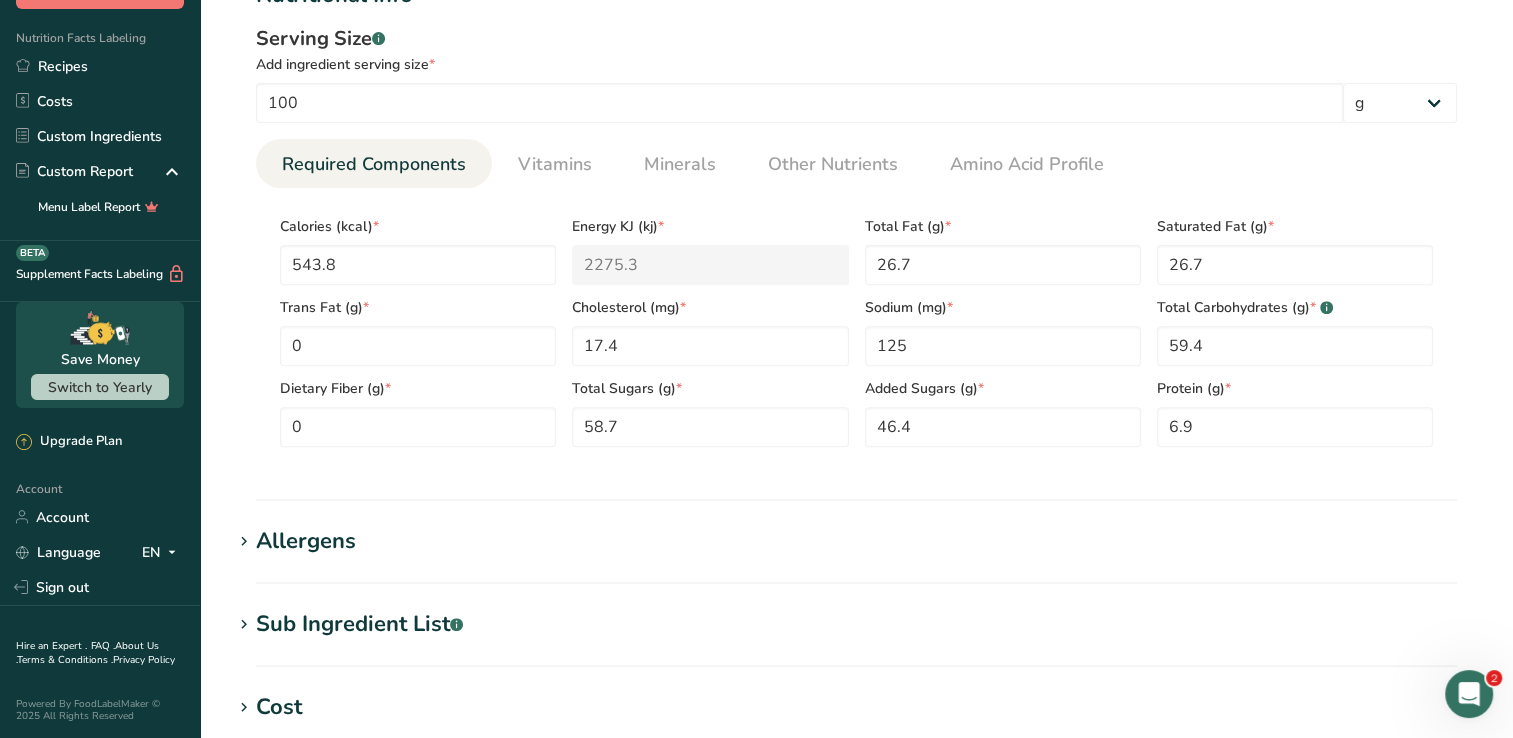 click on "Serving Size
.a-a{fill:#347362;}.b-a{fill:#fff;}
Add ingredient serving size *   100
g
kg
mg
mcg
lb
oz
l
mL
fl oz
tbsp
tsp
cup
qt
gallon
Required Components Vitamins Minerals Other Nutrients Amino Acid Profile
Calories
(kcal) *     543.8
Energy KJ
(kj) *     2275.3
Total Fat
(g) *     26.7 *     26.7 *     0 *     17.4 *     125 *" at bounding box center [856, 243] 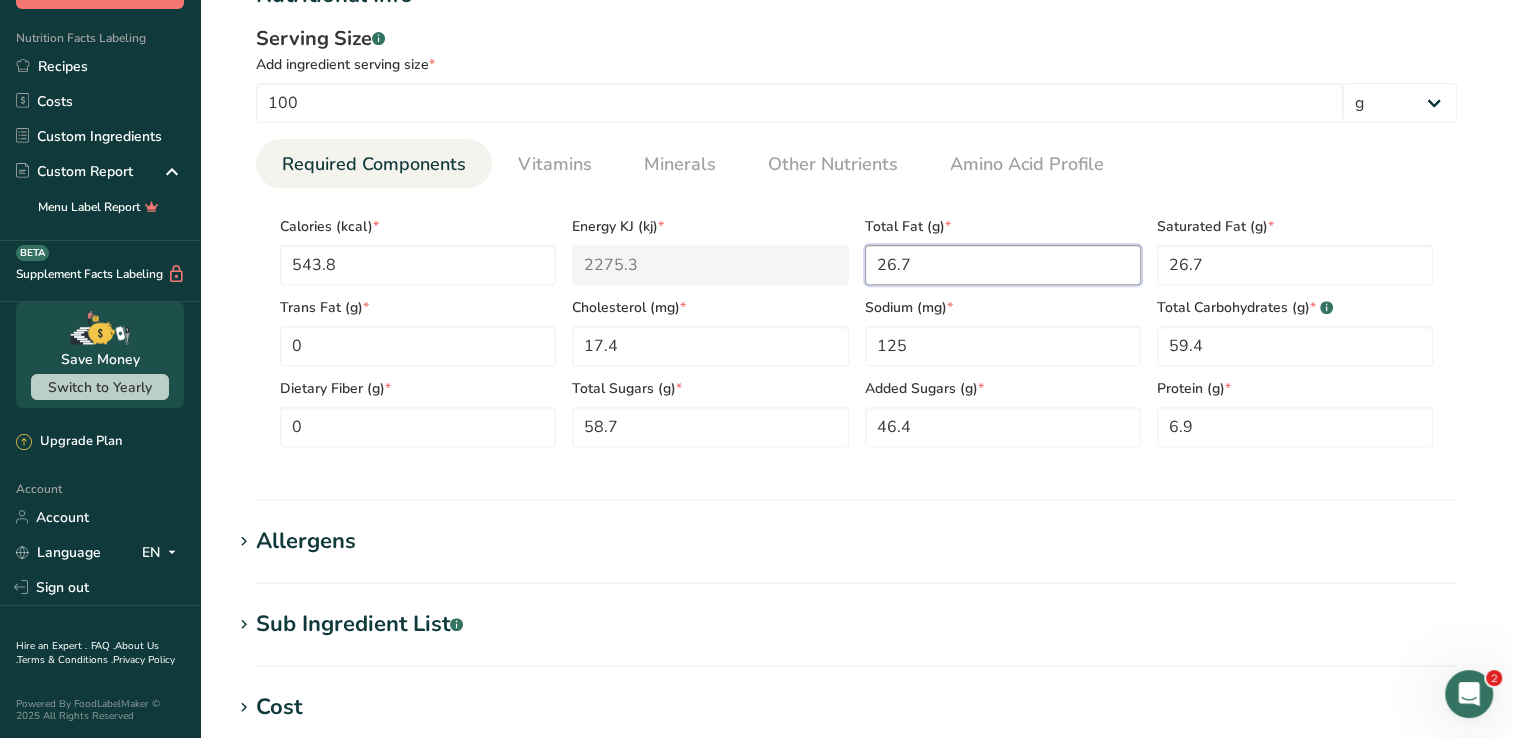 drag, startPoint x: 919, startPoint y: 265, endPoint x: 767, endPoint y: 298, distance: 155.54099 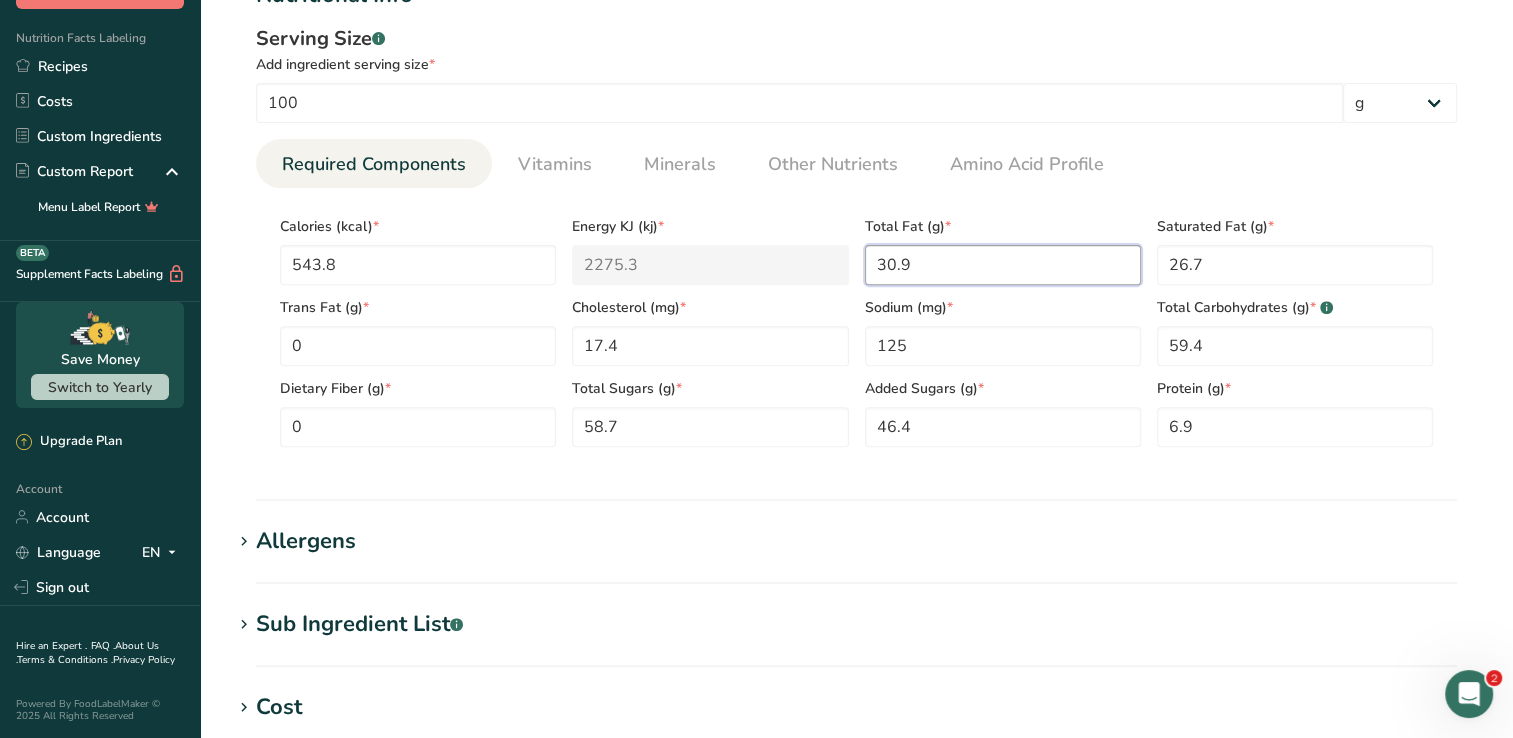 type on "30.9" 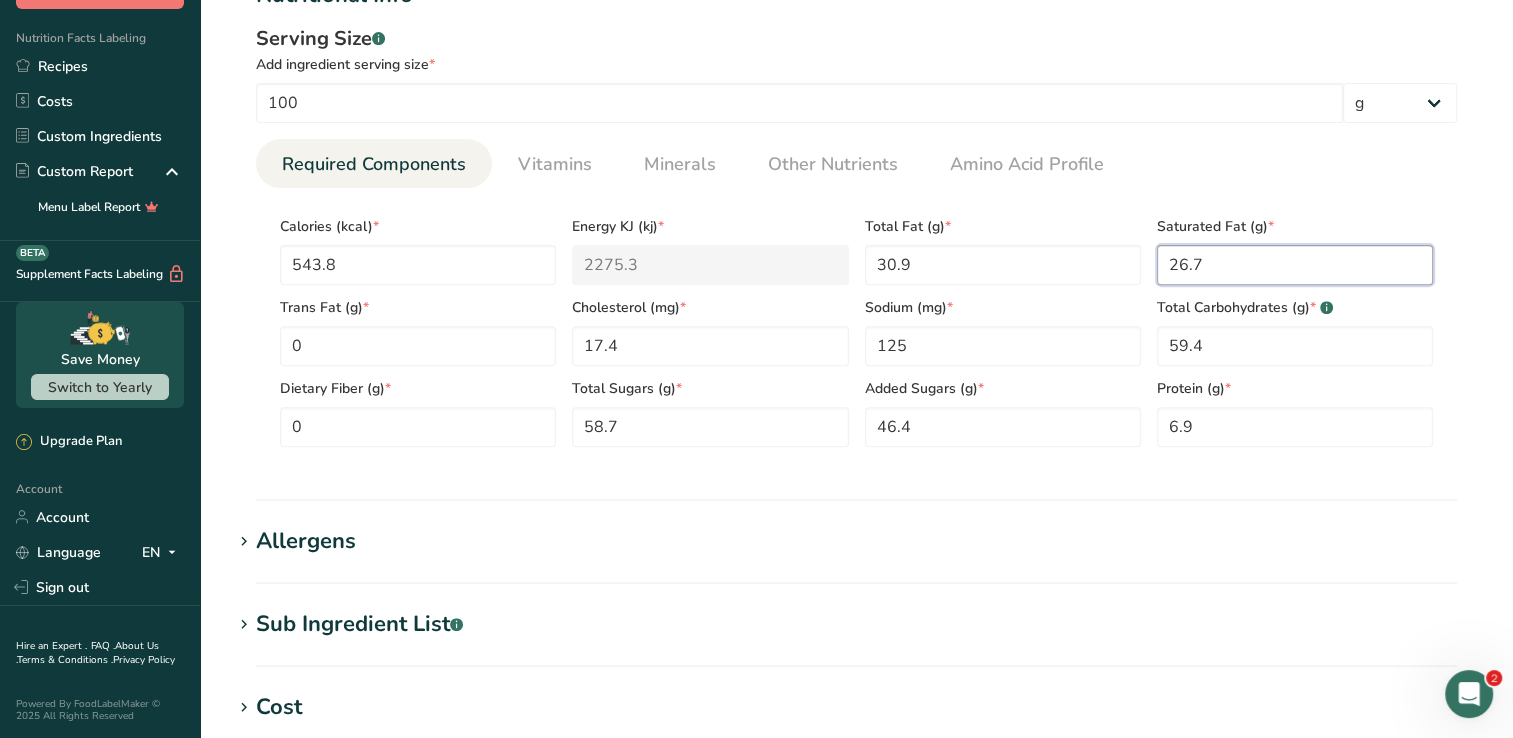 click on "26.7" at bounding box center [1295, 265] 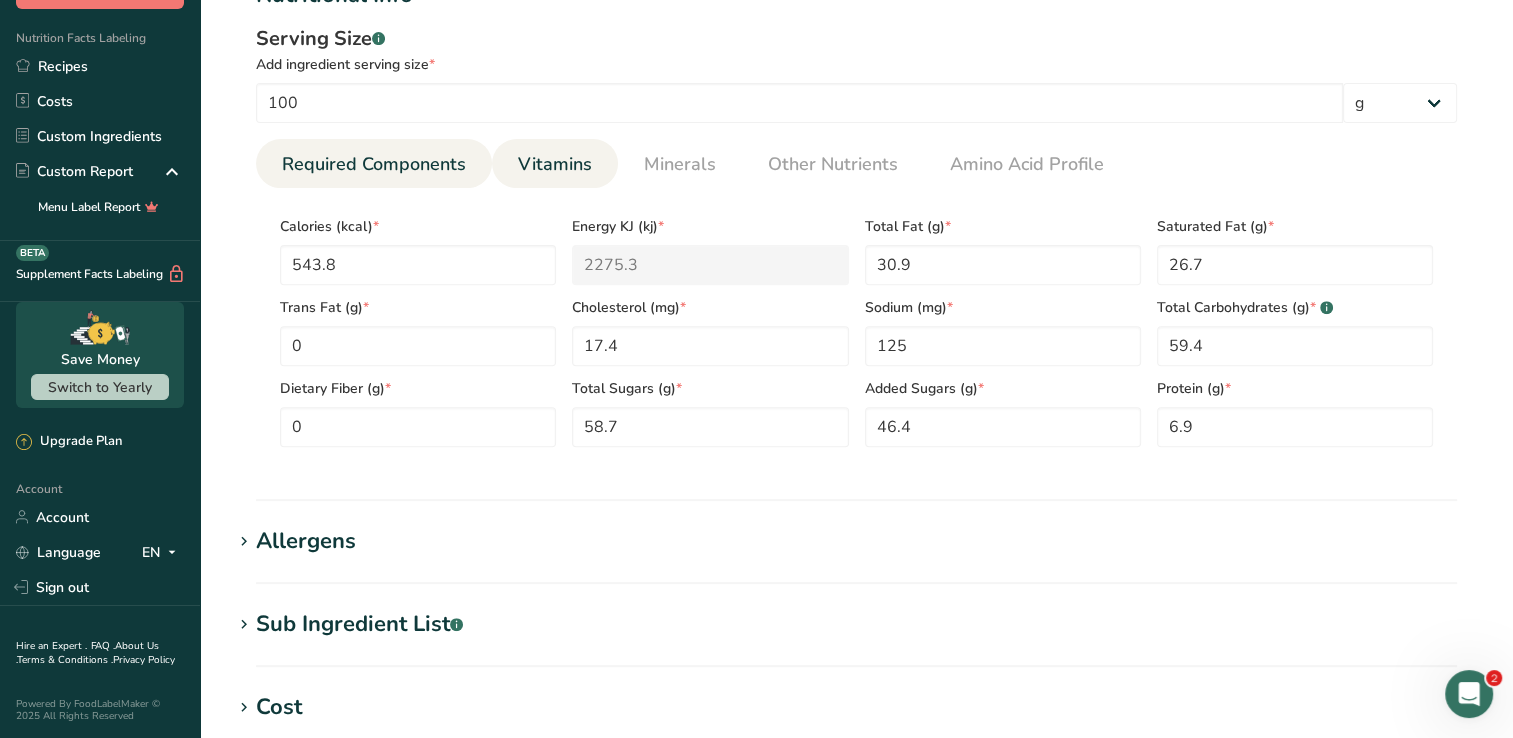 click on "Vitamins" at bounding box center [555, 164] 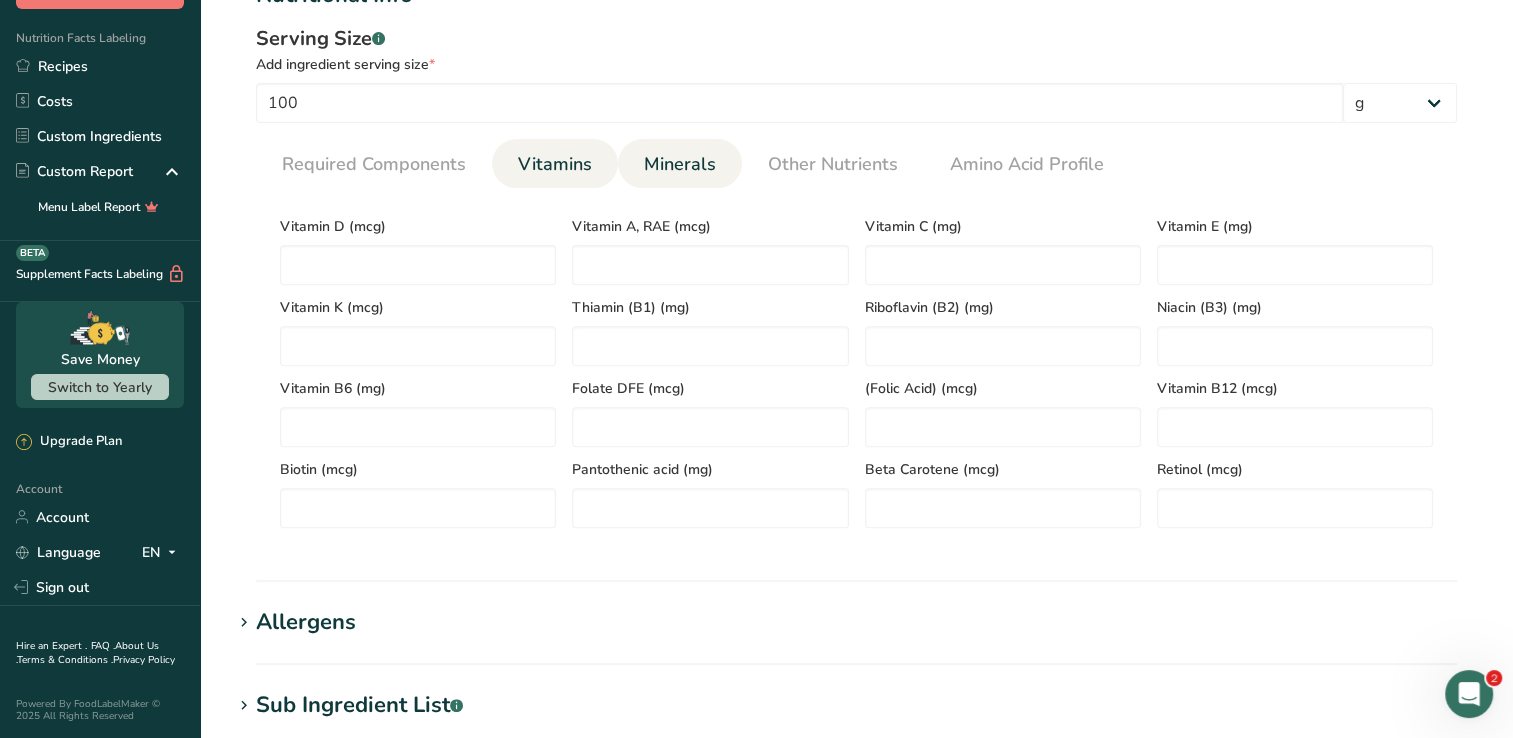 click on "Minerals" at bounding box center (680, 164) 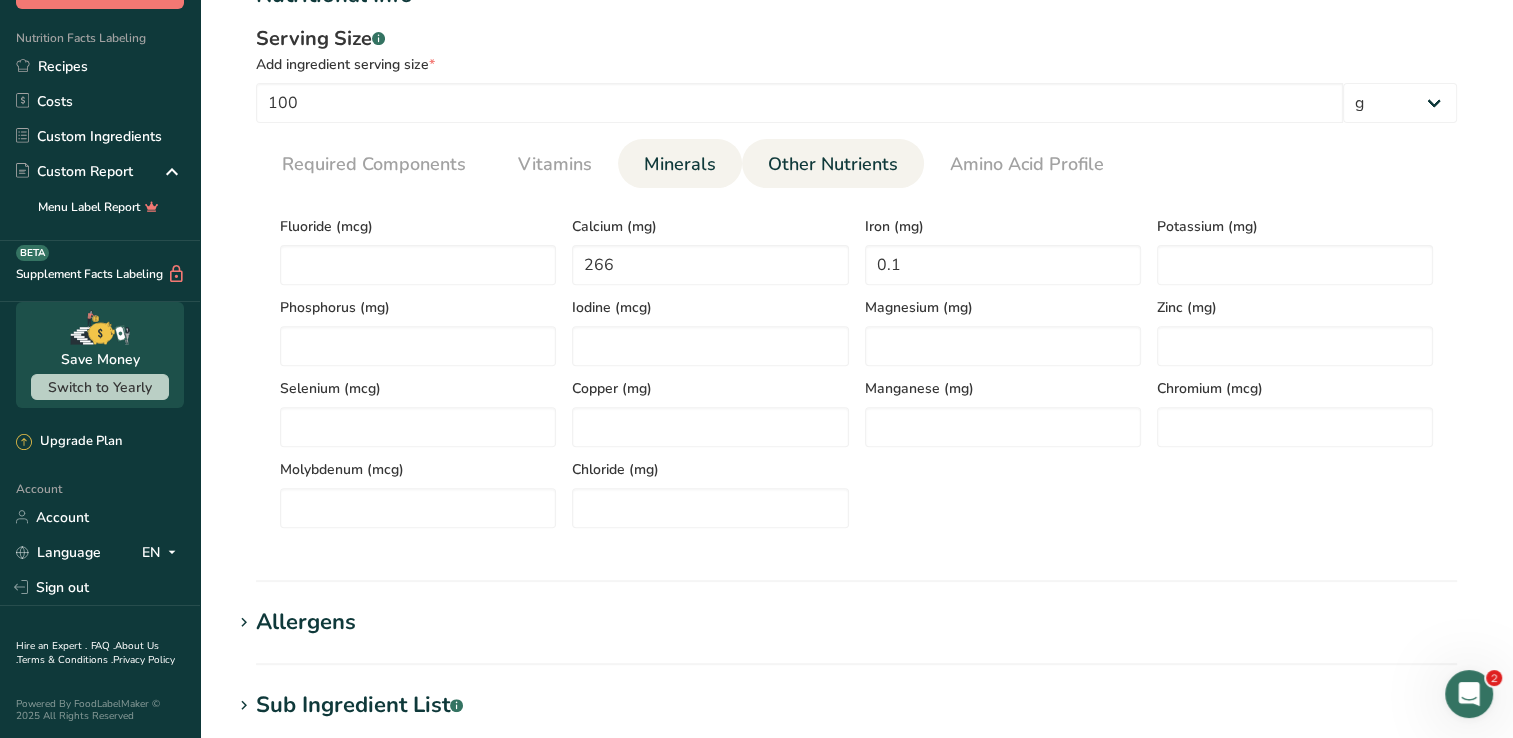 click on "Other Nutrients" at bounding box center [833, 164] 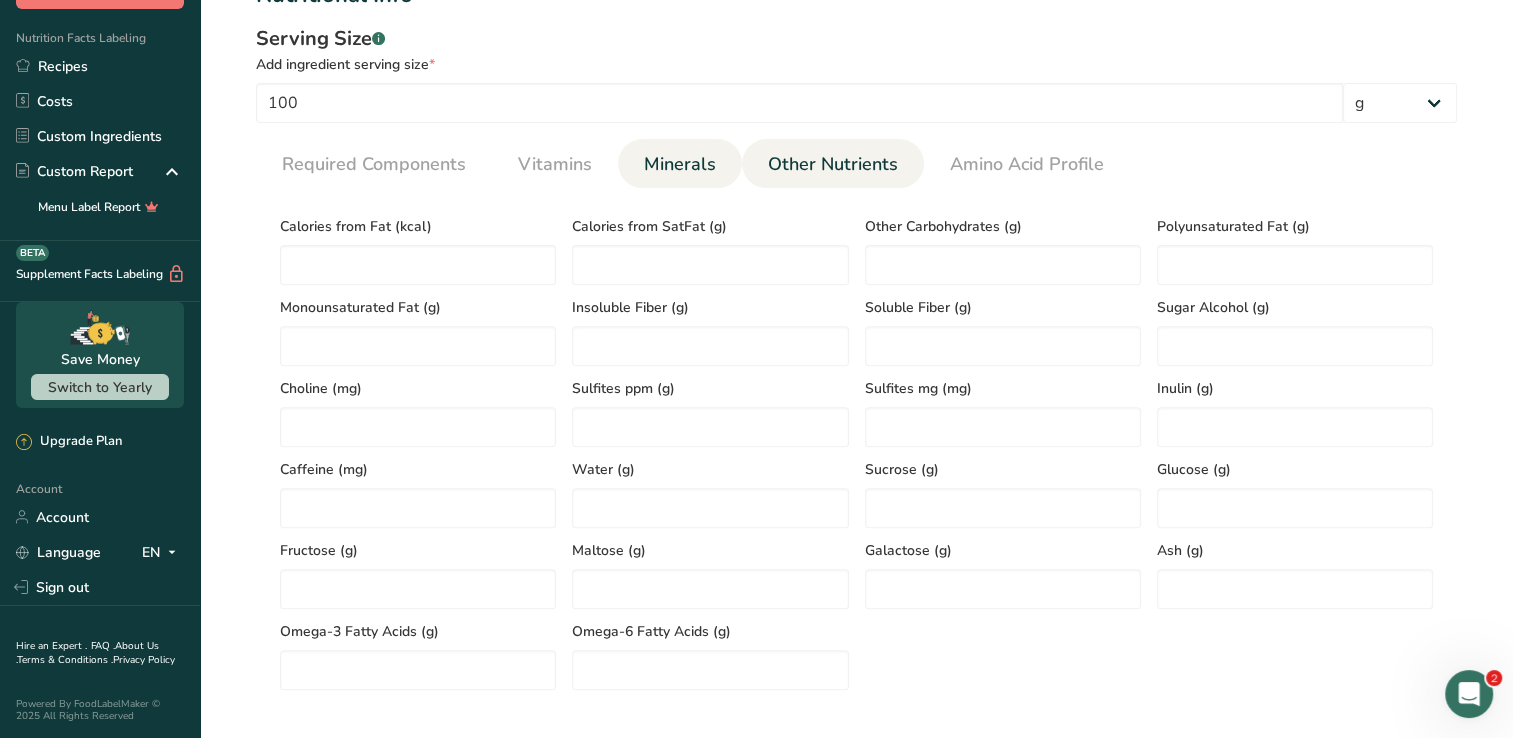 click on "Minerals" at bounding box center [680, 164] 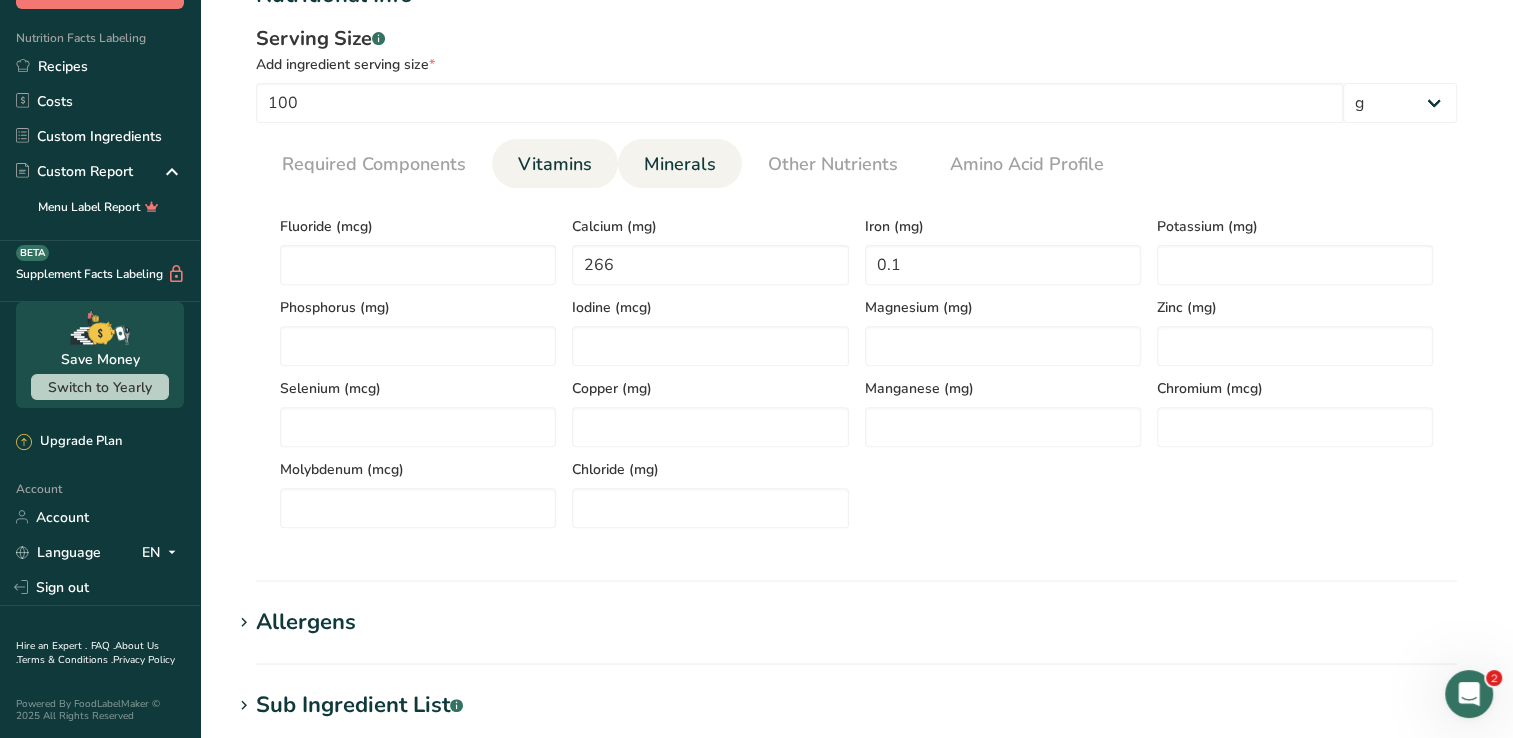 click on "Vitamins" at bounding box center [555, 164] 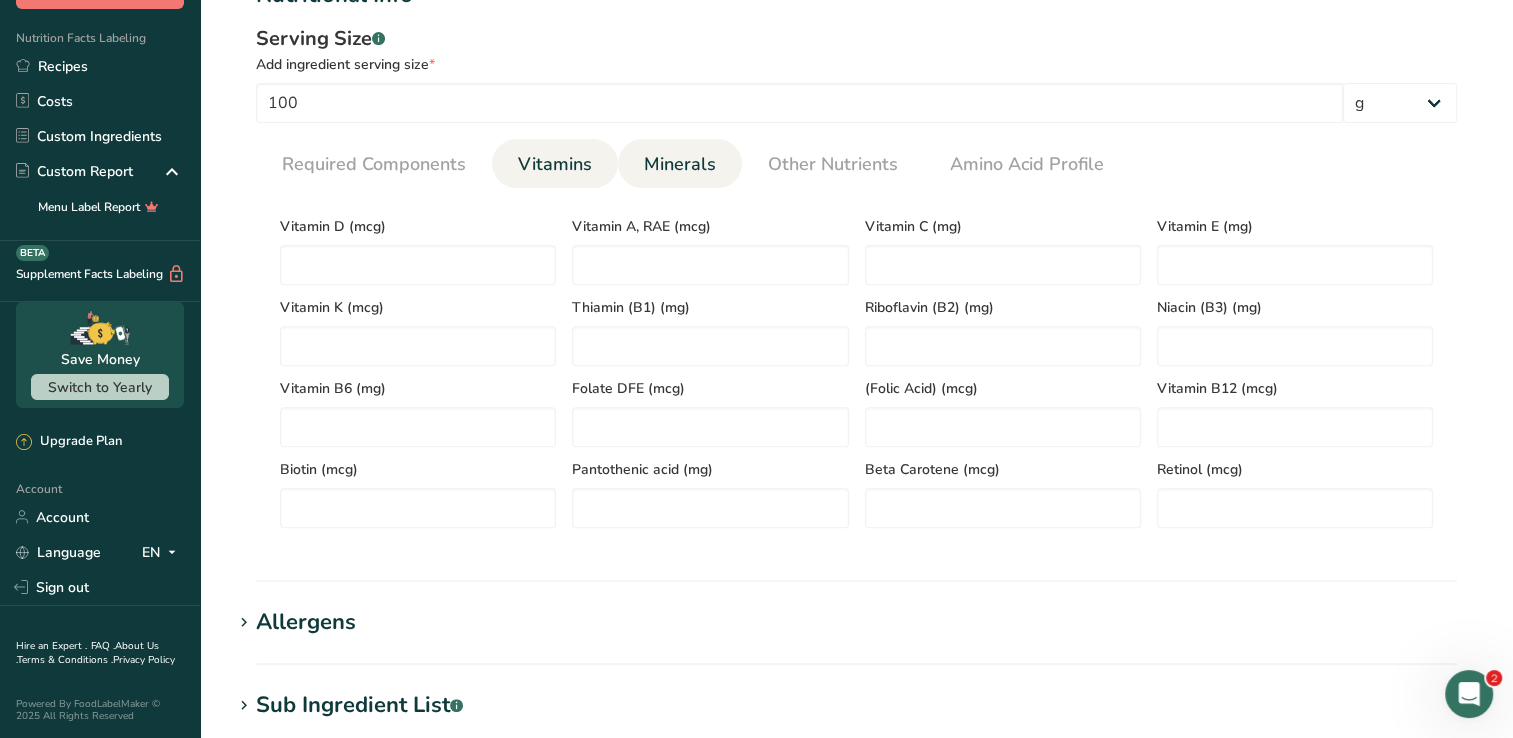 click on "Minerals" at bounding box center [680, 164] 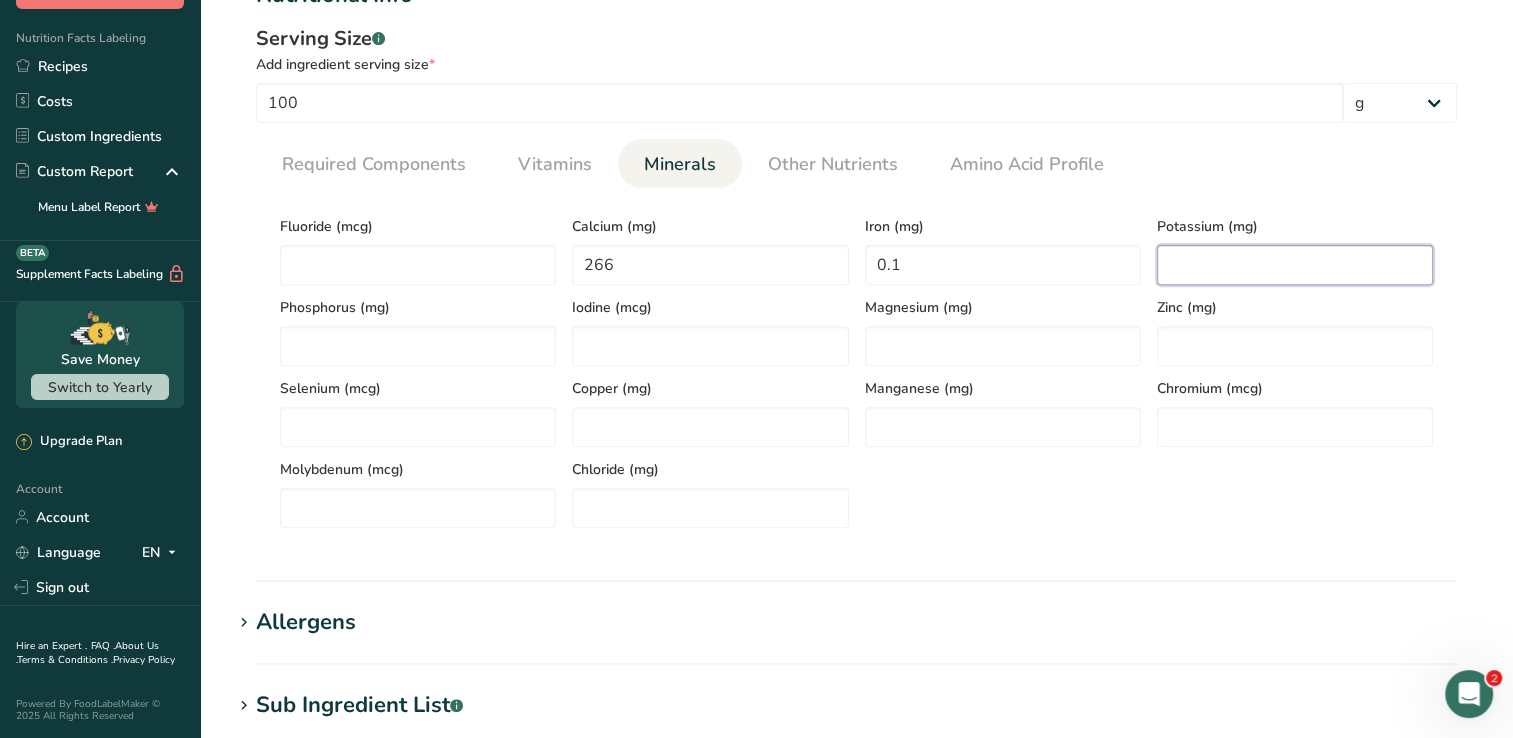 click at bounding box center (1295, 265) 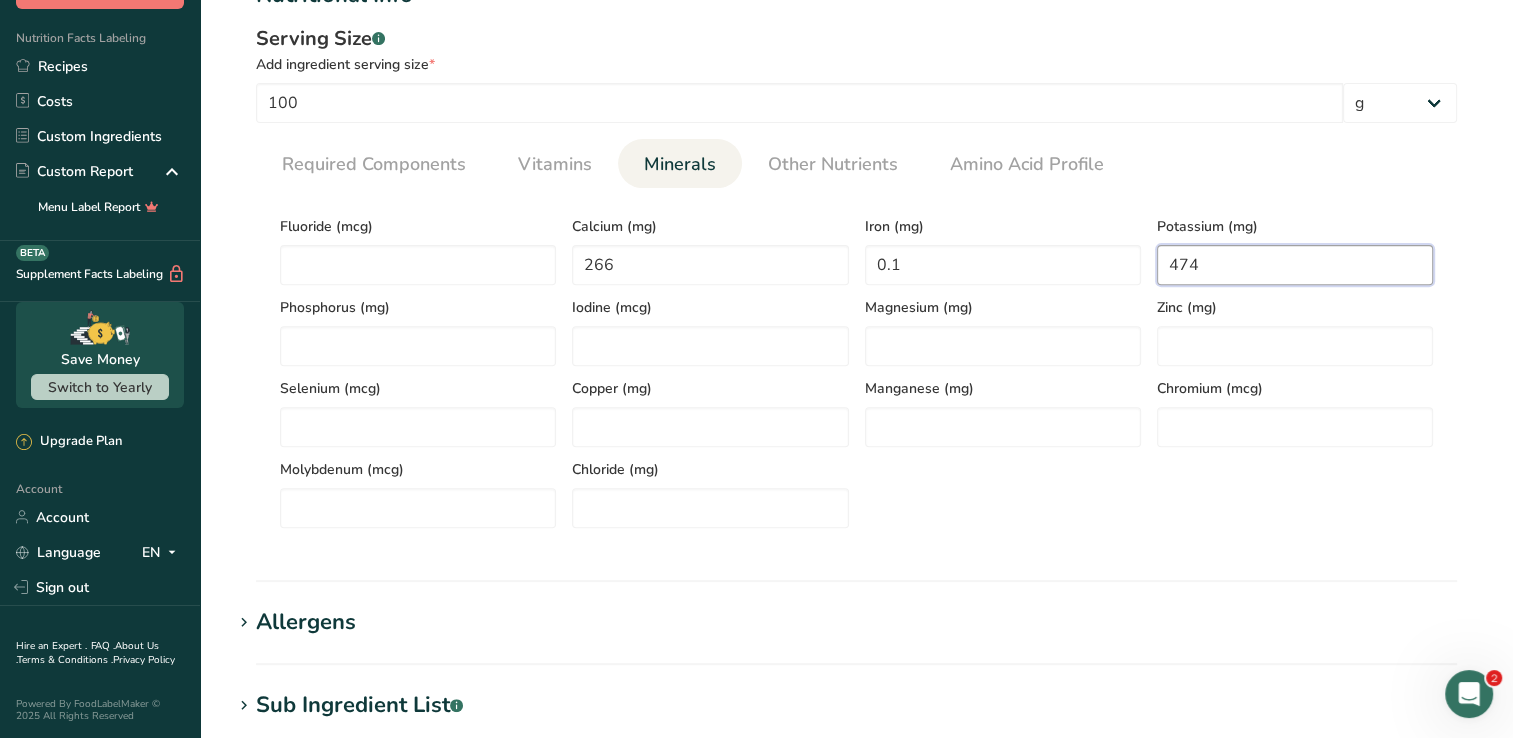 type on "474" 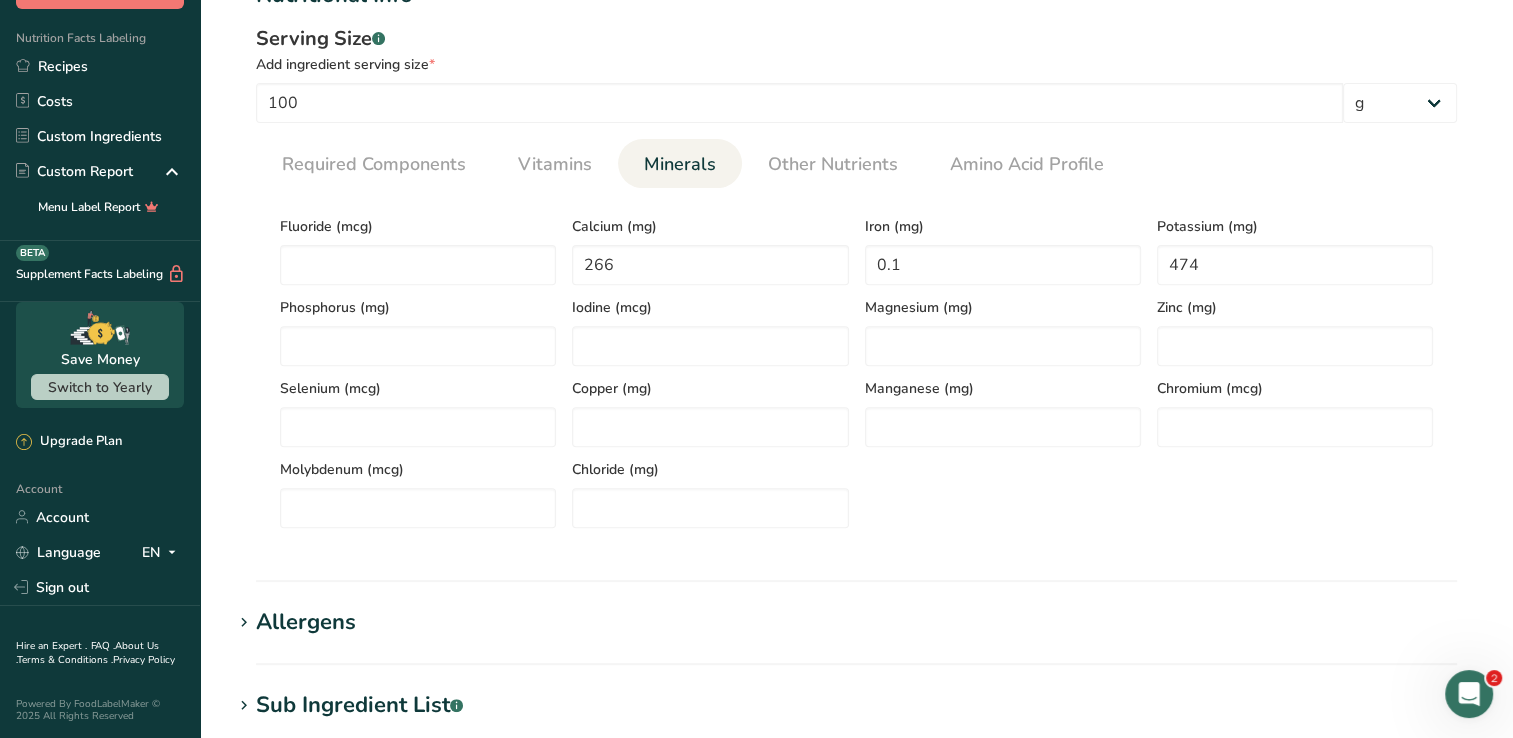 click on "Calories
(kcal) *     543.8
Energy KJ
(kj) *     2275.3
Total Fat
(g) *     30.9
Saturated Fat
(g) *     26.7
Trans Fat
(g) *     0
Cholesterol
(mg) *     17.4
Sodium
(mg) *     125
Total Carbohydrates
(g) *   .a-a{fill:#347362;}.b-a{fill:#fff;}           59.4
Dietary Fiber
(g) *     0
Total Sugars
(g) *     58.7
Added Sugars
(g) *     46.4
Protein
(g) *     6.9
Vitamin D
(mcg)
Vitamin A, RAE
(mcg)
Vitamin C
(mg)" at bounding box center (856, 366) 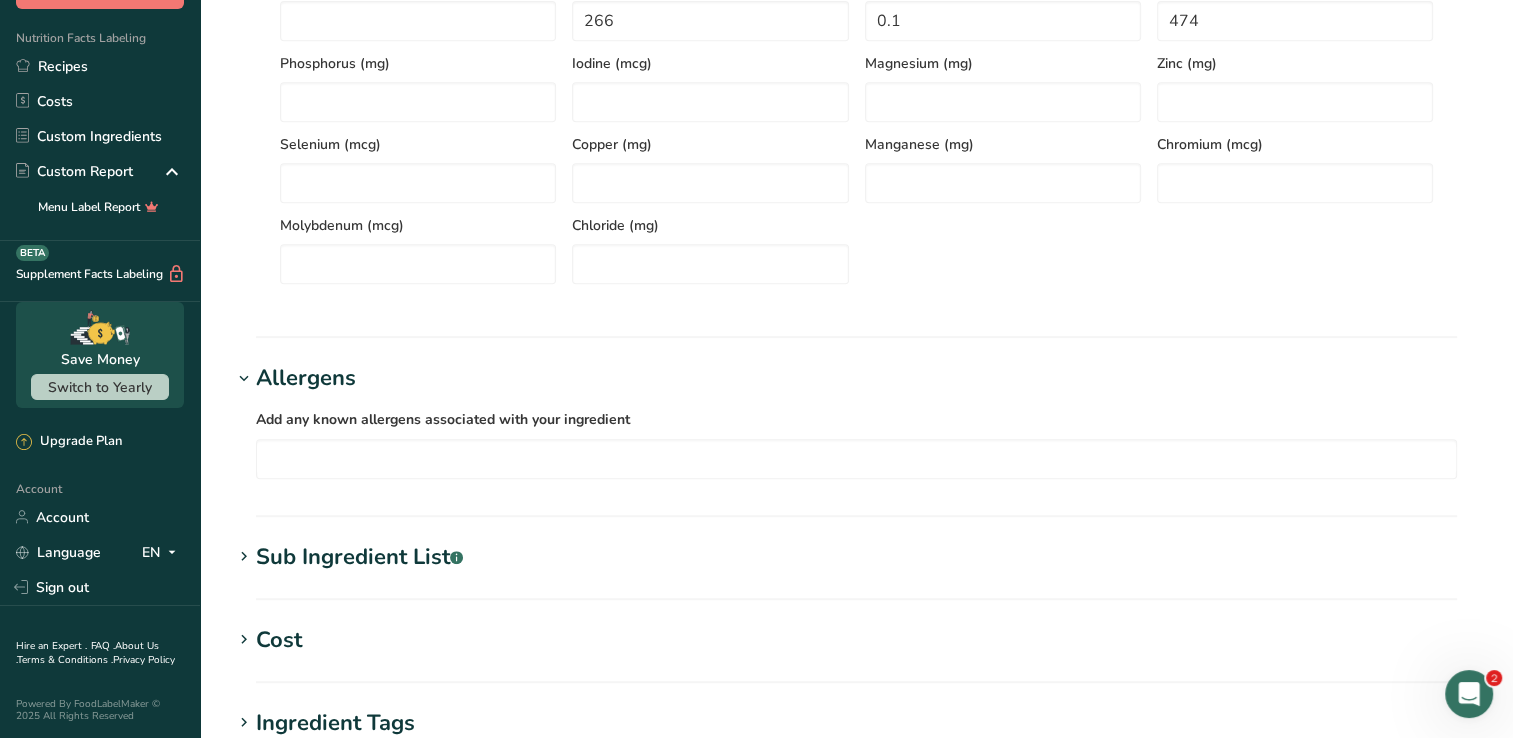 scroll, scrollTop: 1000, scrollLeft: 0, axis: vertical 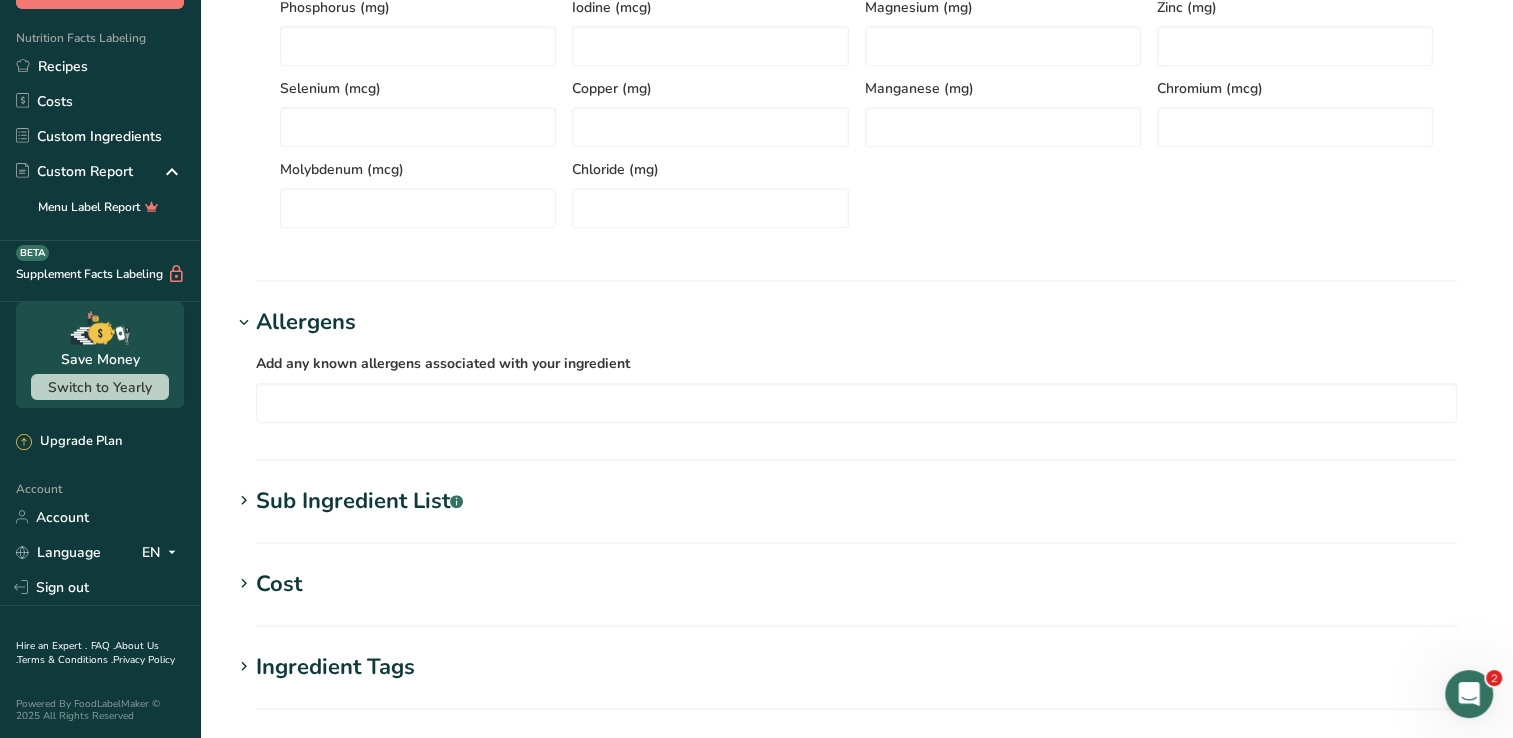 click on "Sub Ingredient List
.a-a{fill:#347362;}.b-a{fill:#fff;}" at bounding box center [359, 501] 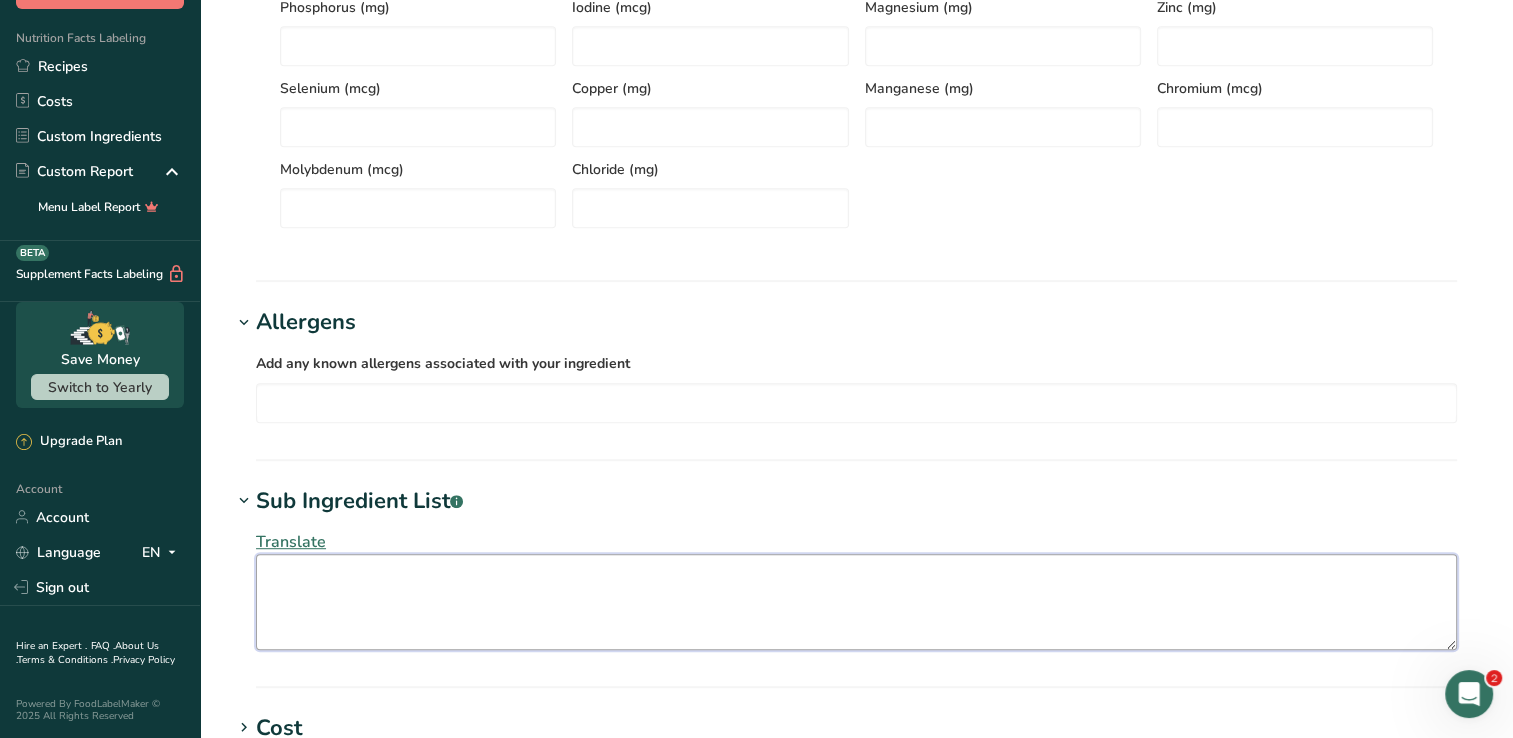 click at bounding box center [856, 602] 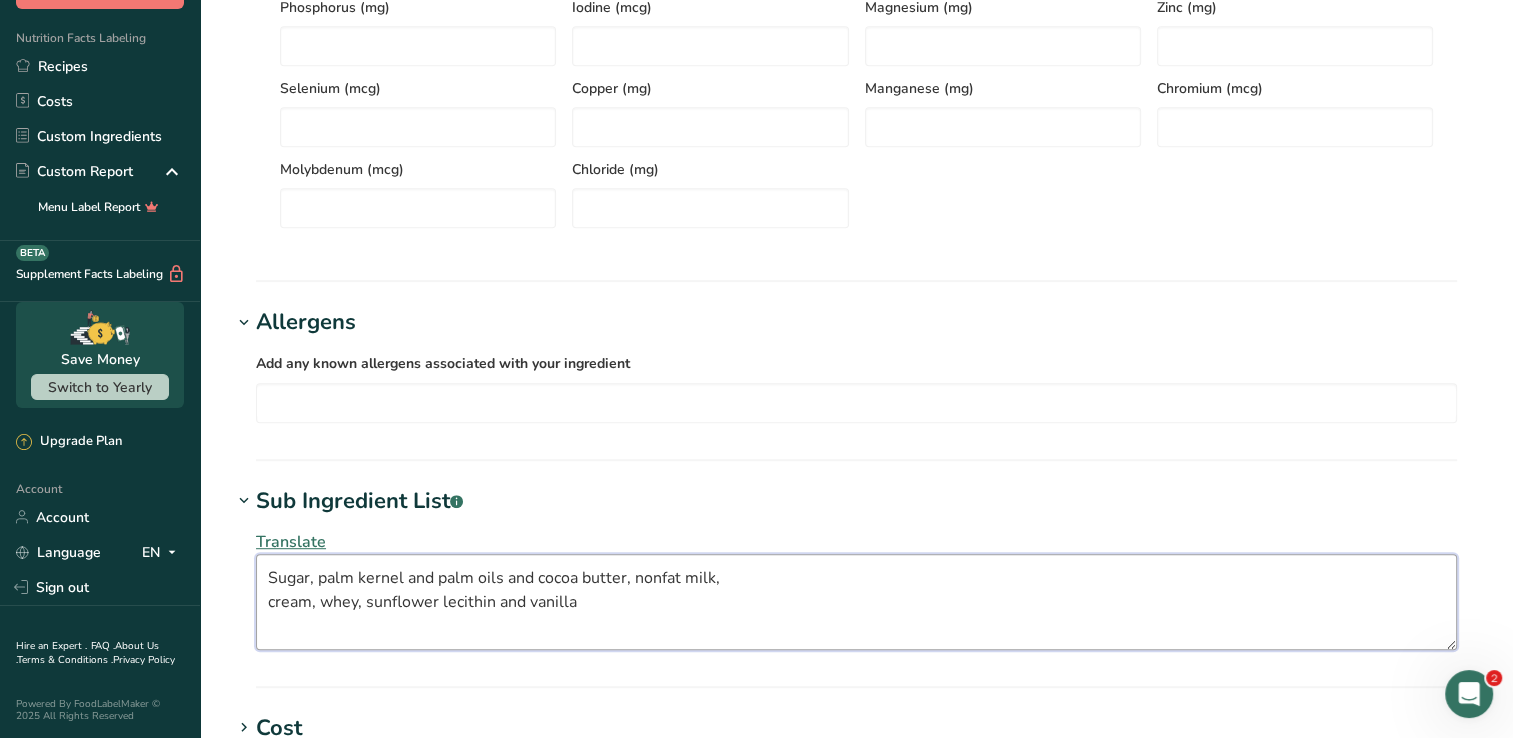 click on "Sugar, palm kernel and palm oils and cocoa butter, nonfat milk,
cream, whey, sunflower lecithin and vanilla" at bounding box center (856, 602) 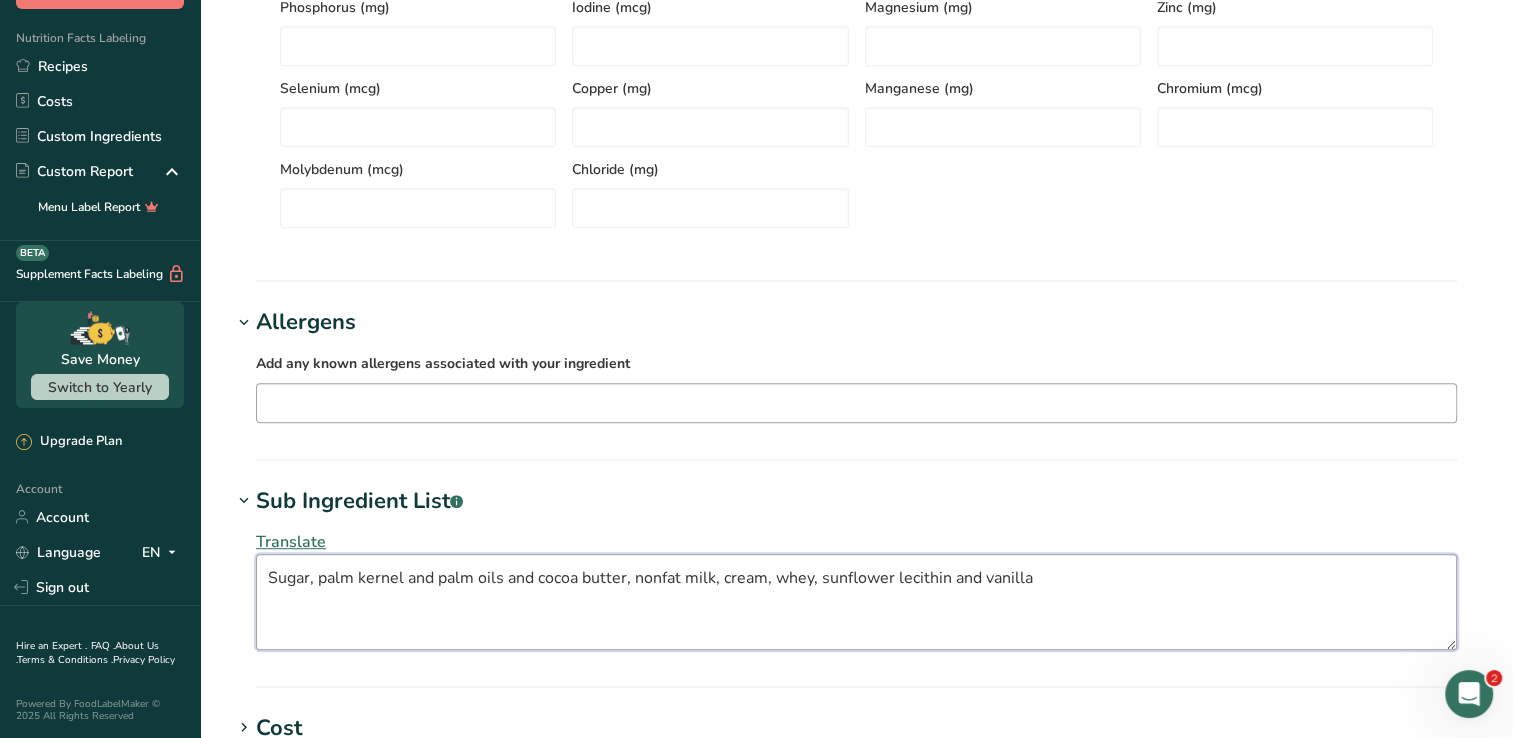 type on "Sugar, palm kernel and palm oils and cocoa butter, nonfat milk, cream, whey, sunflower lecithin and vanilla" 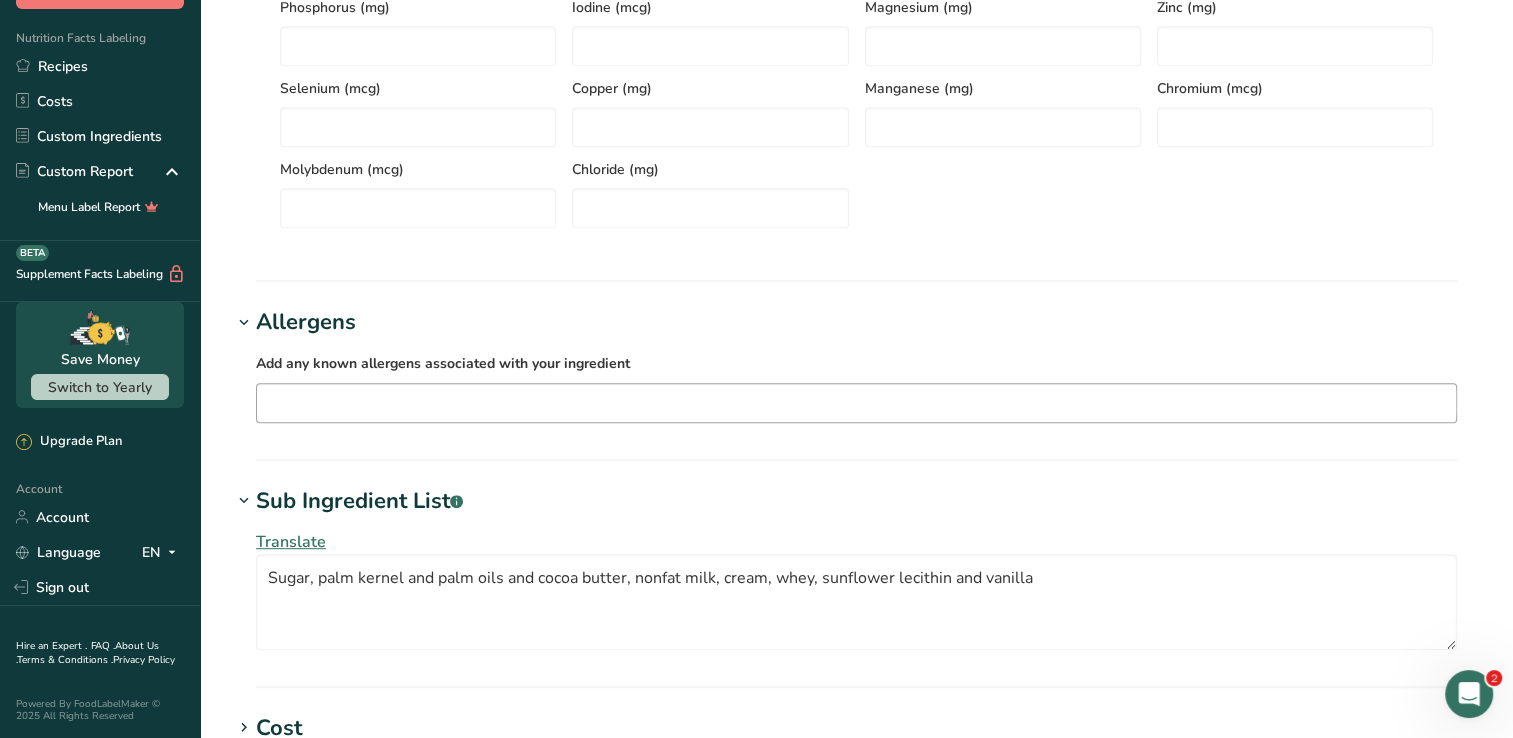 click at bounding box center (856, 402) 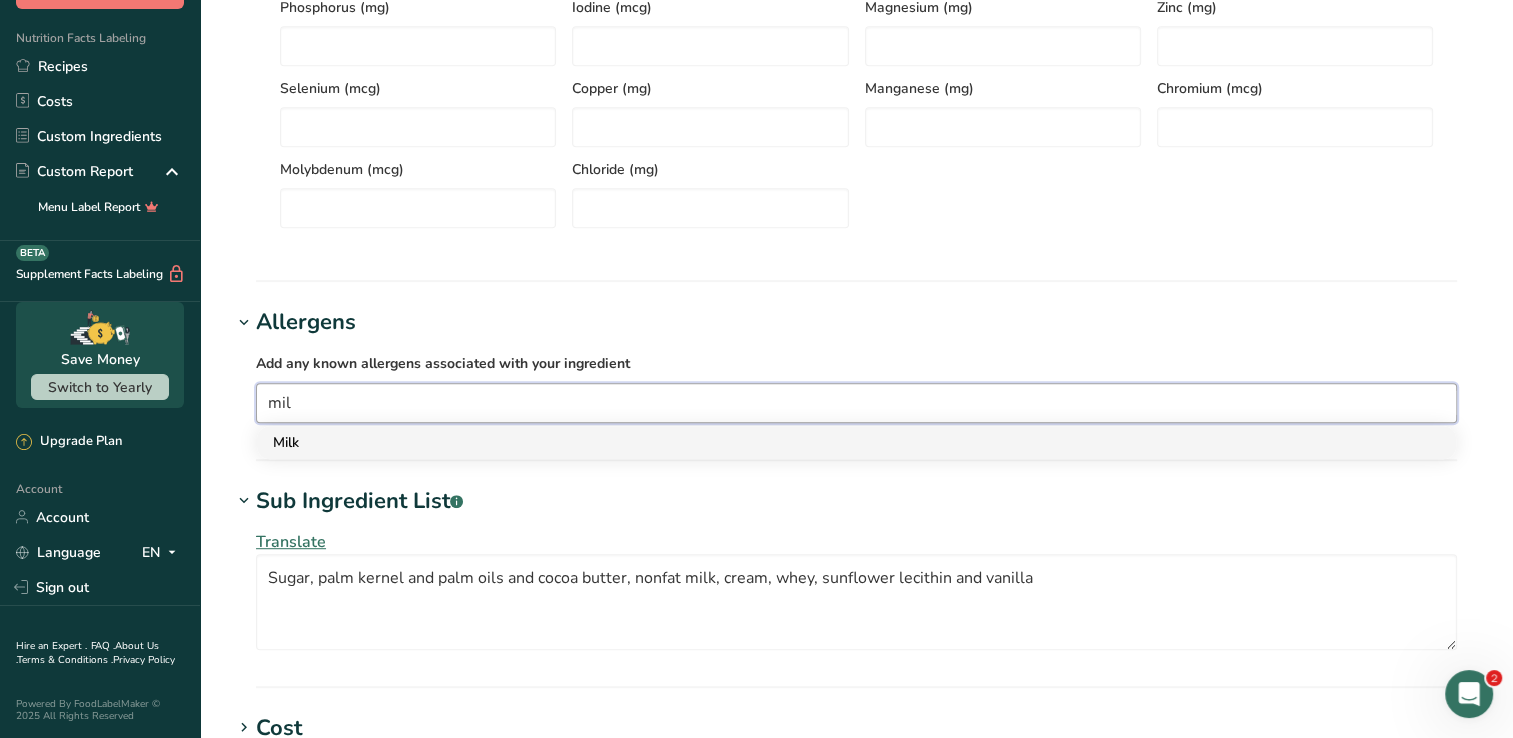type on "mil" 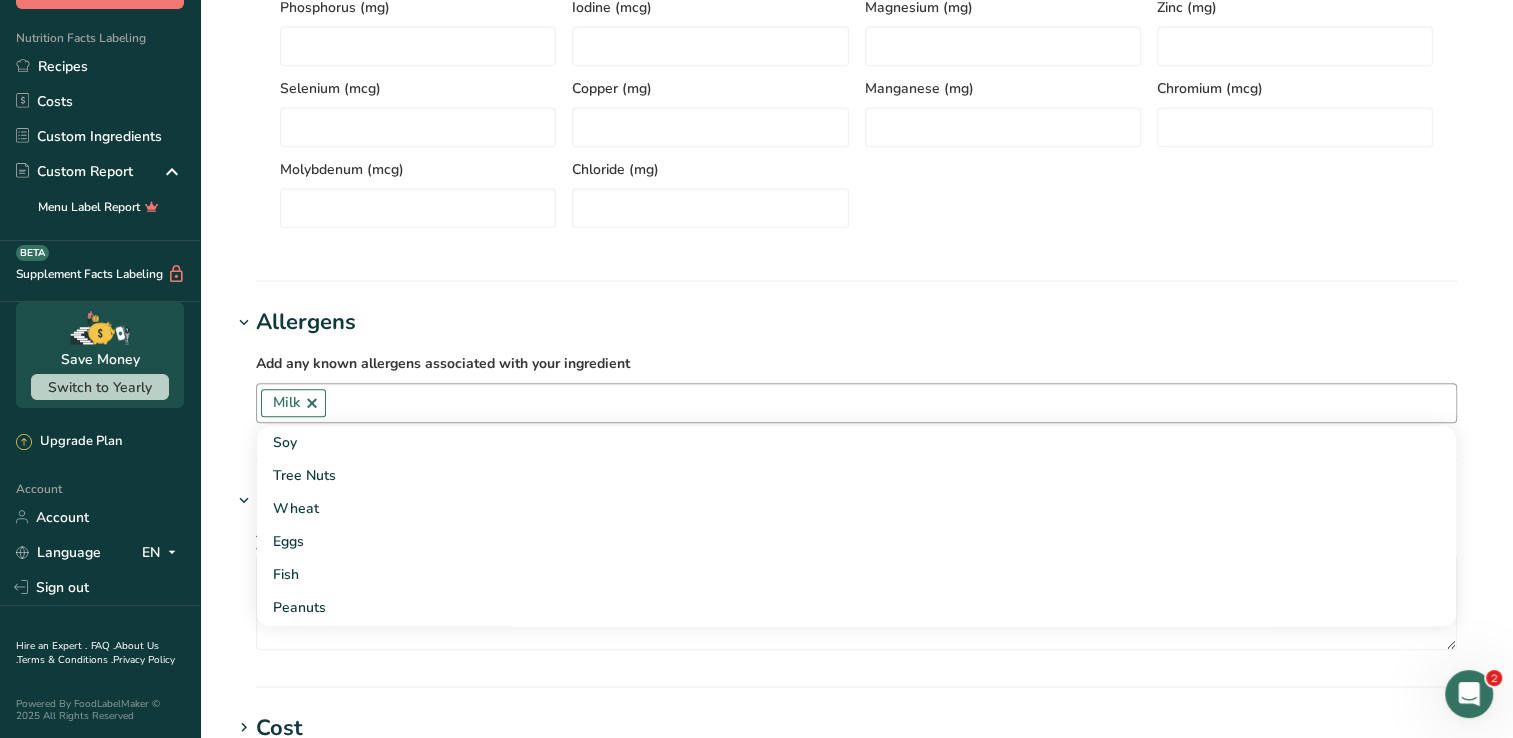 click on "Add new ingredient
Ingredient Spec Sheet
.a-a{fill:#347362;}.b-a{fill:#fff;}
Upload an ingredient spec sheet or an image of a nutrition label, and our AI assistant will automatically fill-in the nutrients.
Screenshot_8-8-2025_134420_mail.google.com.jpeg
Hold Tight!
Our AI tool is busy reading your ingredient spec sheet and pulling out all the juicy details.
Just a moment, and we'll have everything sorted for you!
Ingredient General Info
Ingredient Name *
Translate
Guittard White Satin
Ingredient Common Name
.a-a{fill:#347362;}.b-a{fill:#fff;}
Translate
White Chocolate
Ingredient code
.a-a{fill:#347362;}.b-a{fill:#fff;}             *" at bounding box center (856, 99) 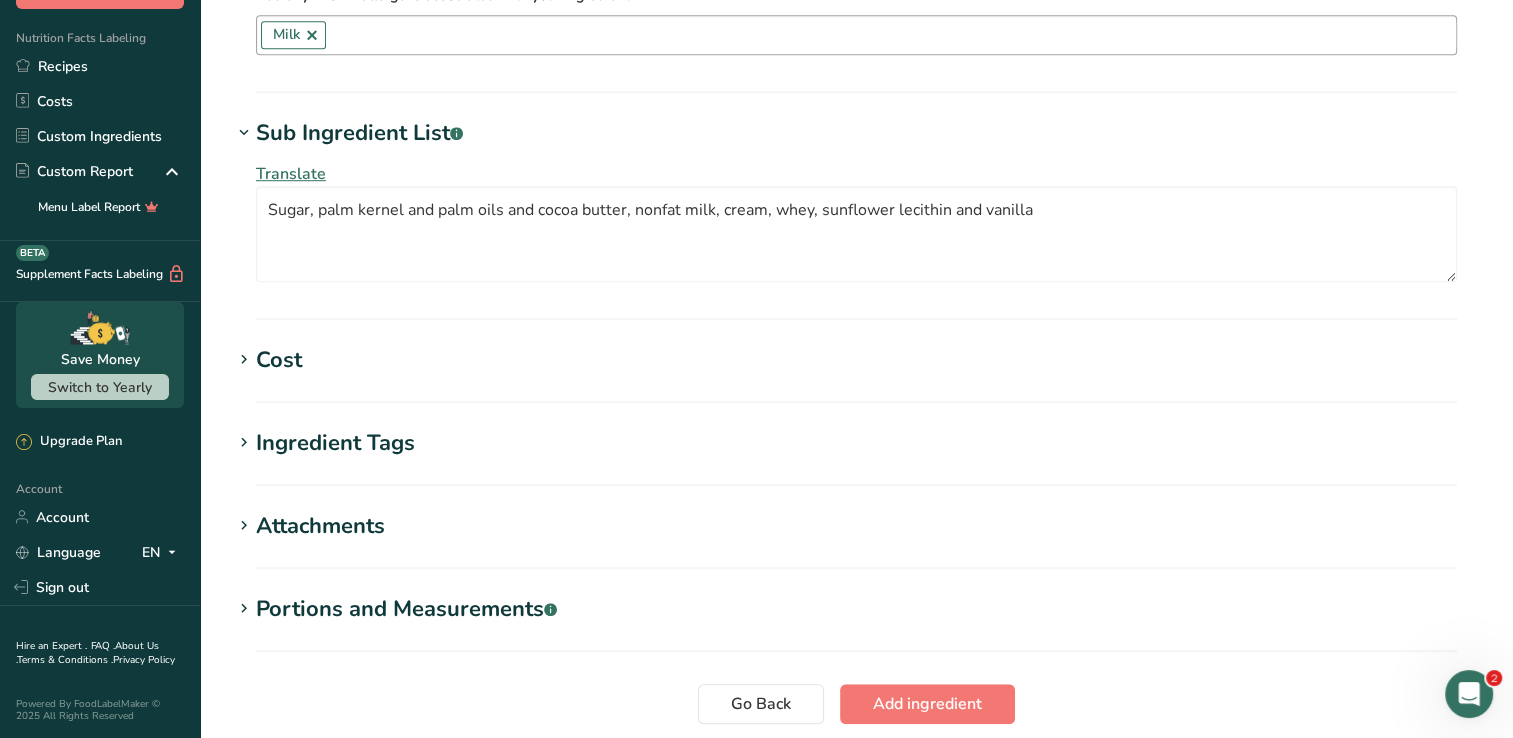 scroll, scrollTop: 1500, scrollLeft: 0, axis: vertical 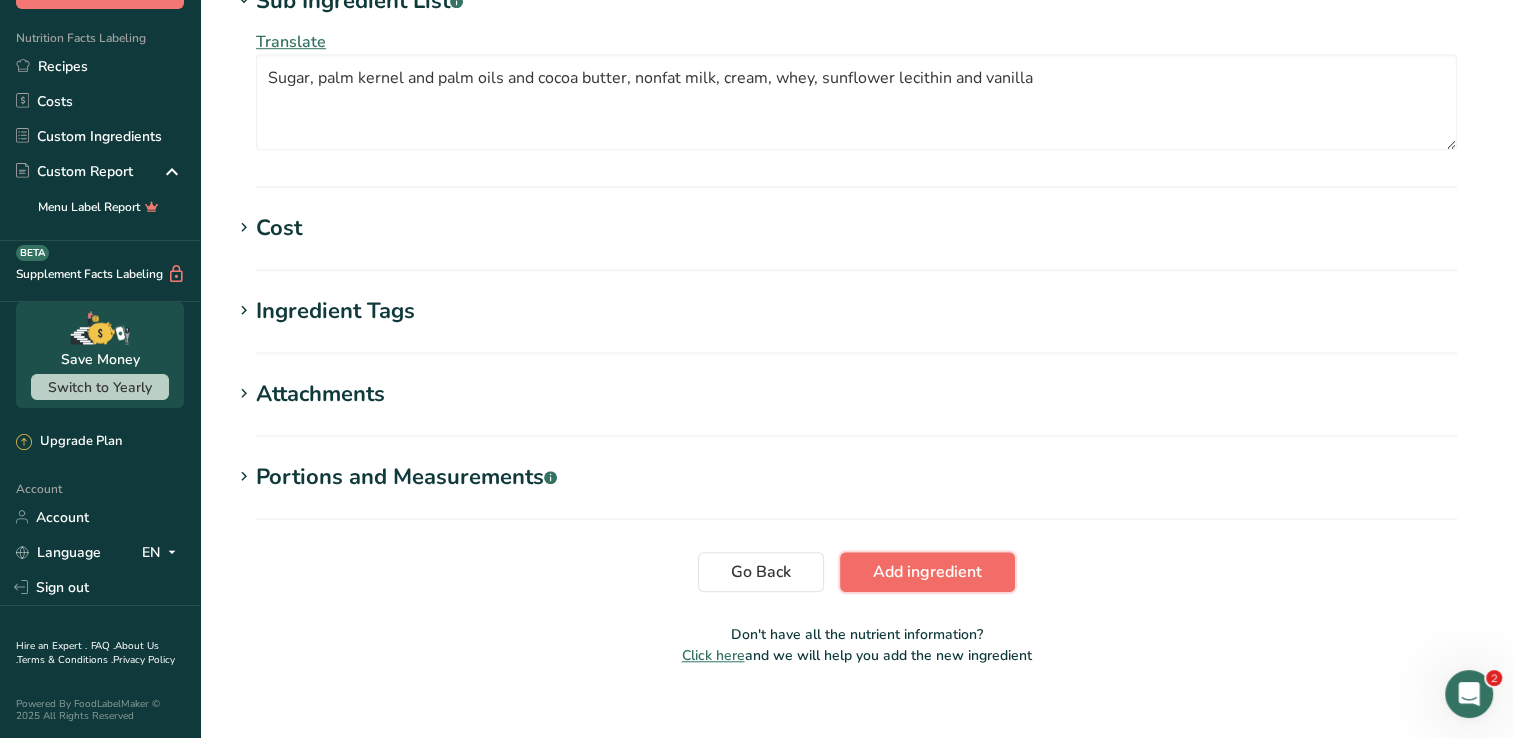 click on "Add ingredient" at bounding box center (927, 572) 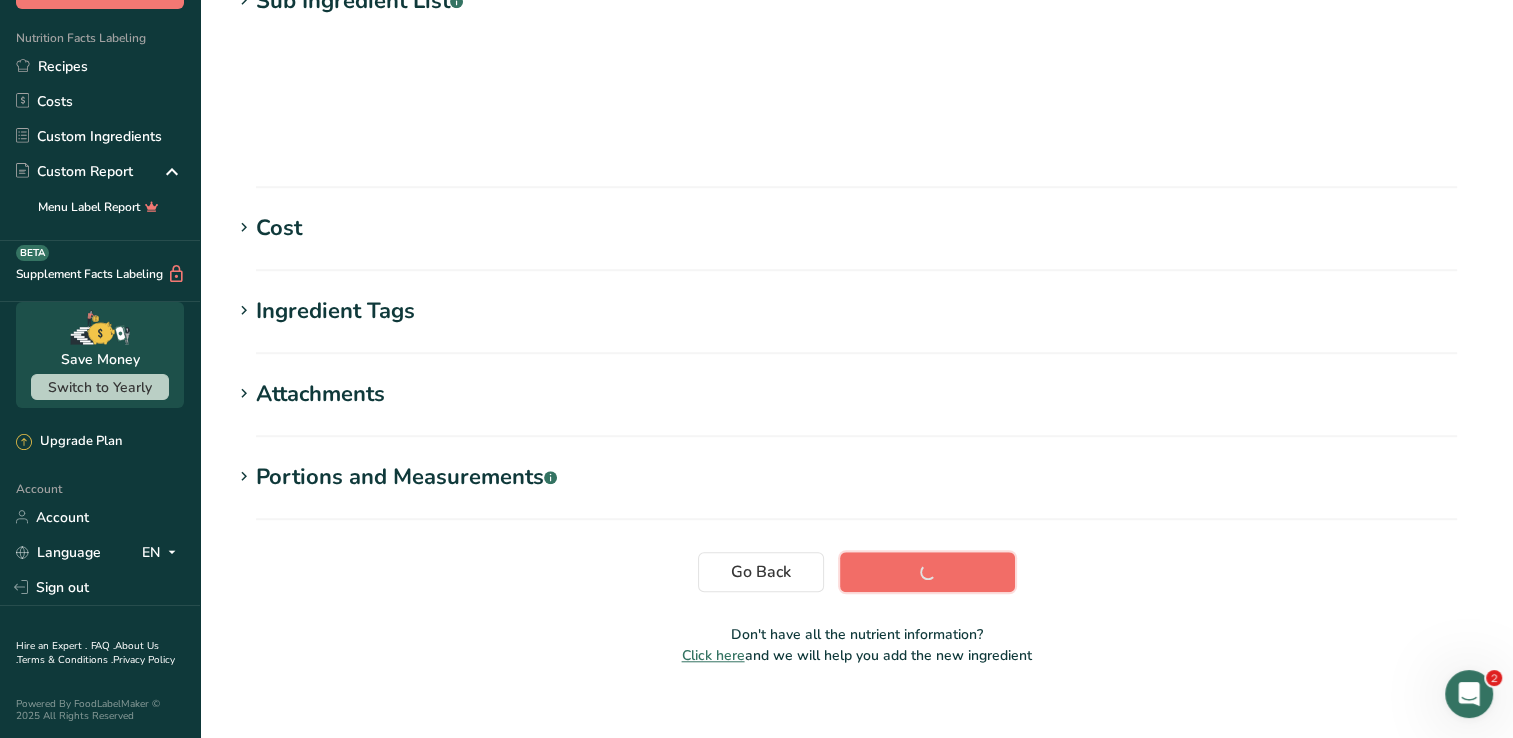 scroll, scrollTop: 320, scrollLeft: 0, axis: vertical 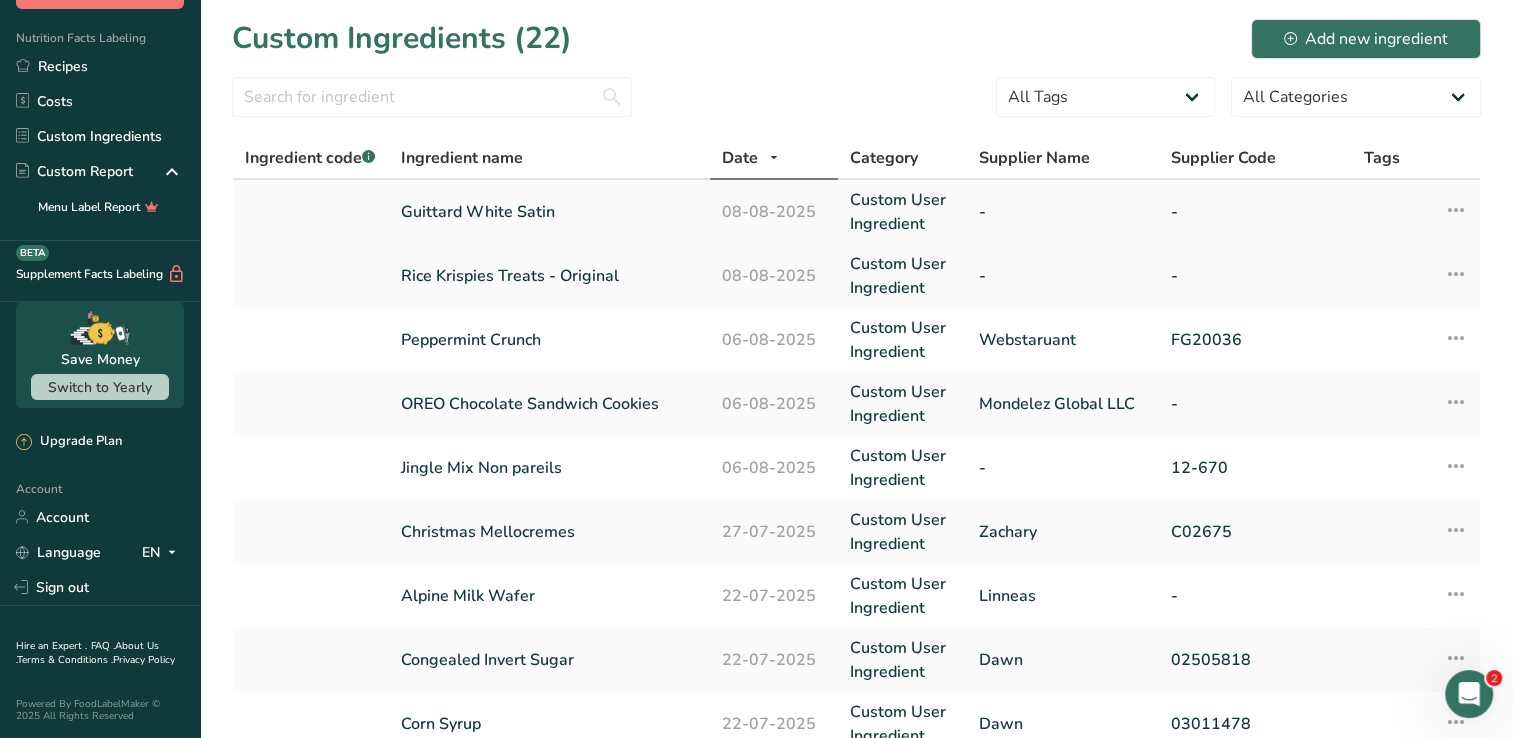 click on "Guittard White Satin" at bounding box center (549, 212) 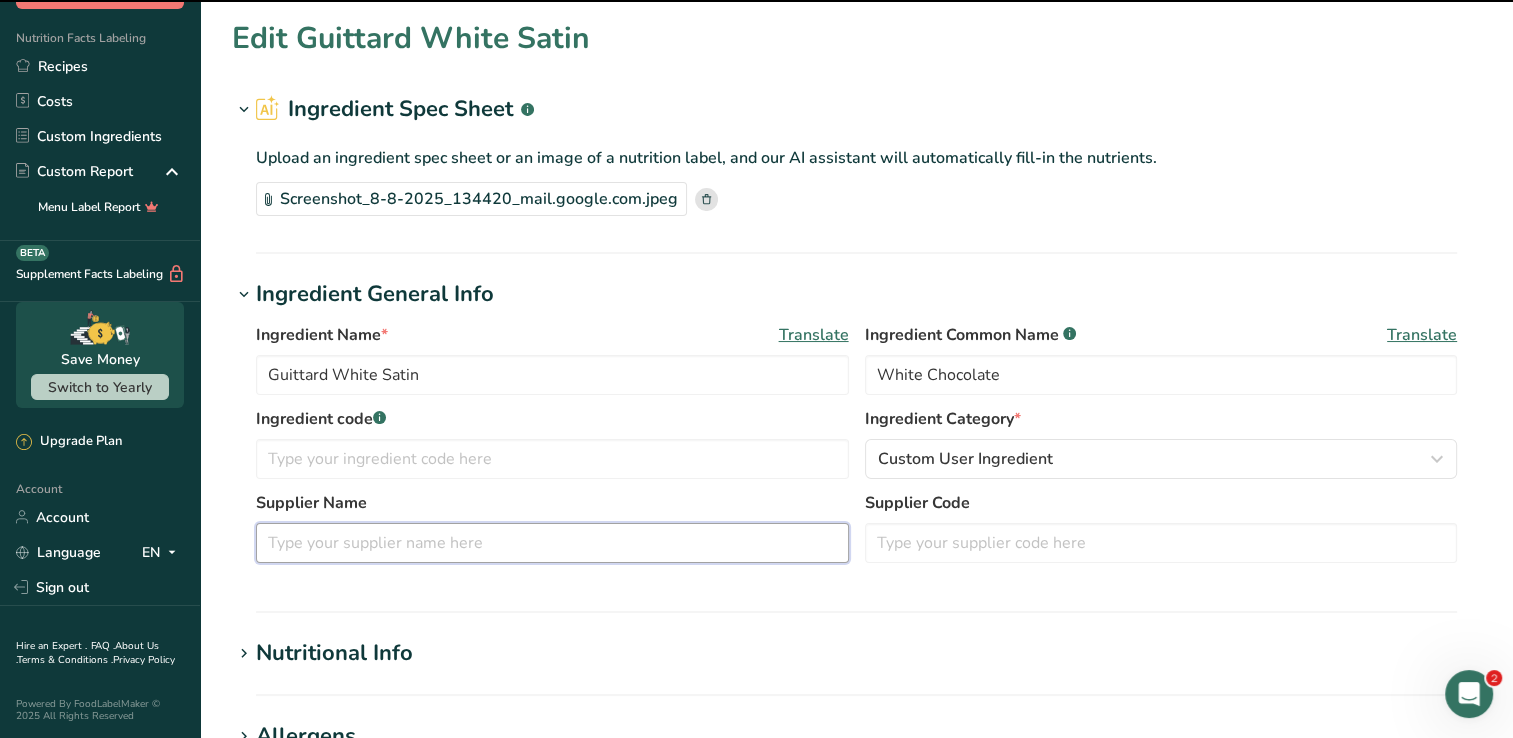 click at bounding box center (552, 543) 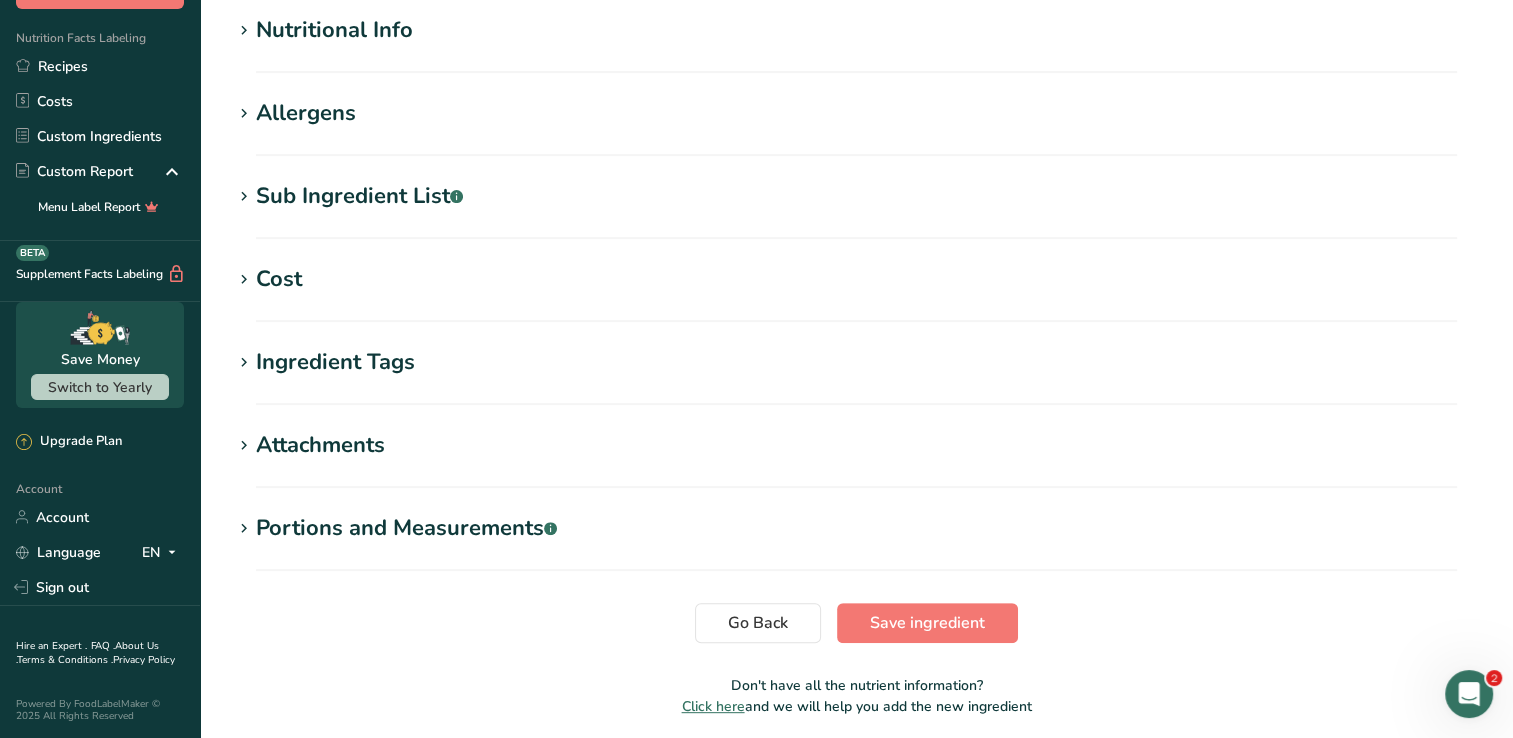 scroll, scrollTop: 697, scrollLeft: 0, axis: vertical 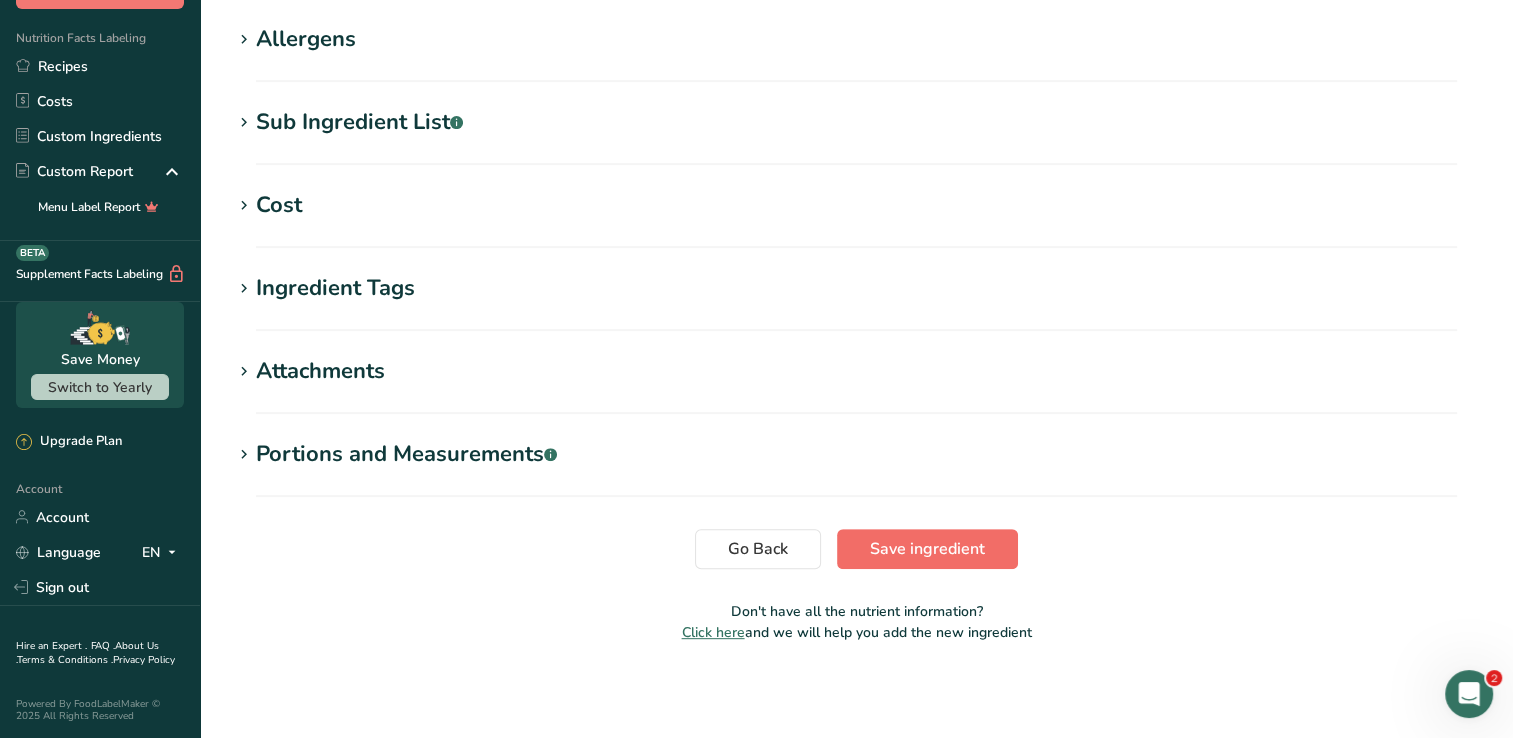 type on "Linneas" 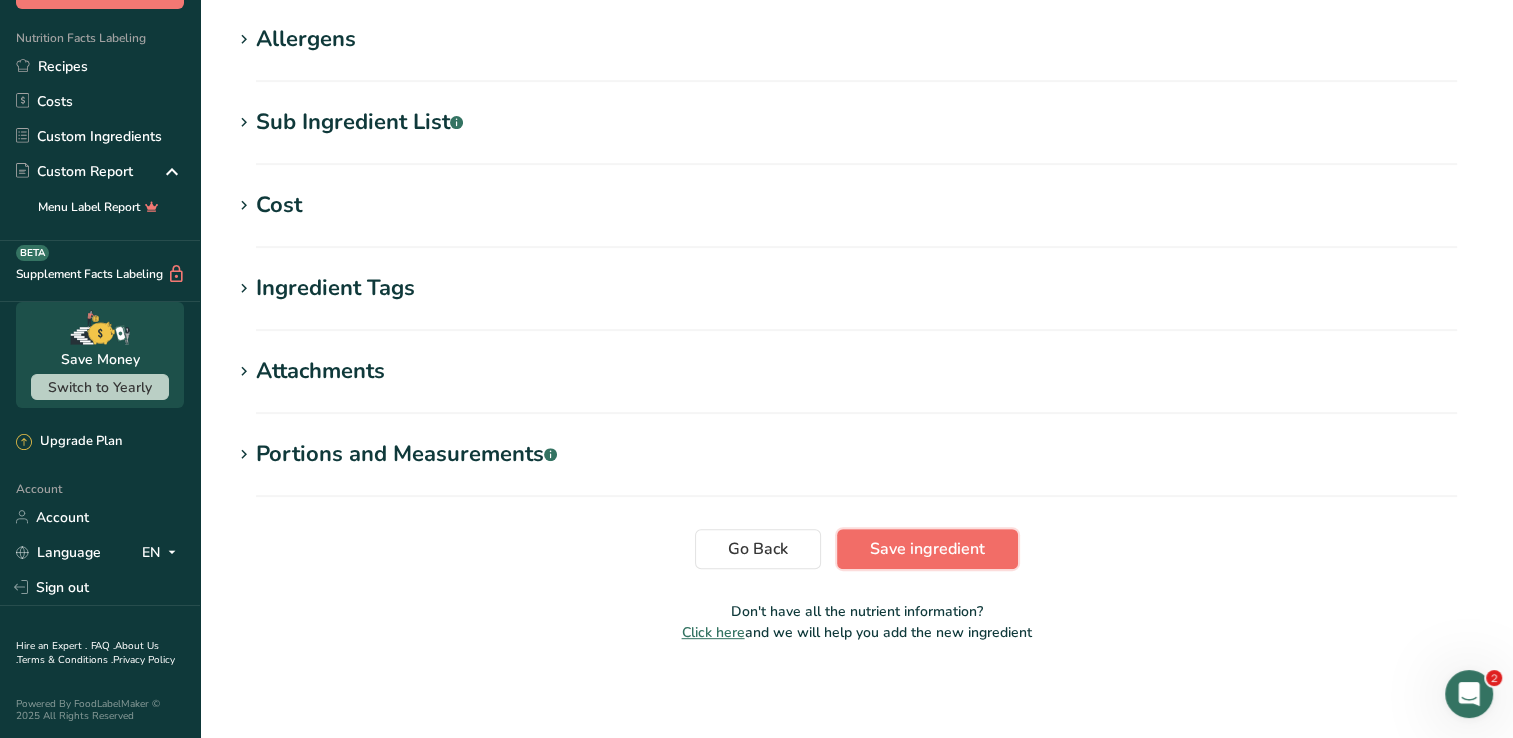 click on "Save ingredient" at bounding box center [927, 549] 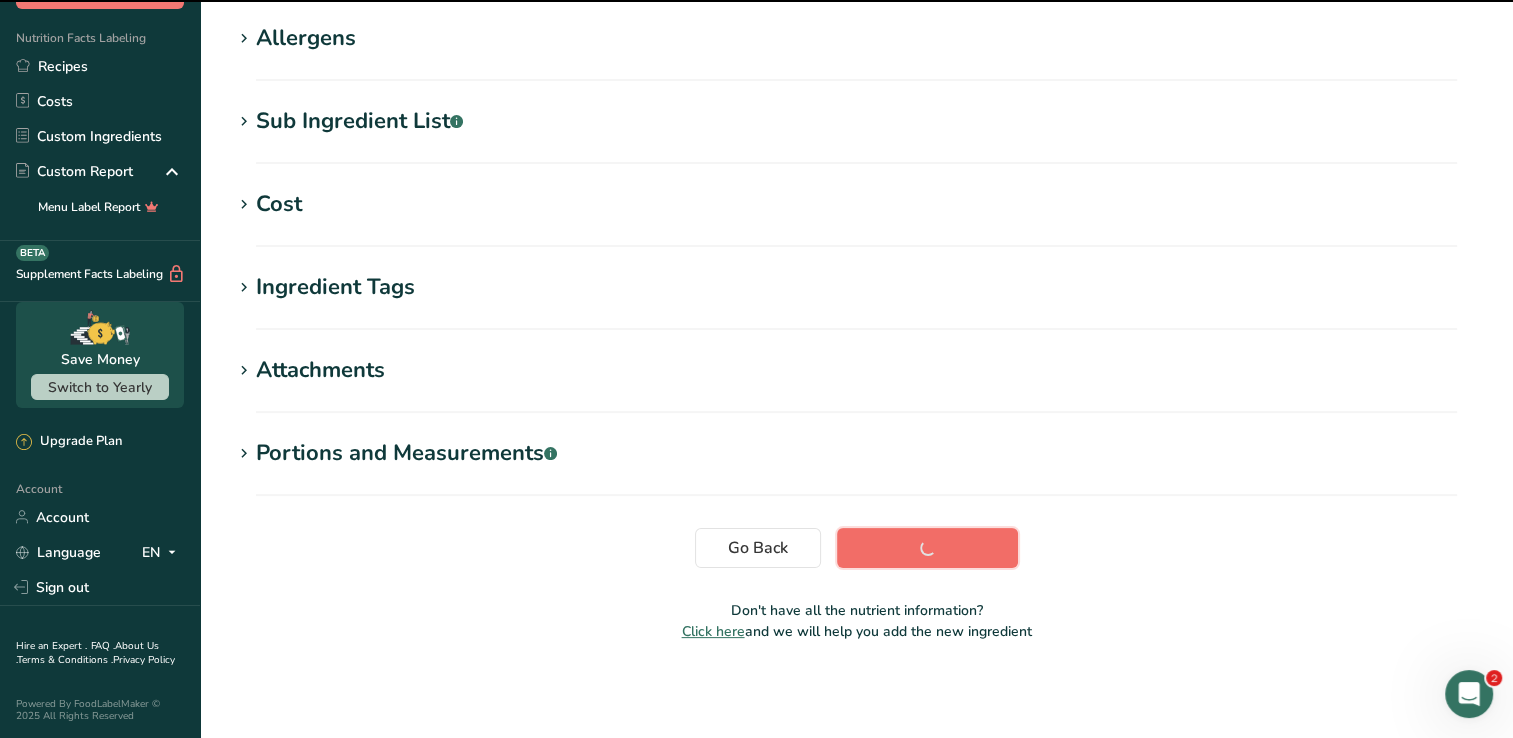 scroll, scrollTop: 320, scrollLeft: 0, axis: vertical 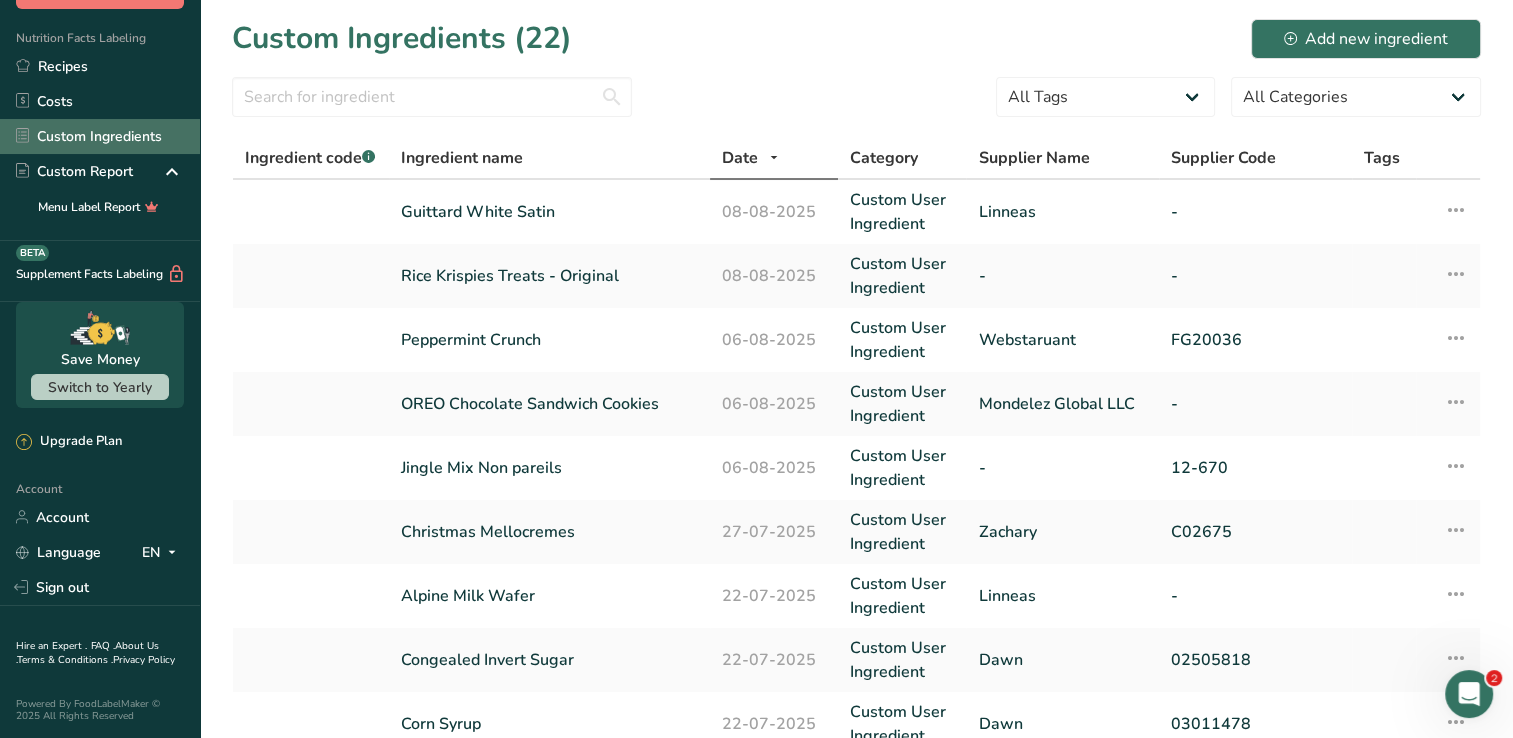 click on "Custom Ingredients" at bounding box center [100, 136] 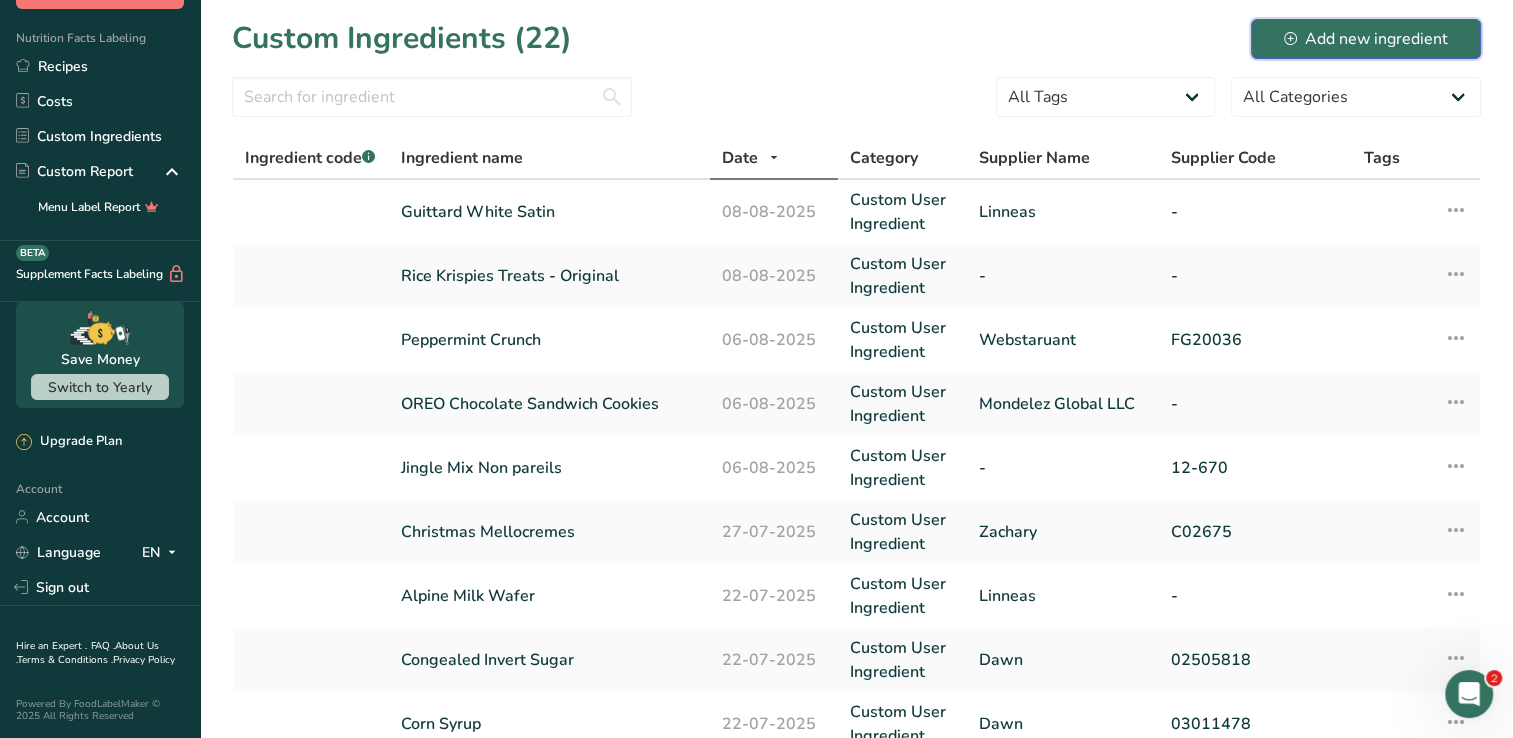 click on "Add new ingredient" at bounding box center [1366, 39] 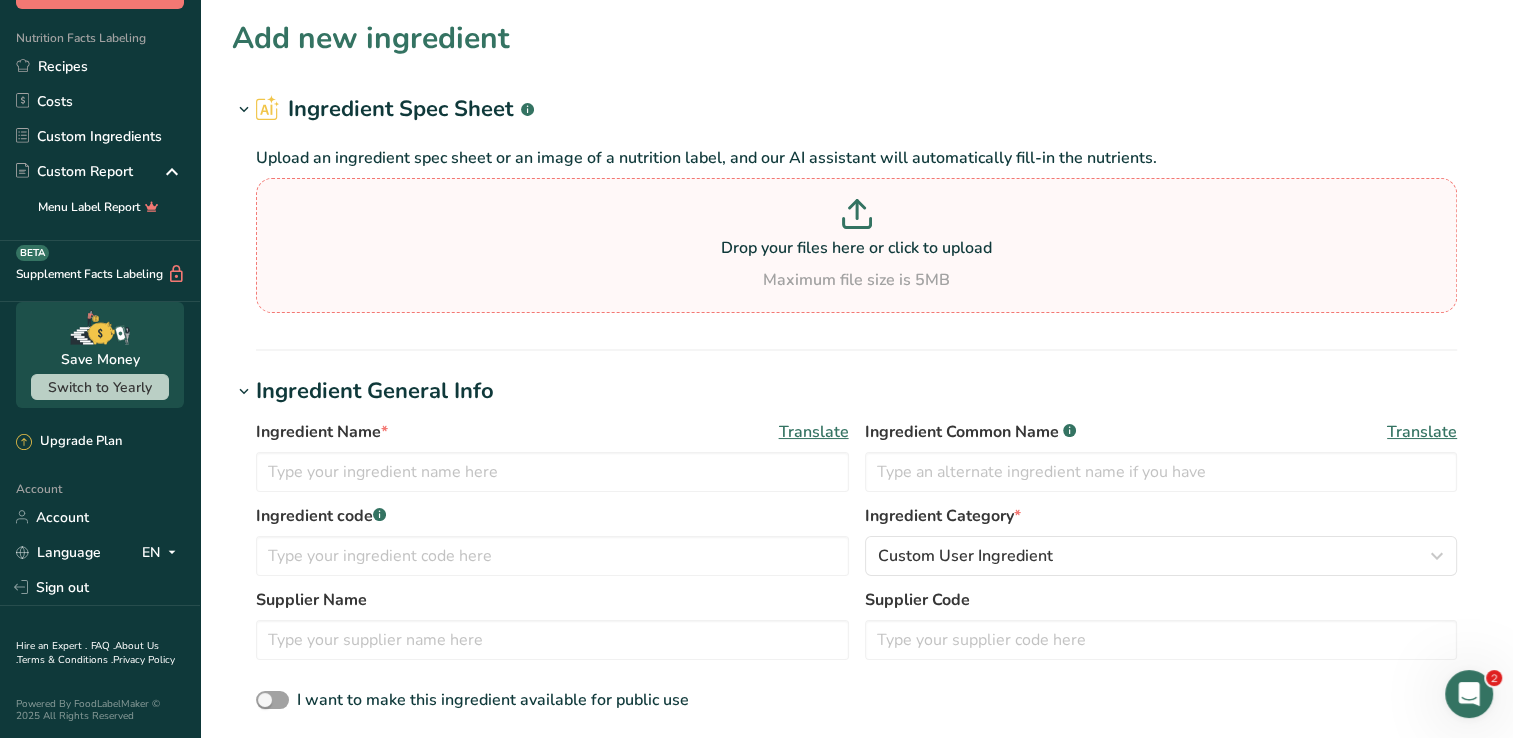 click on "Drop your files here or click to upload" at bounding box center [856, 248] 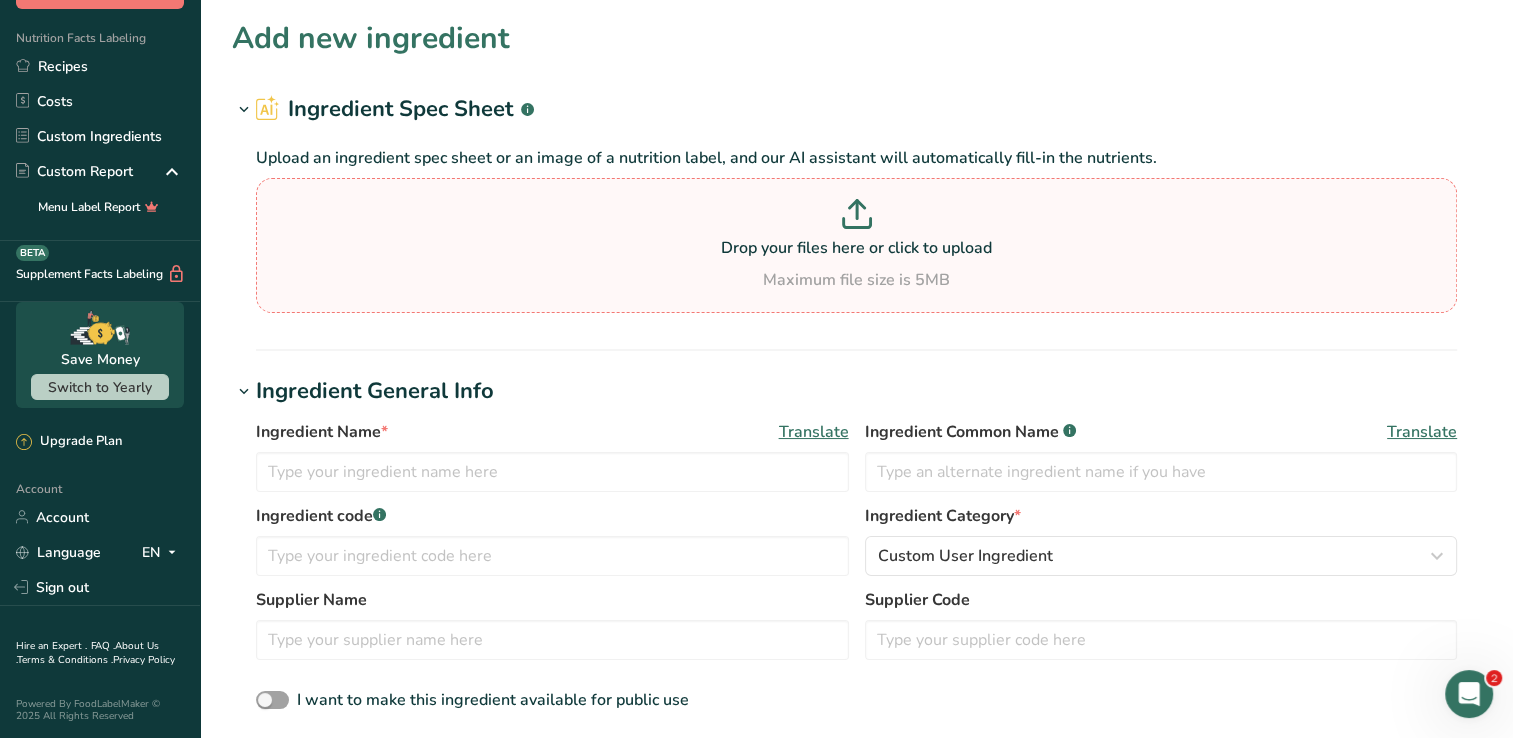 click on "Drop your files here or click to upload" at bounding box center [856, 248] 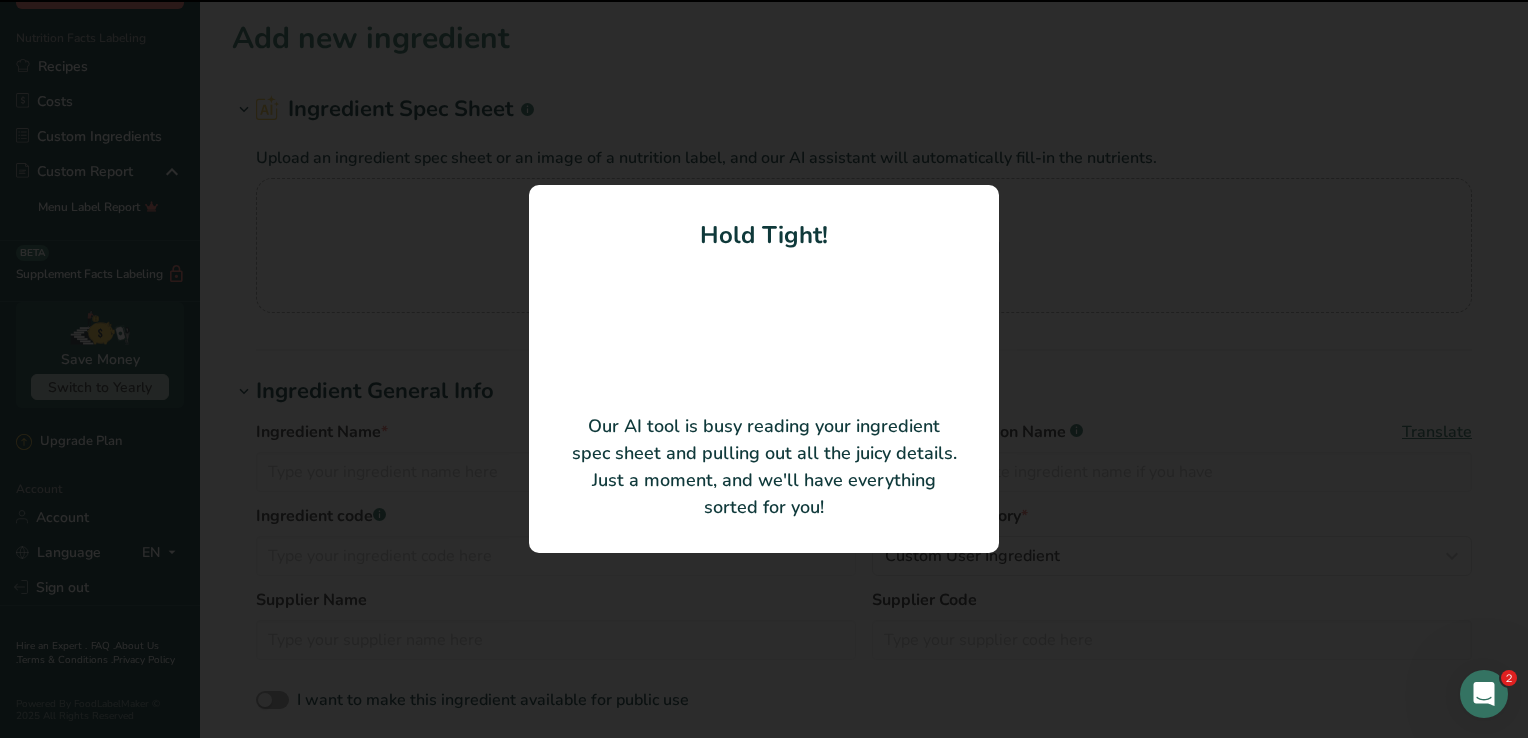 type on "Sugar, Dextrose, Corn Starch, Vegetable Oil (Palm Kernel and/or Palm Oil), Rice Flour, Corn Syrup, Dextrin, Soy Lecithin, Confectioner's Glaze, Gum Arabic, Carnauba Wax, Cellulose Gum, Red 40 Lake, Carrageenan, Natural and Artificial Flavors, Red 40, Yellow 5, Blue 1" 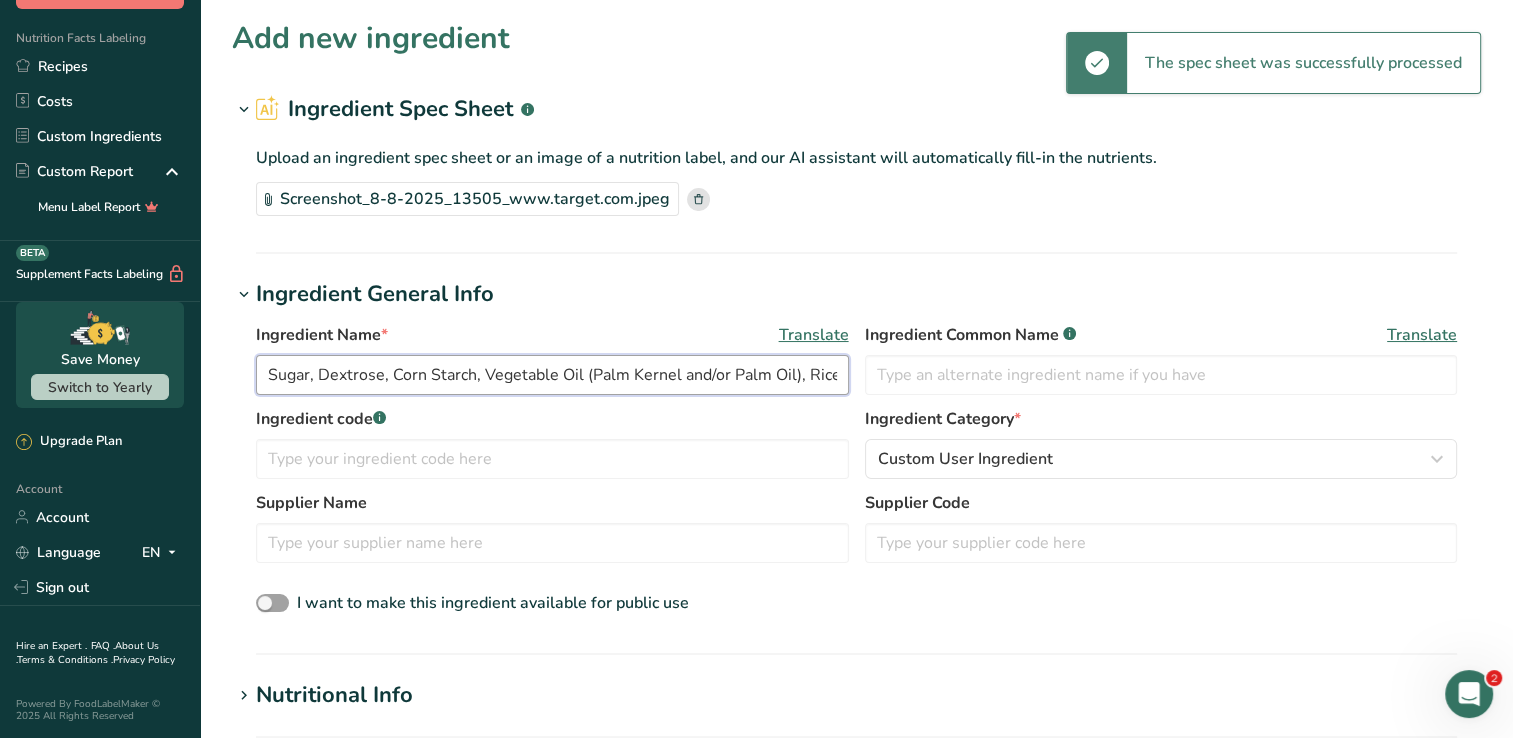 click on "Sugar, Dextrose, Corn Starch, Vegetable Oil (Palm Kernel and/or Palm Oil), Rice Flour, Corn Syrup, Dextrin, Soy Lecithin, Confectioner's Glaze, Gum Arabic, Carnauba Wax, Cellulose Gum, Red 40 Lake, Carrageenan, Natural and Artificial Flavors, Red 40, Yellow 5, Blue 1" at bounding box center (552, 375) 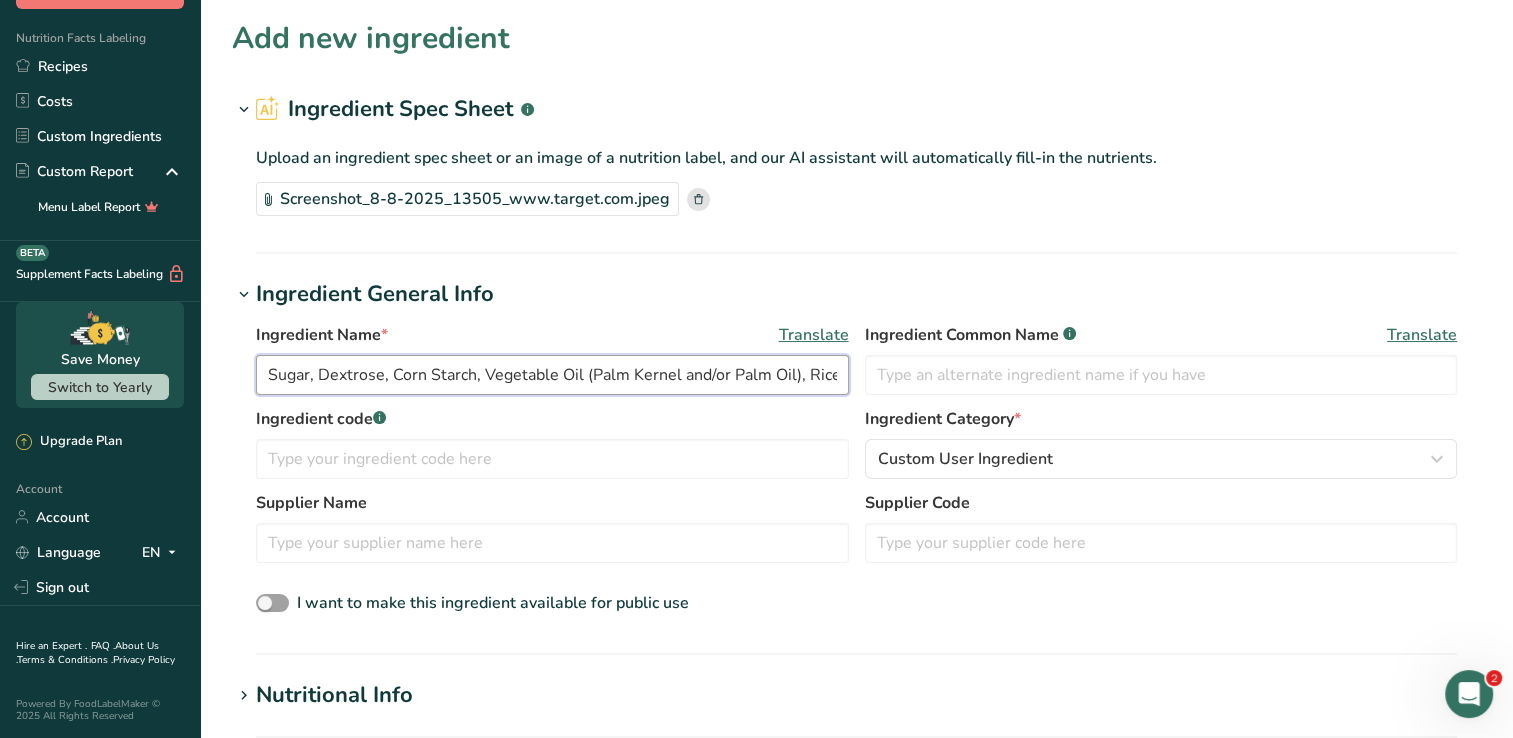 click on "Sugar, Dextrose, Corn Starch, Vegetable Oil (Palm Kernel and/or Palm Oil), Rice Flour, Corn Syrup, Dextrin, Soy Lecithin, Confectioner's Glaze, Gum Arabic, Carnauba Wax, Cellulose Gum, Red 40 Lake, Carrageenan, Natural and Artificial Flavors, Red 40, Yellow 5, Blue 1" at bounding box center (552, 375) 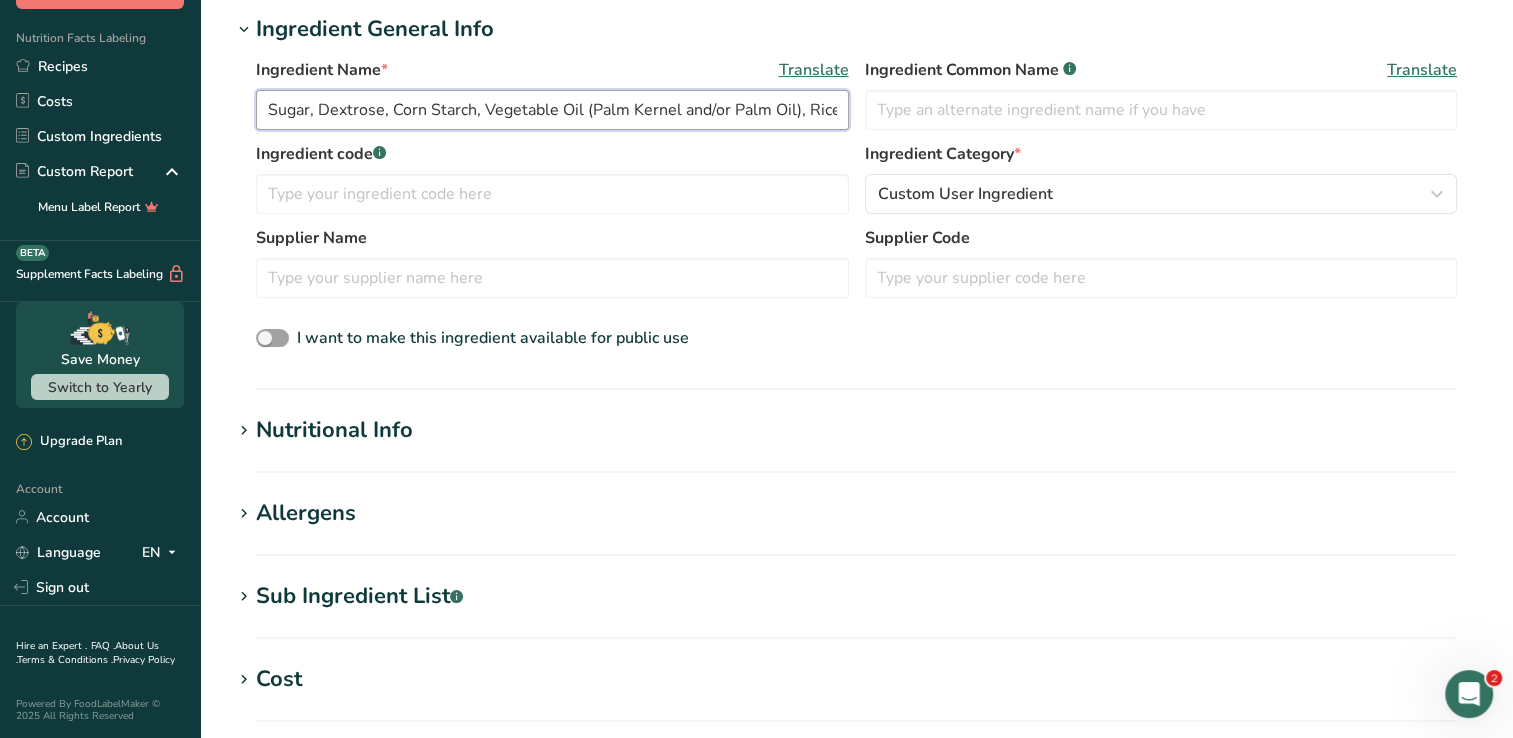 scroll, scrollTop: 300, scrollLeft: 0, axis: vertical 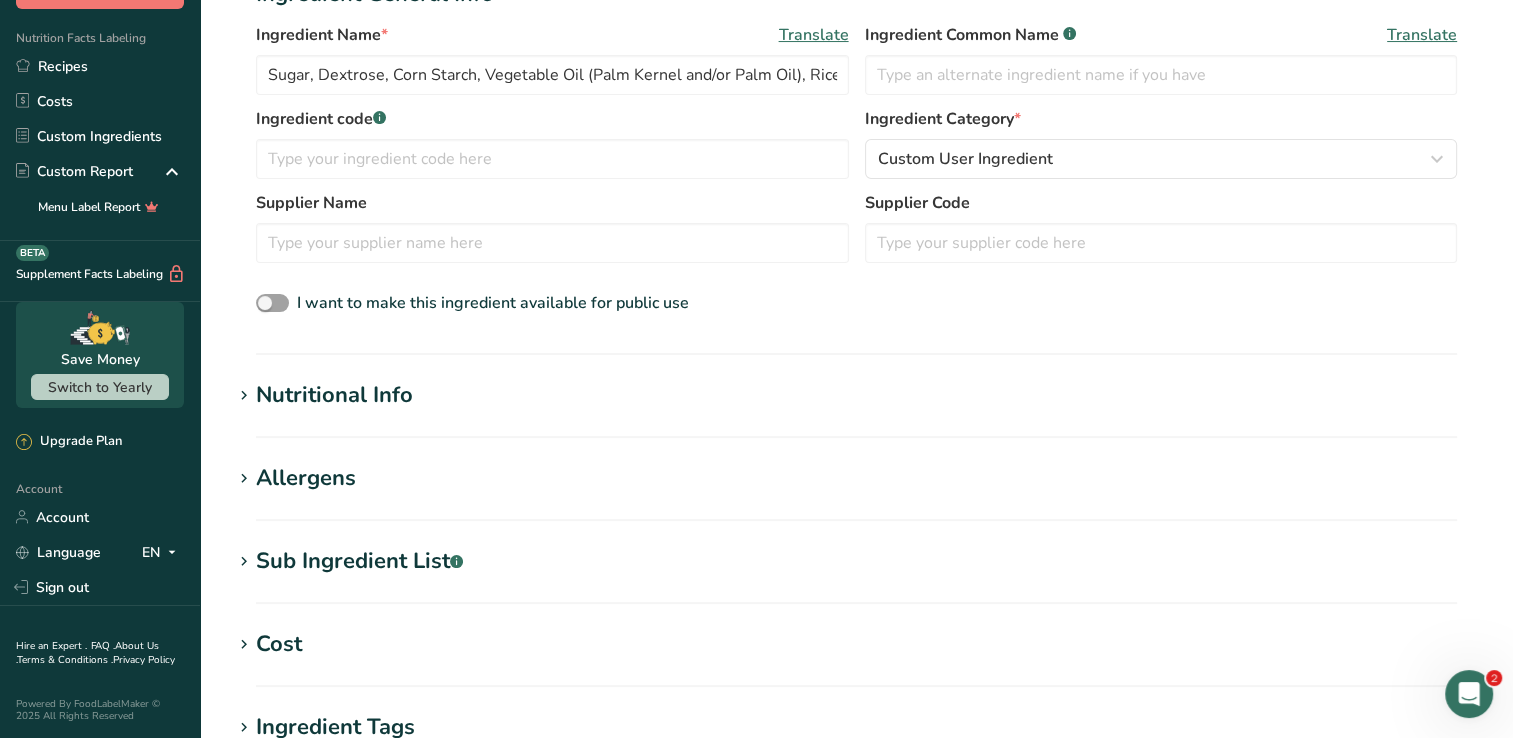 click on "Sub Ingredient List
.a-a{fill:#347362;}.b-a{fill:#fff;}" at bounding box center [359, 561] 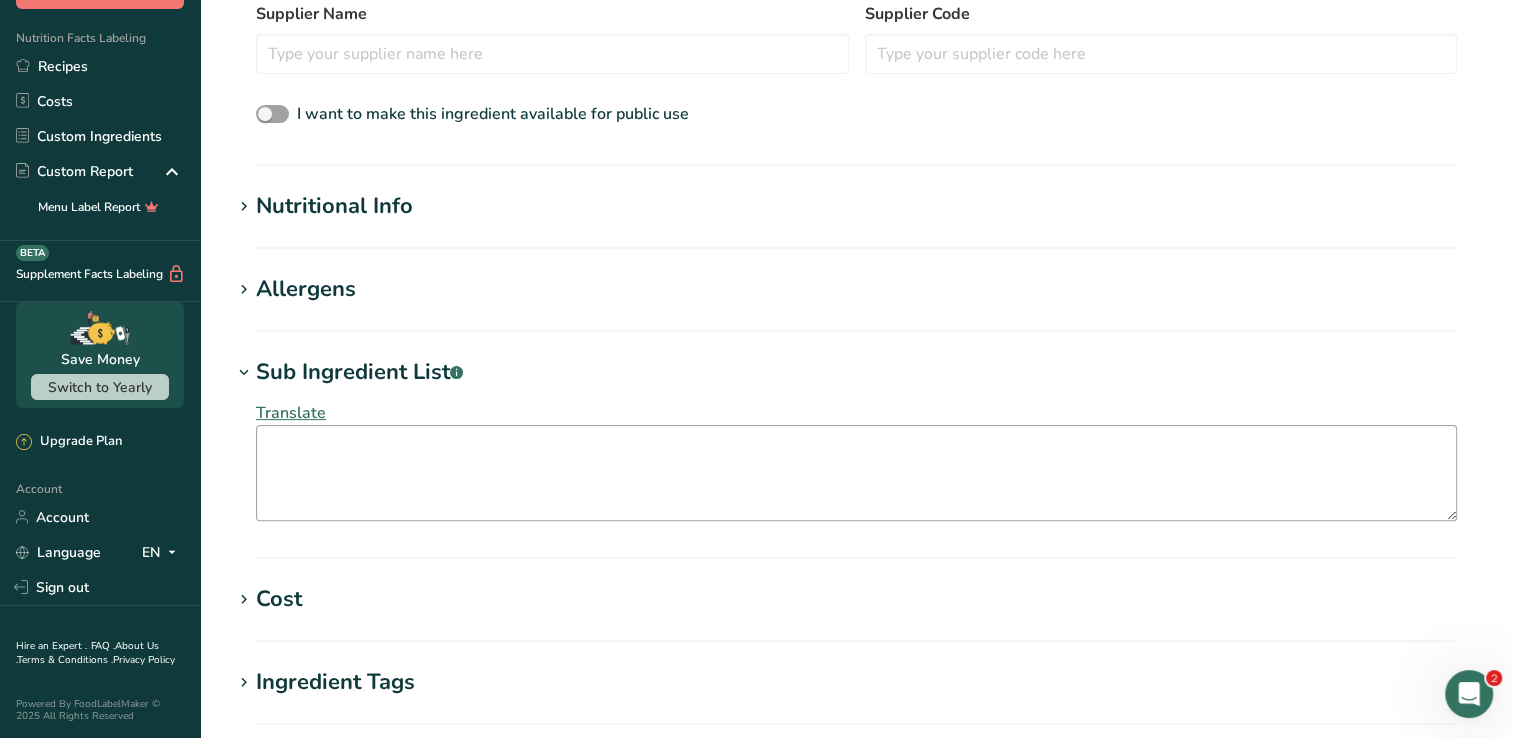 scroll, scrollTop: 500, scrollLeft: 0, axis: vertical 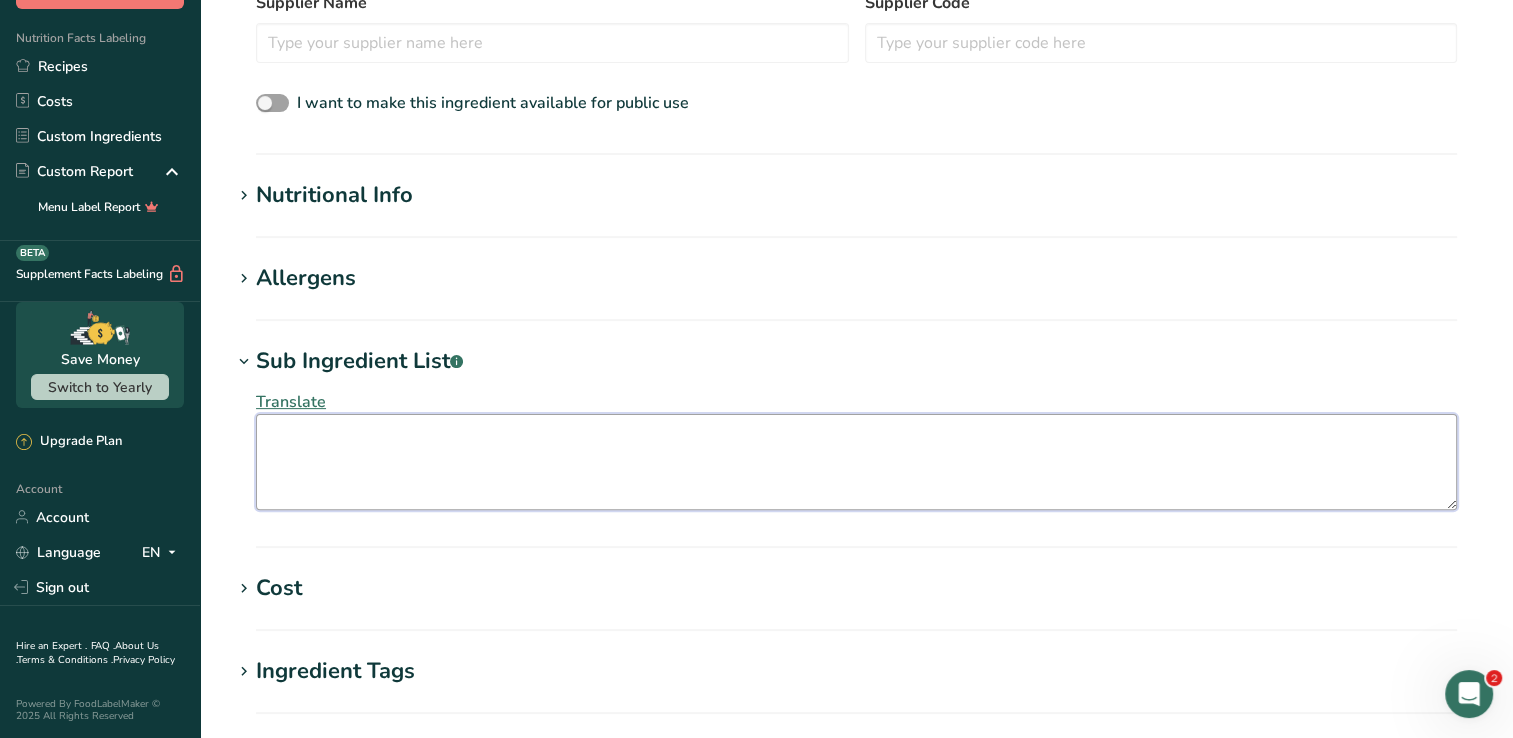 click at bounding box center (856, 462) 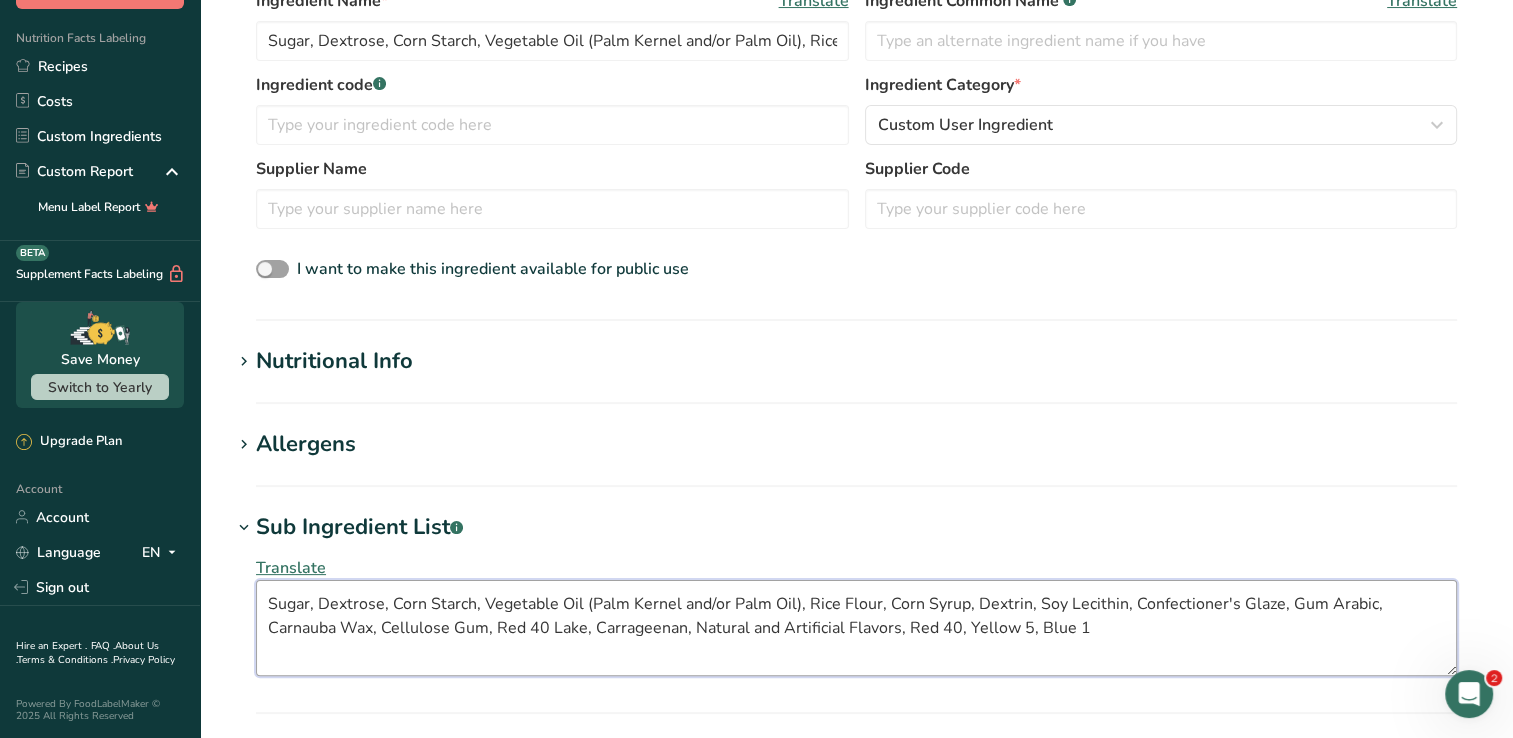 scroll, scrollTop: 300, scrollLeft: 0, axis: vertical 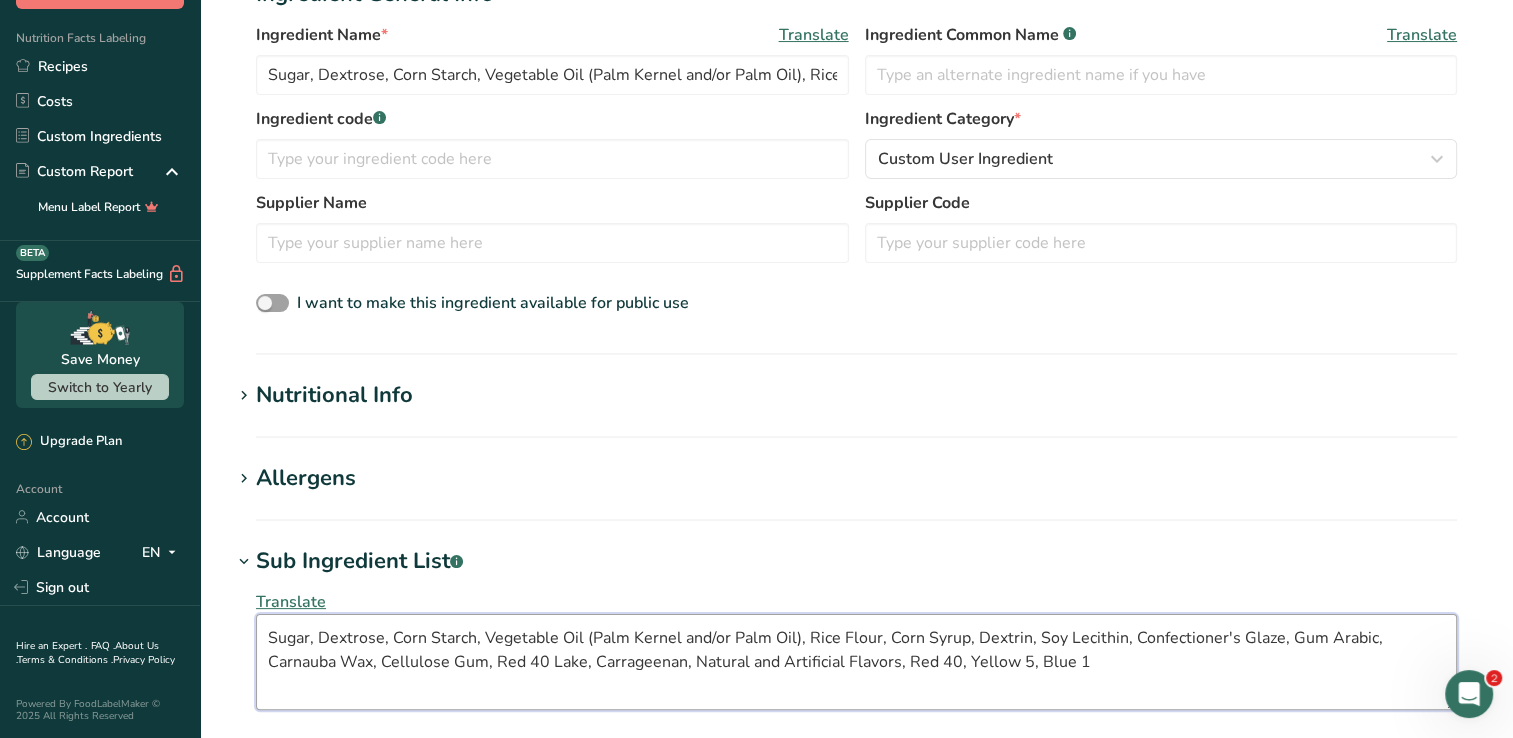 type on "Sugar, Dextrose, Corn Starch, Vegetable Oil (Palm Kernel and/or Palm Oil), Rice Flour, Corn Syrup, Dextrin, Soy Lecithin, Confectioner's Glaze, Gum Arabic, Carnauba Wax, Cellulose Gum, Red 40 Lake, Carrageenan, Natural and Artificial Flavors, Red 40, Yellow 5, Blue 1" 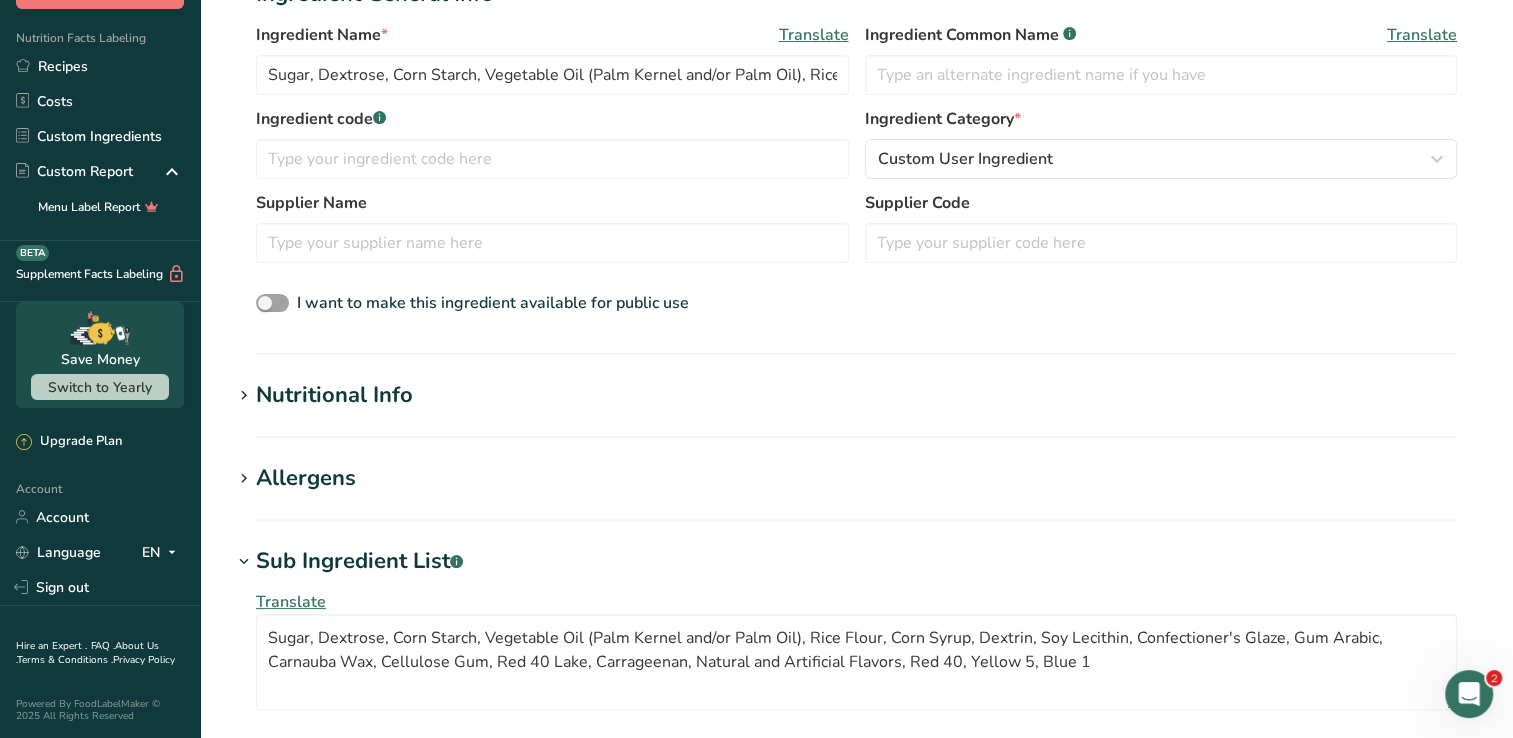 click on "Nutritional Info" at bounding box center [334, 395] 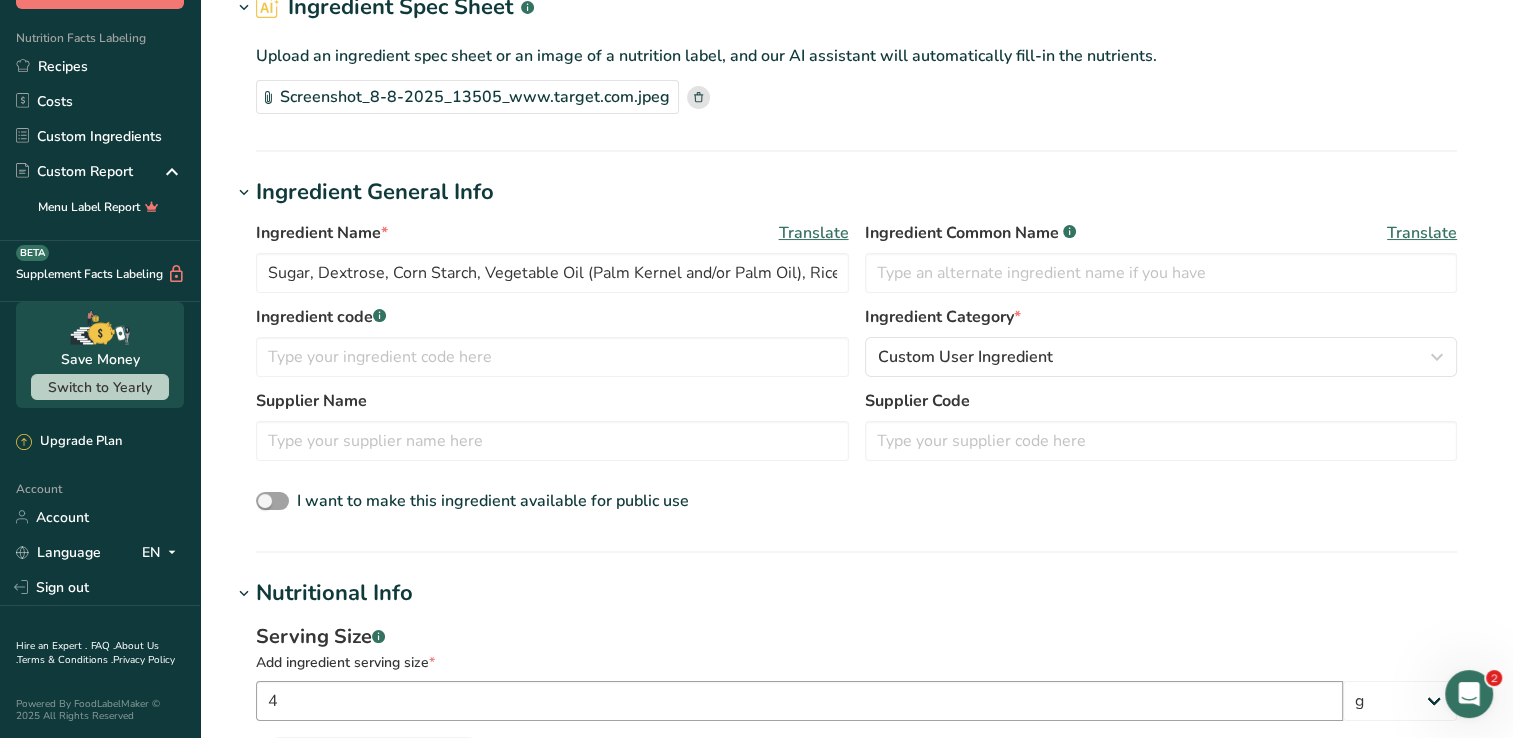 scroll, scrollTop: 100, scrollLeft: 0, axis: vertical 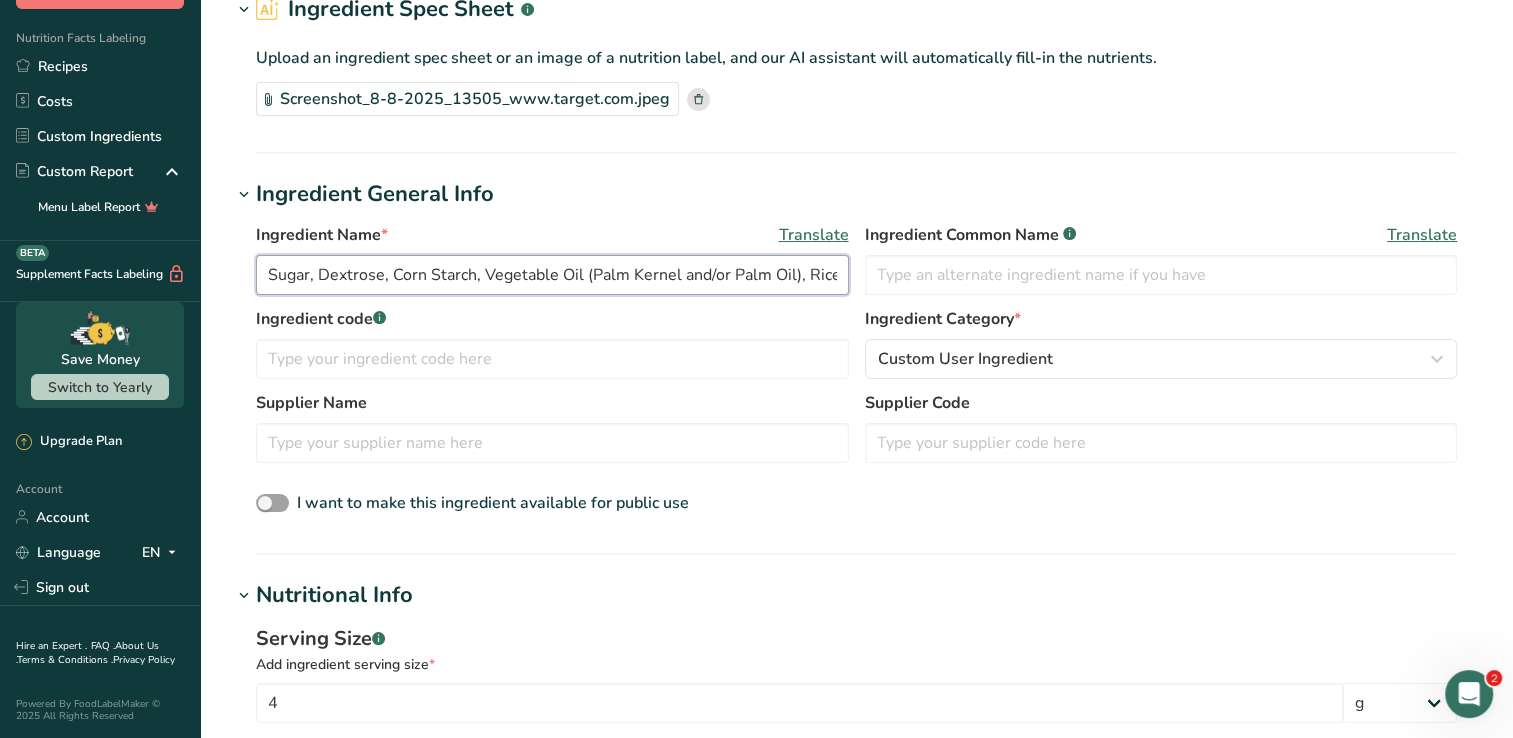 click on "Sugar, Dextrose, Corn Starch, Vegetable Oil (Palm Kernel and/or Palm Oil), Rice Flour, Corn Syrup, Dextrin, Soy Lecithin, Confectioner's Glaze, Gum Arabic, Carnauba Wax, Cellulose Gum, Red 40 Lake, Carrageenan, Natural and Artificial Flavors, Red 40, Yellow 5, Blue 1" at bounding box center (552, 275) 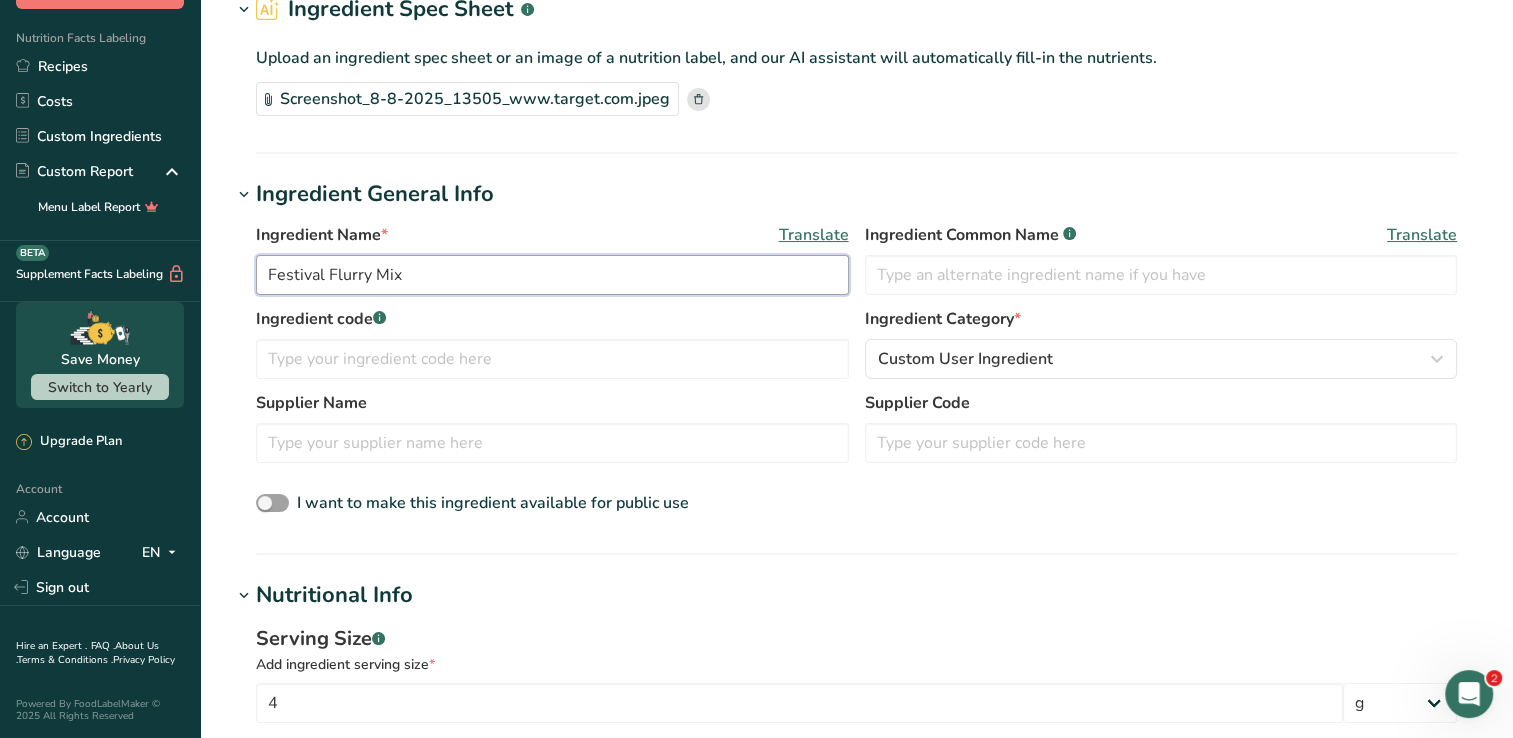 type on "Festival Flurry Mix" 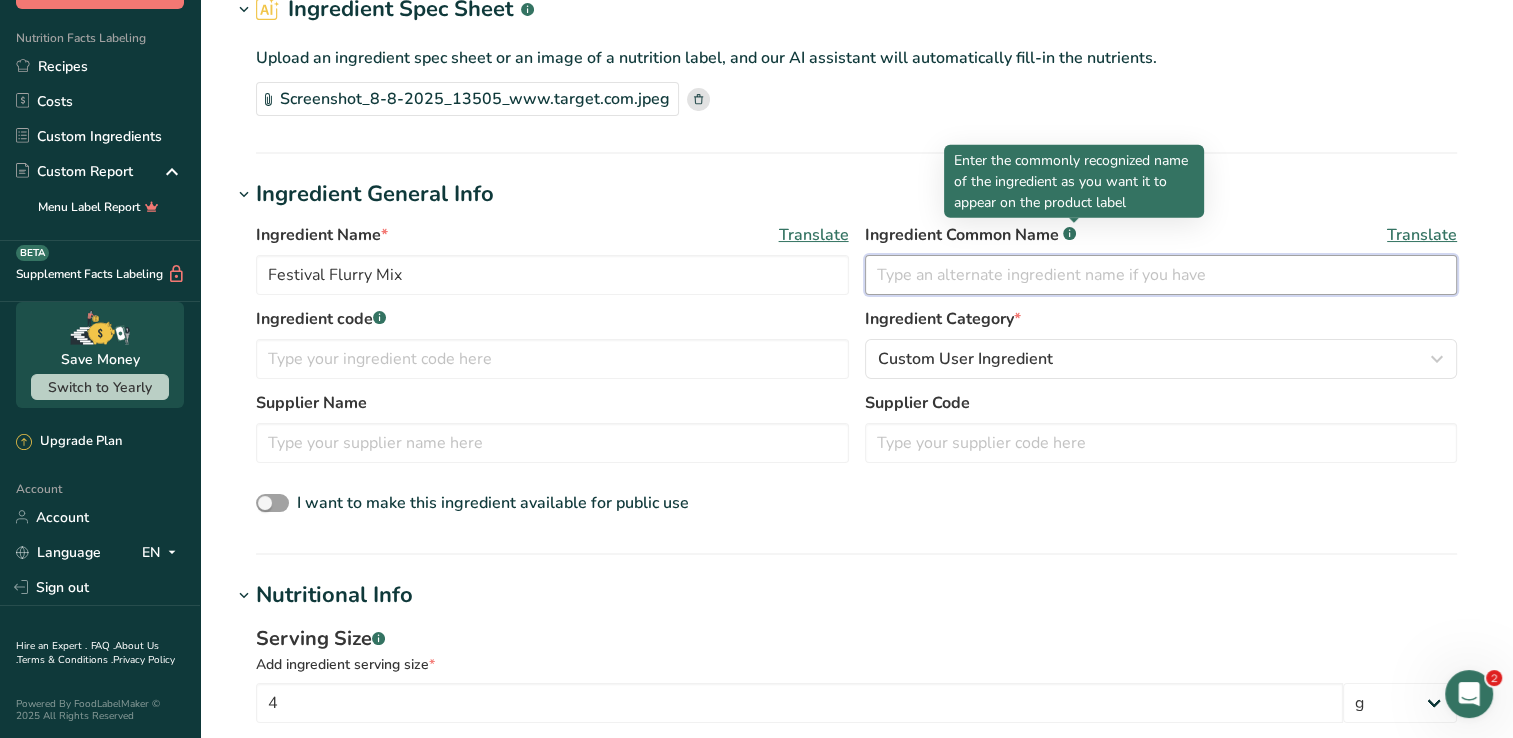 click at bounding box center [1161, 275] 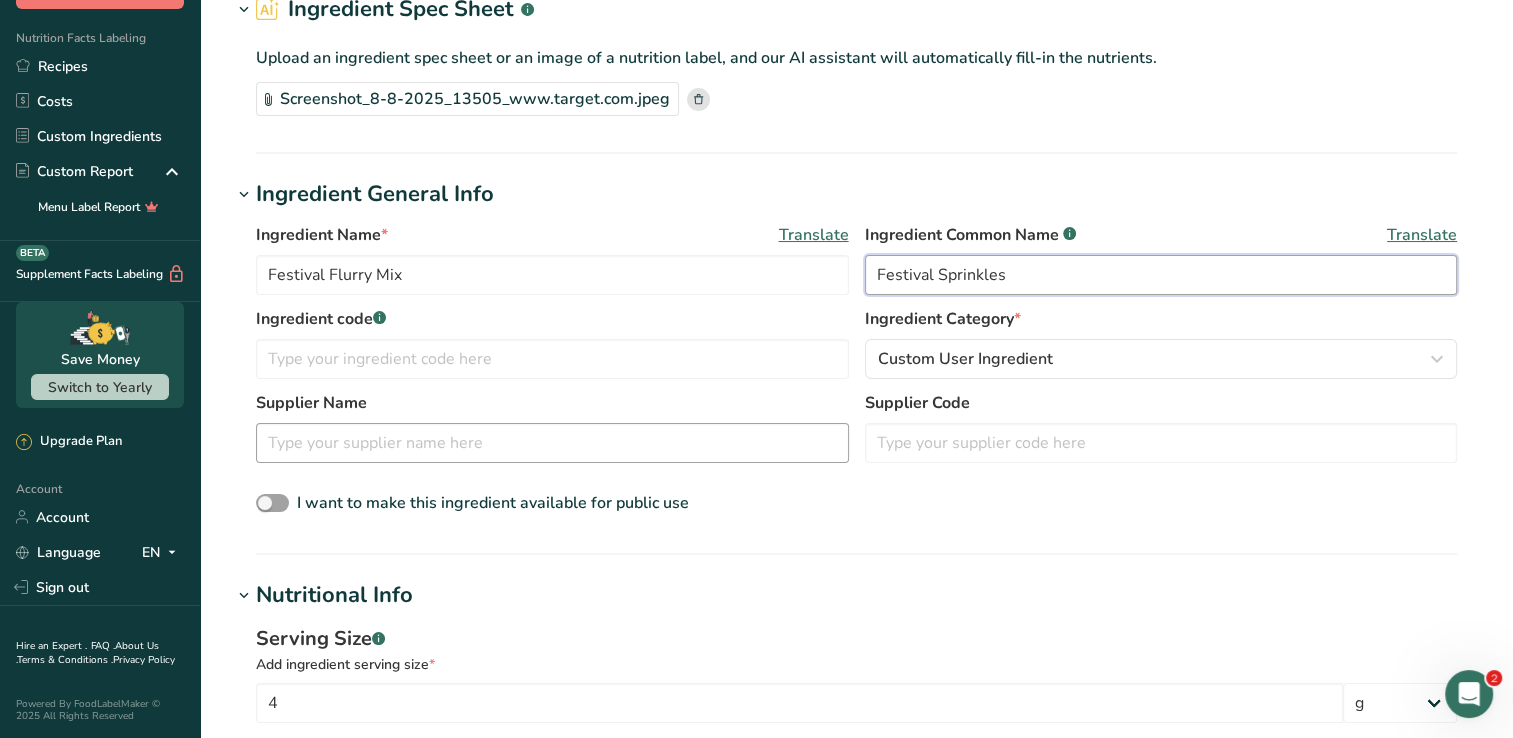 type on "Festival Sprinkles" 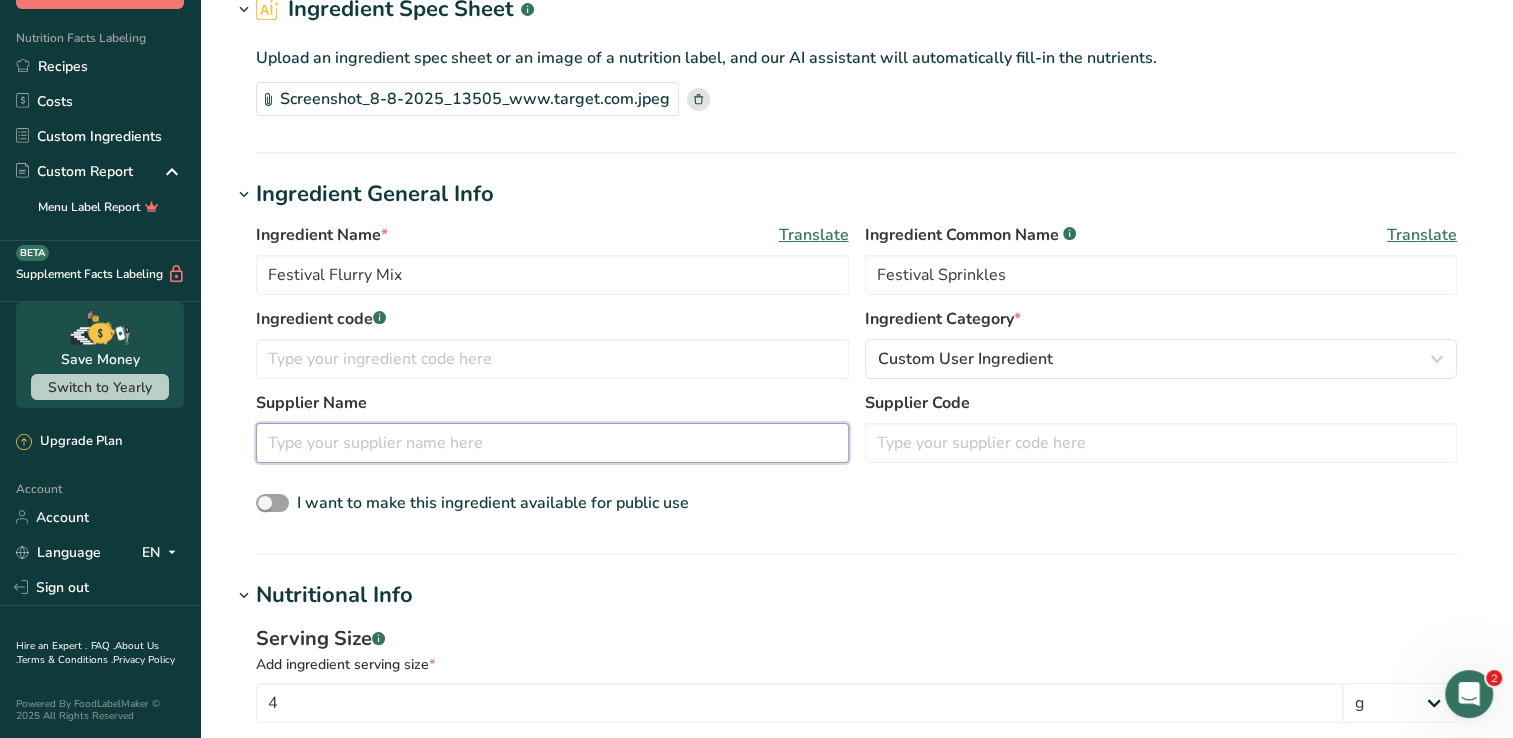 click at bounding box center [552, 443] 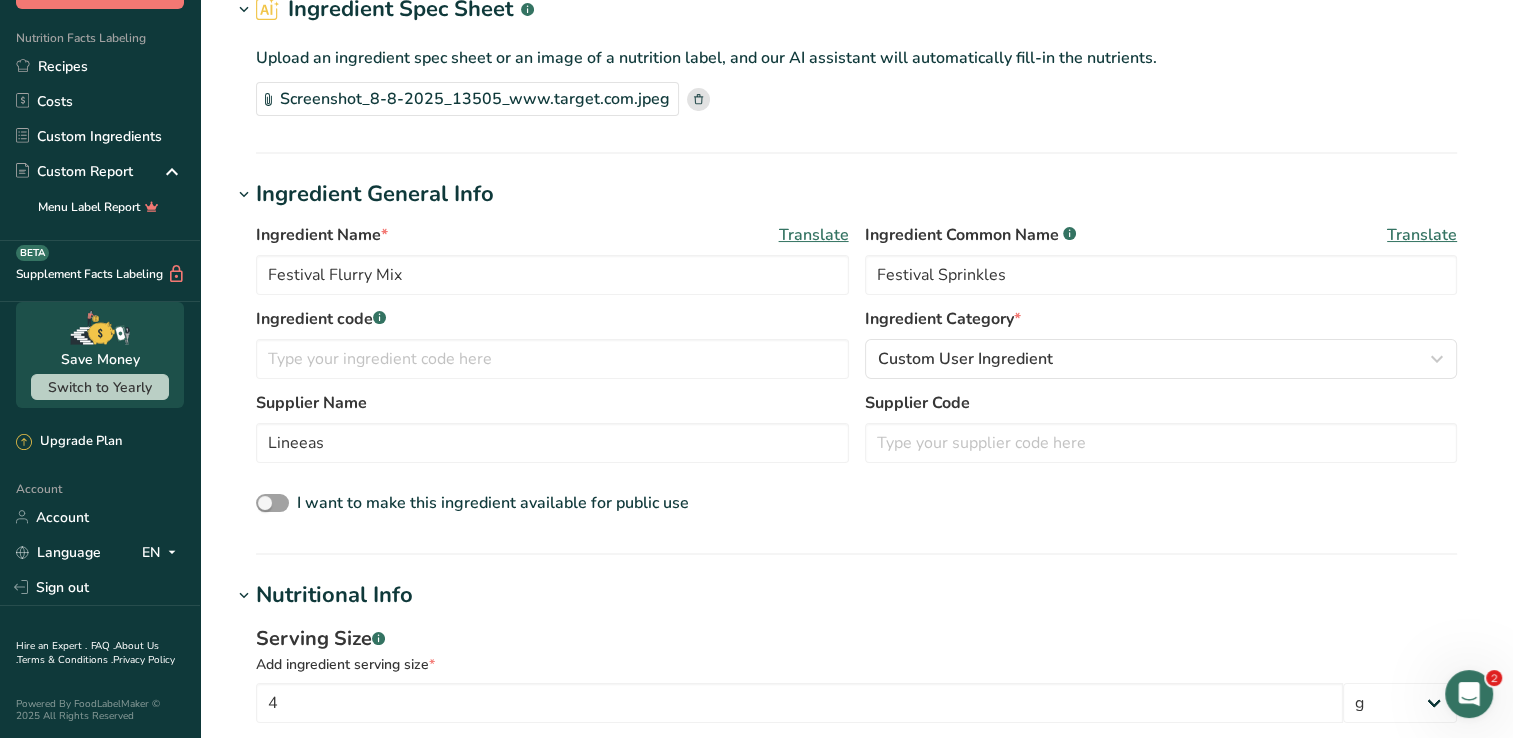 click on "I want to make this ingredient available for public use" at bounding box center (856, 504) 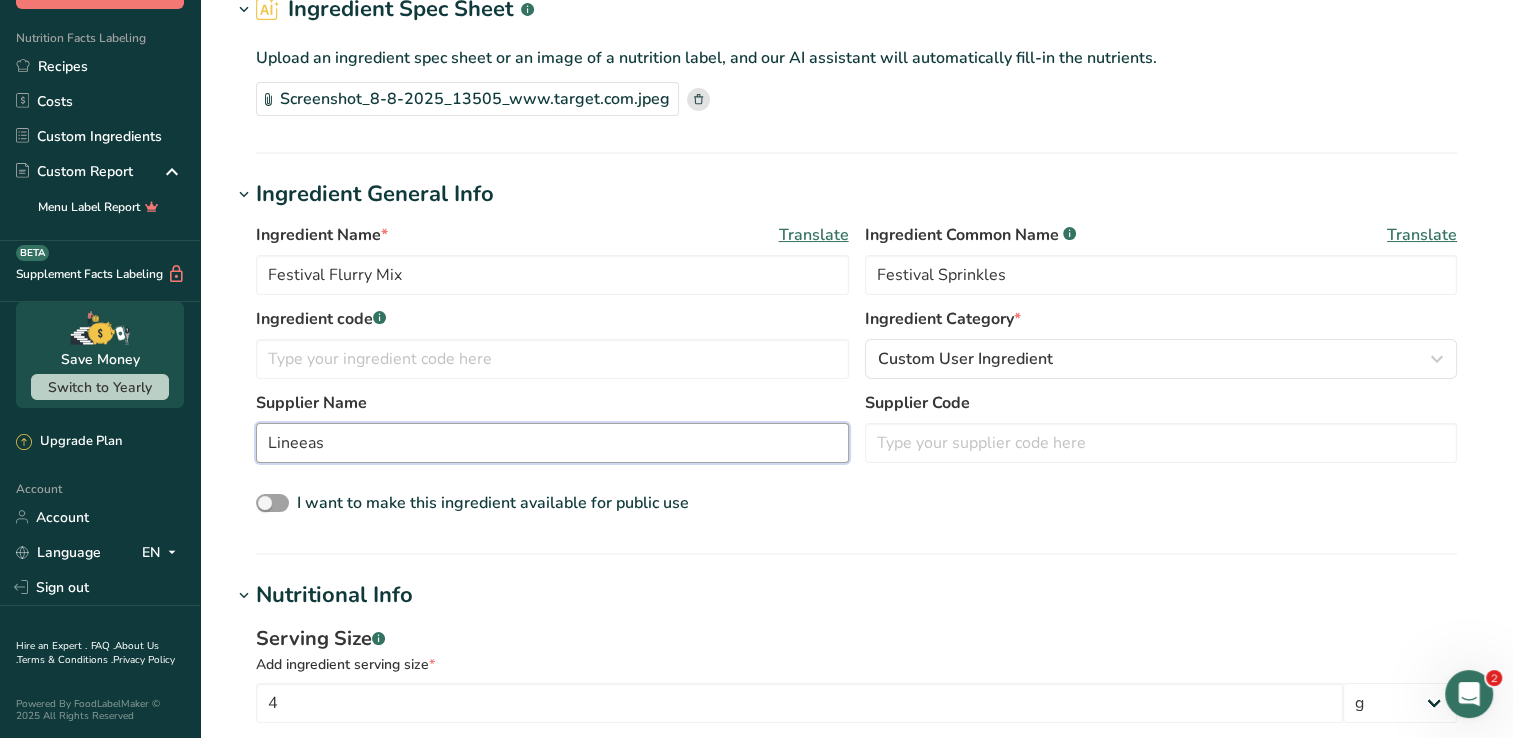 click on "Lineeas" at bounding box center [552, 443] 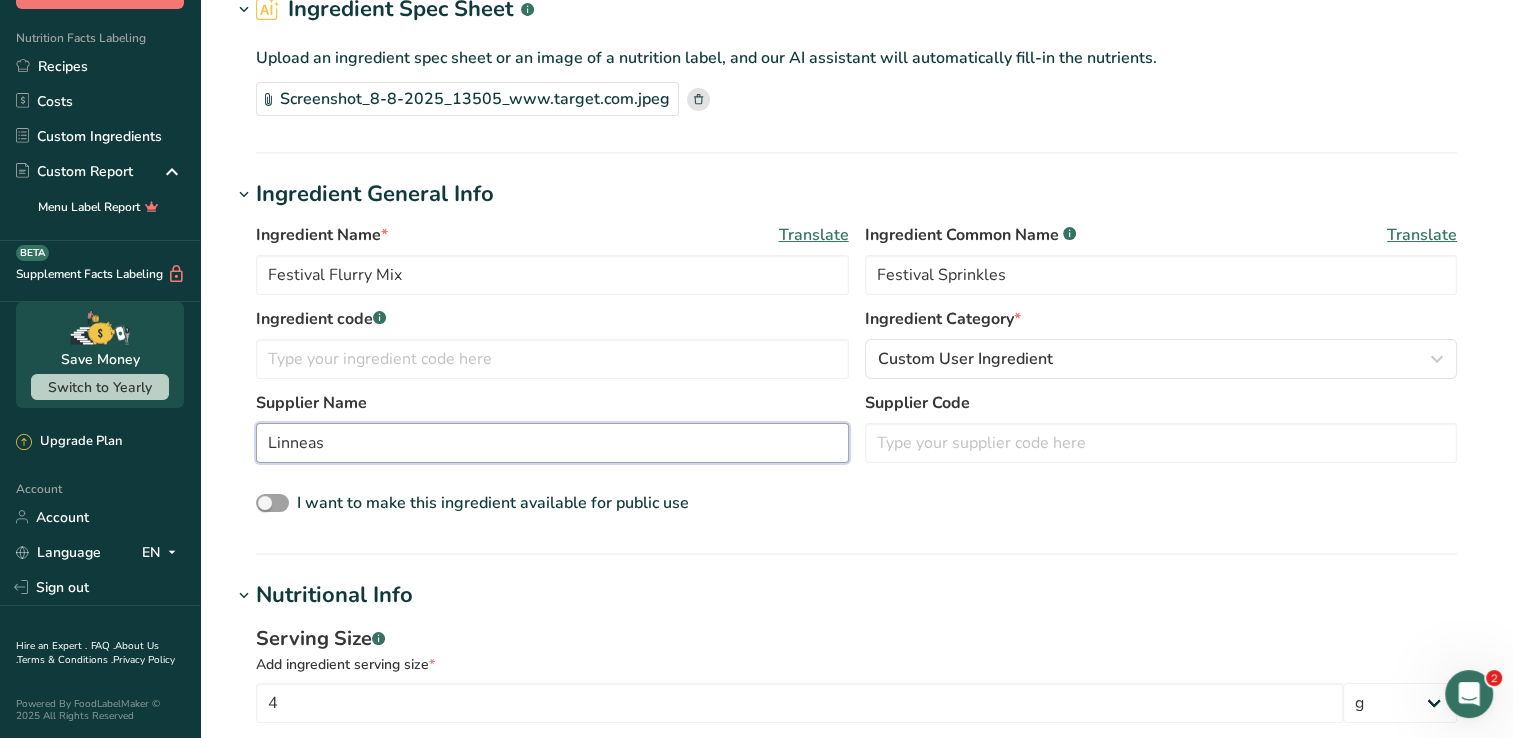 type on "Linneas" 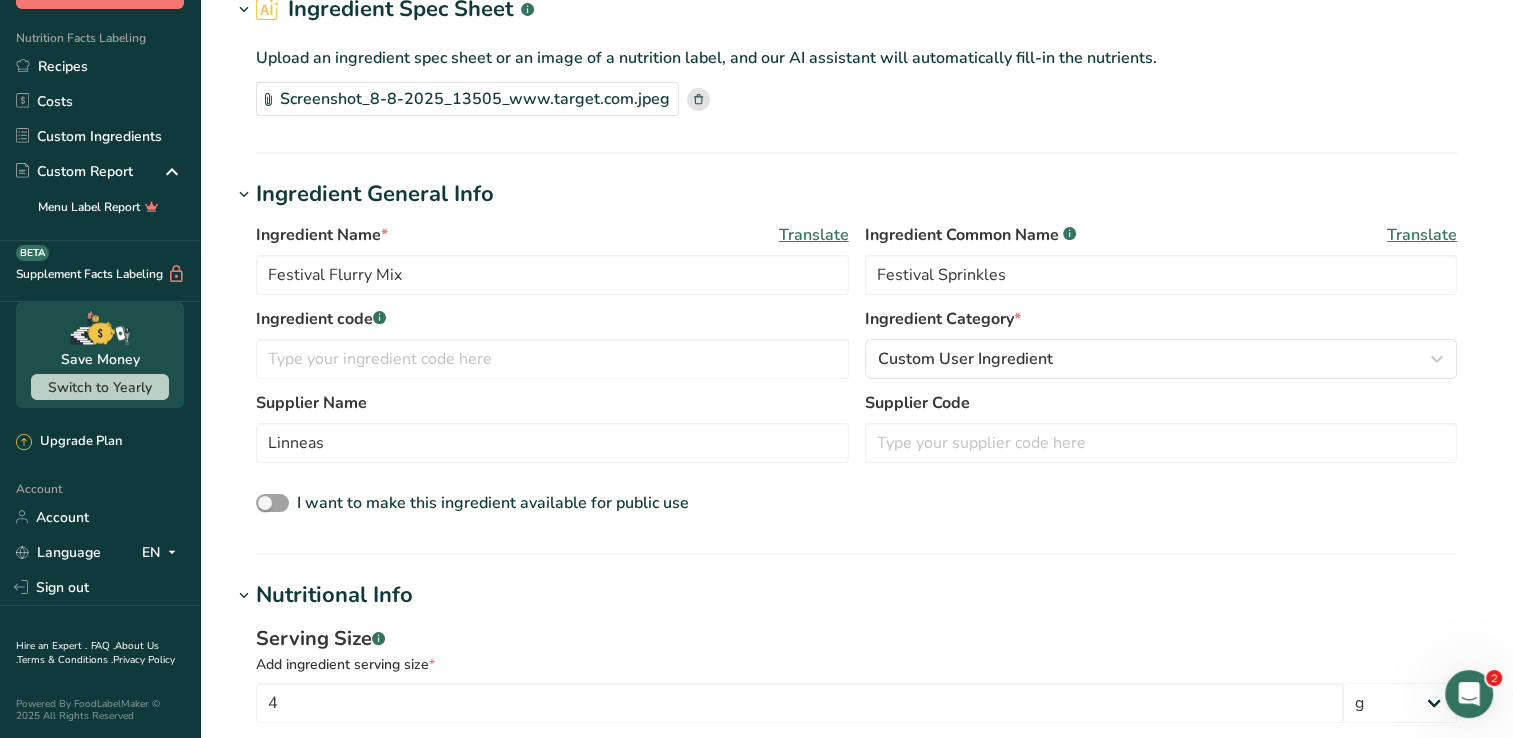 click on "Supplier Name Linneas   Supplier Code" at bounding box center [856, 433] 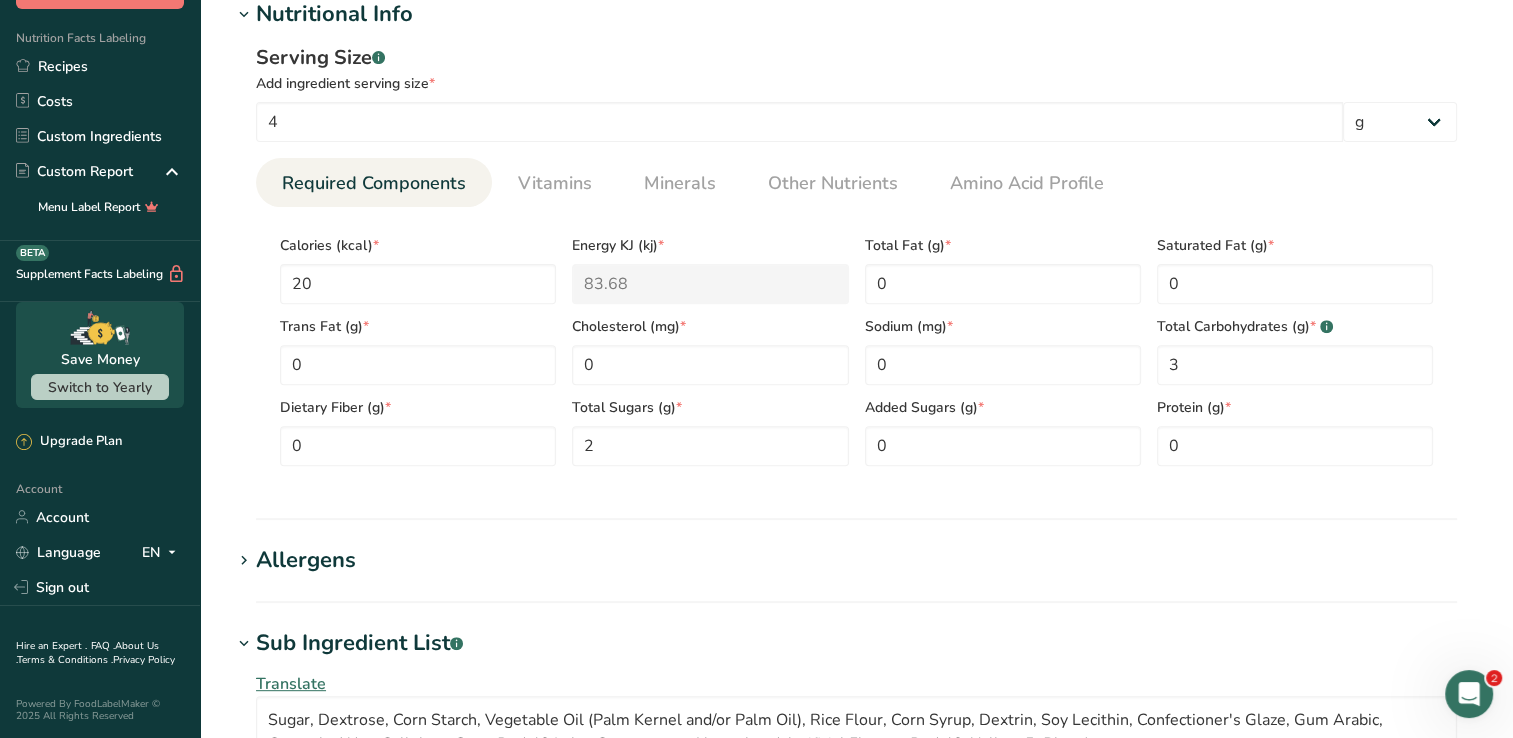 scroll, scrollTop: 800, scrollLeft: 0, axis: vertical 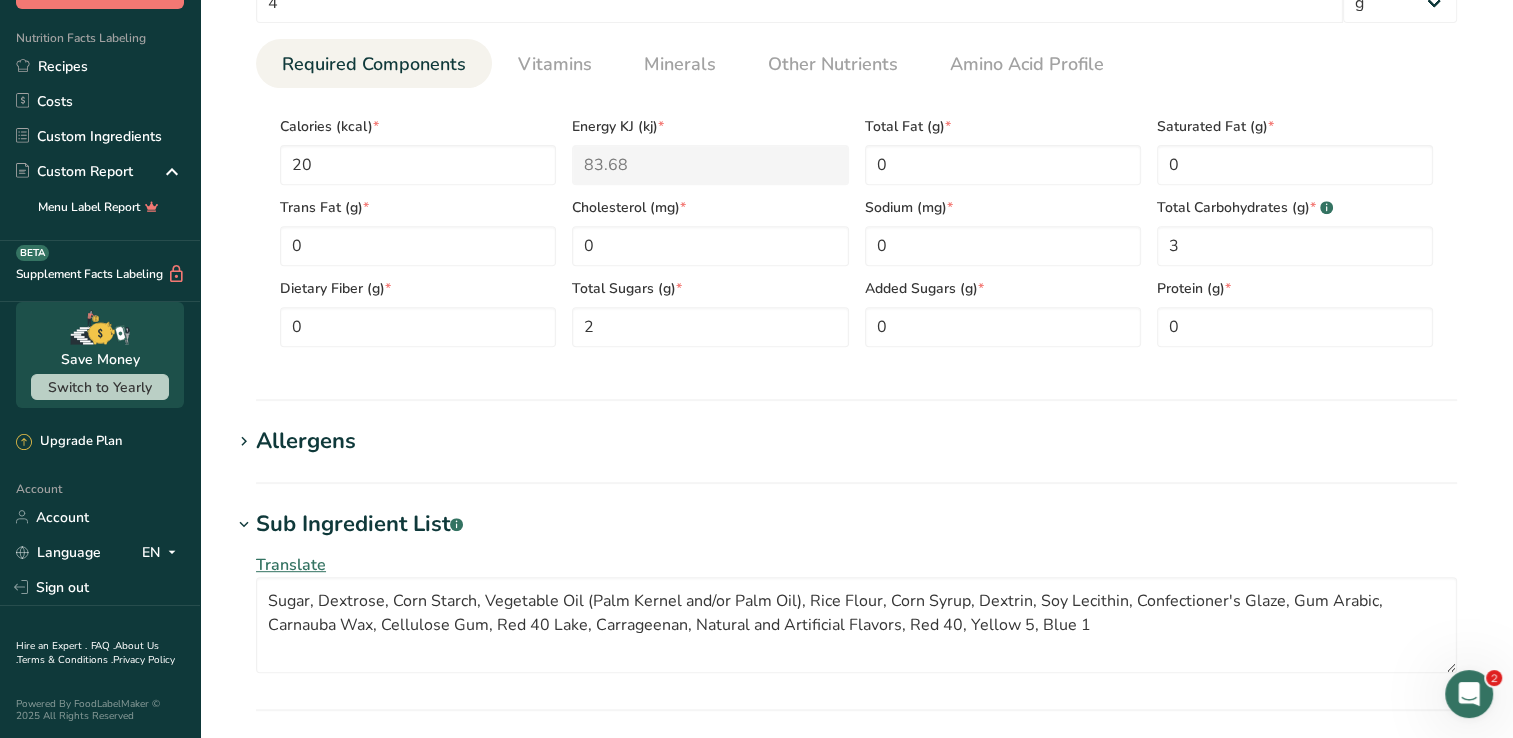 click on "Allergens" at bounding box center (306, 441) 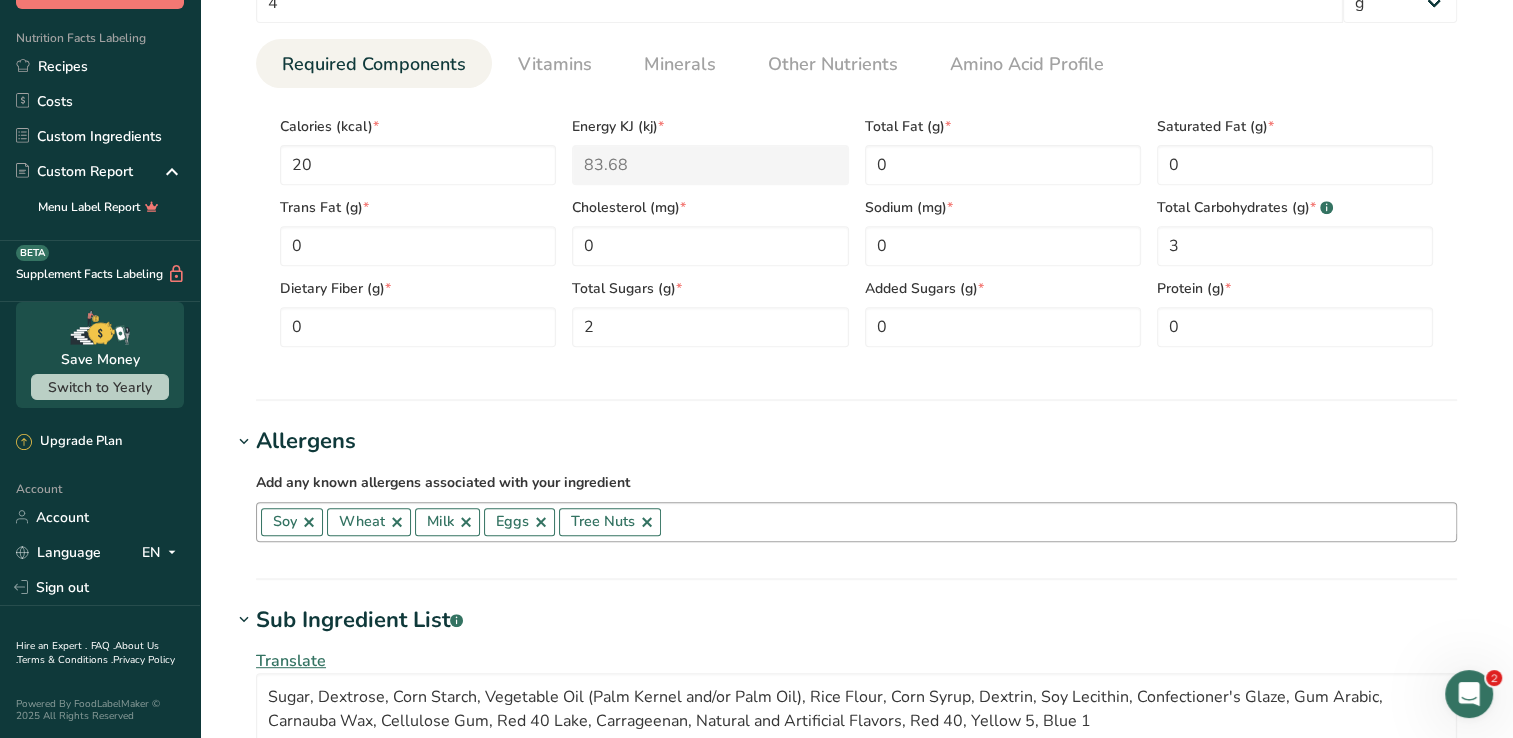 click at bounding box center (397, 522) 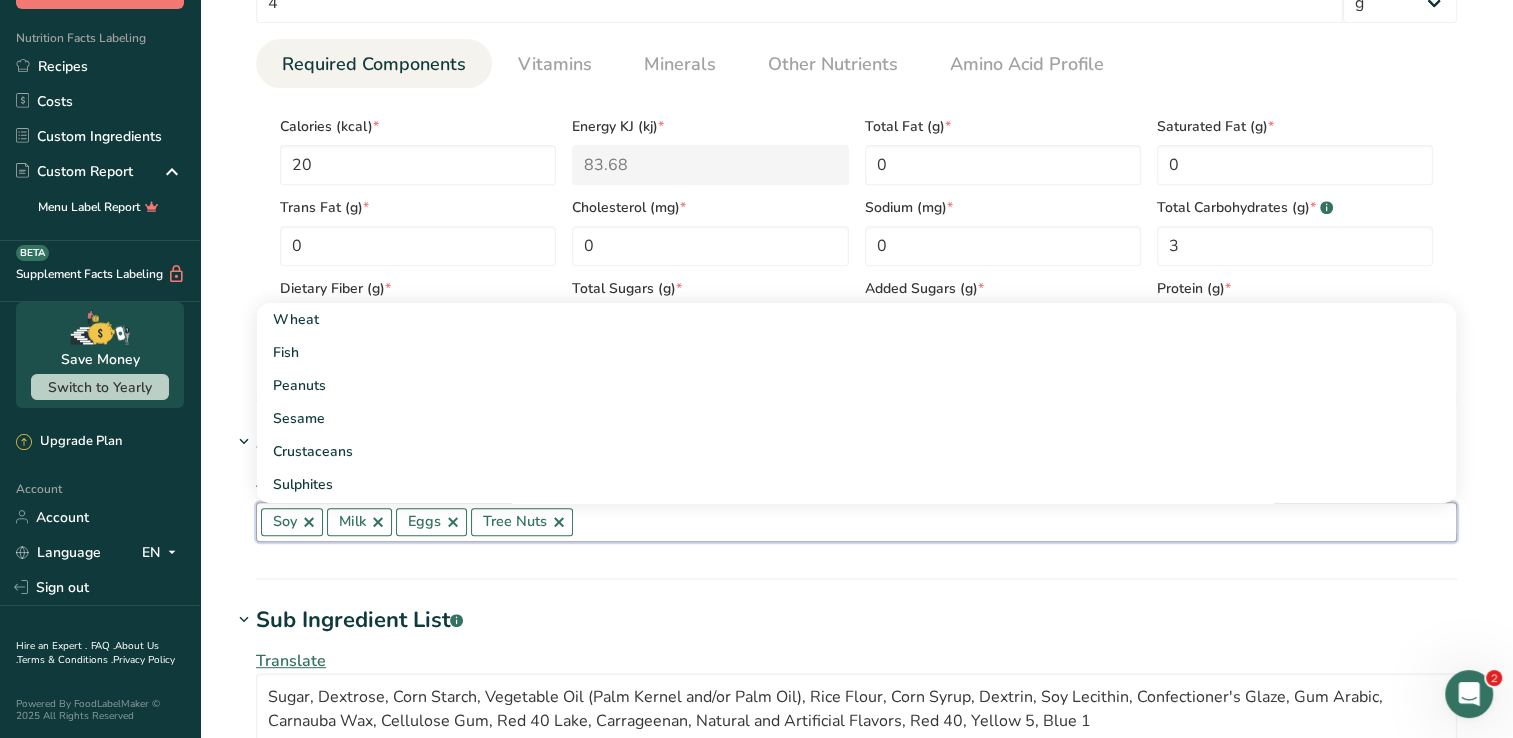 click on "Milk" at bounding box center (359, 522) 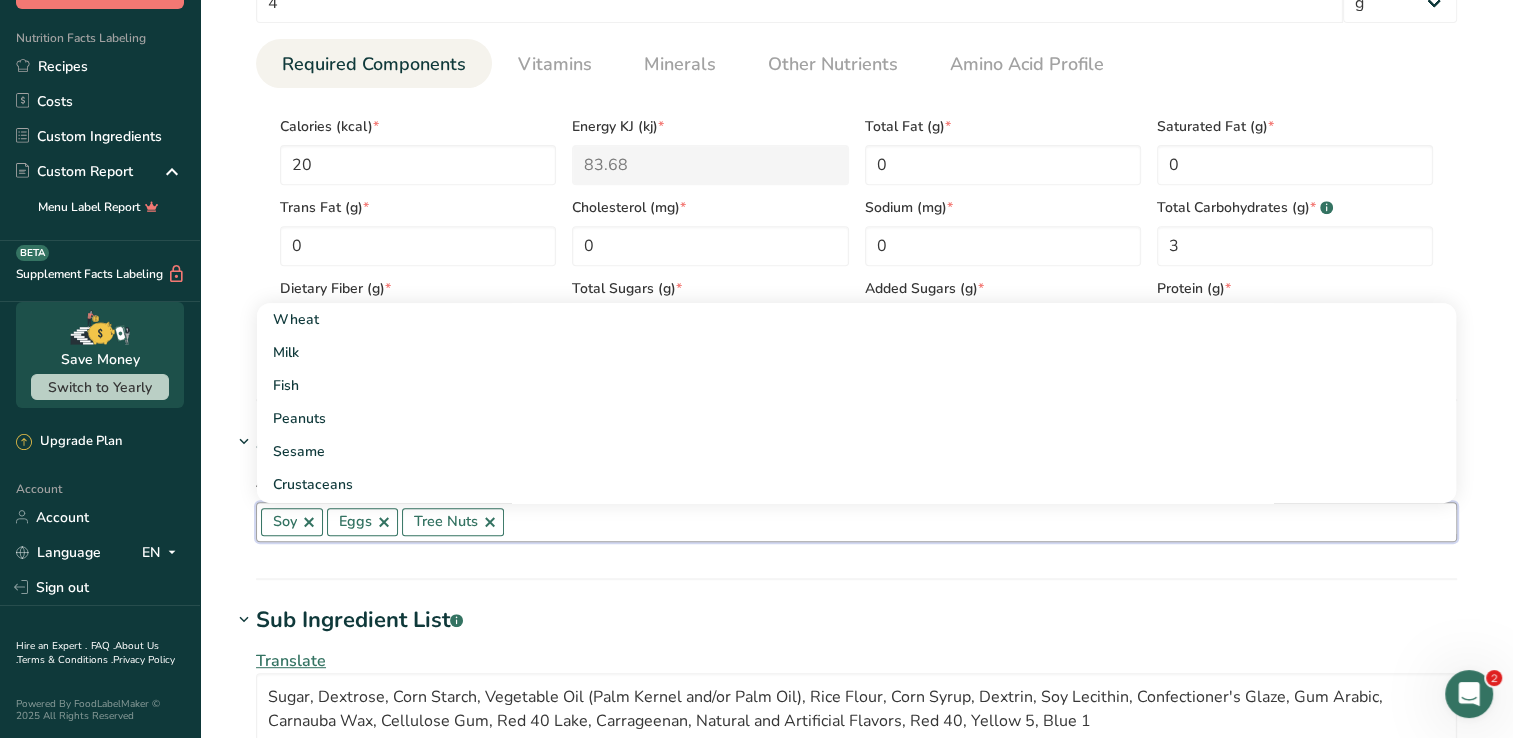 click at bounding box center [384, 522] 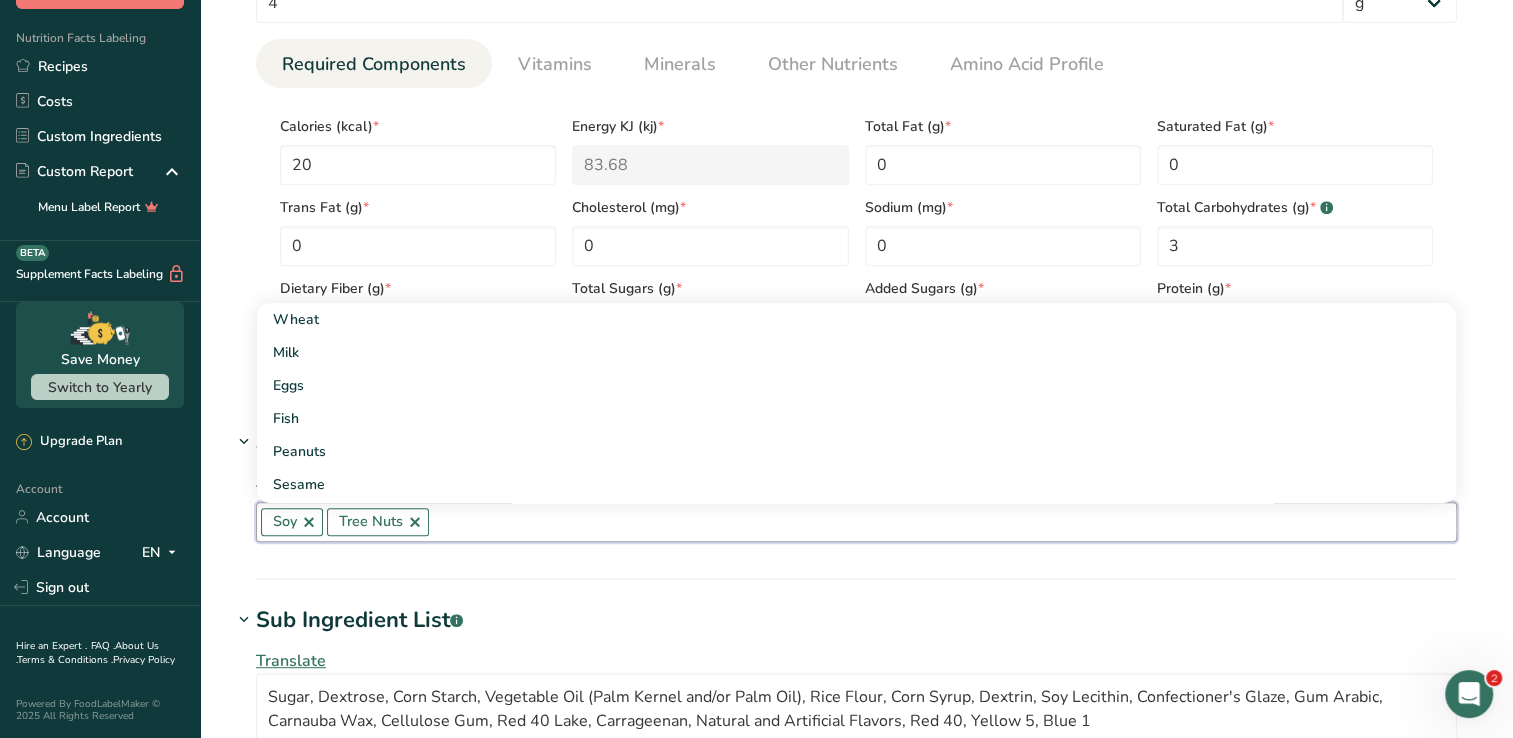click at bounding box center [415, 522] 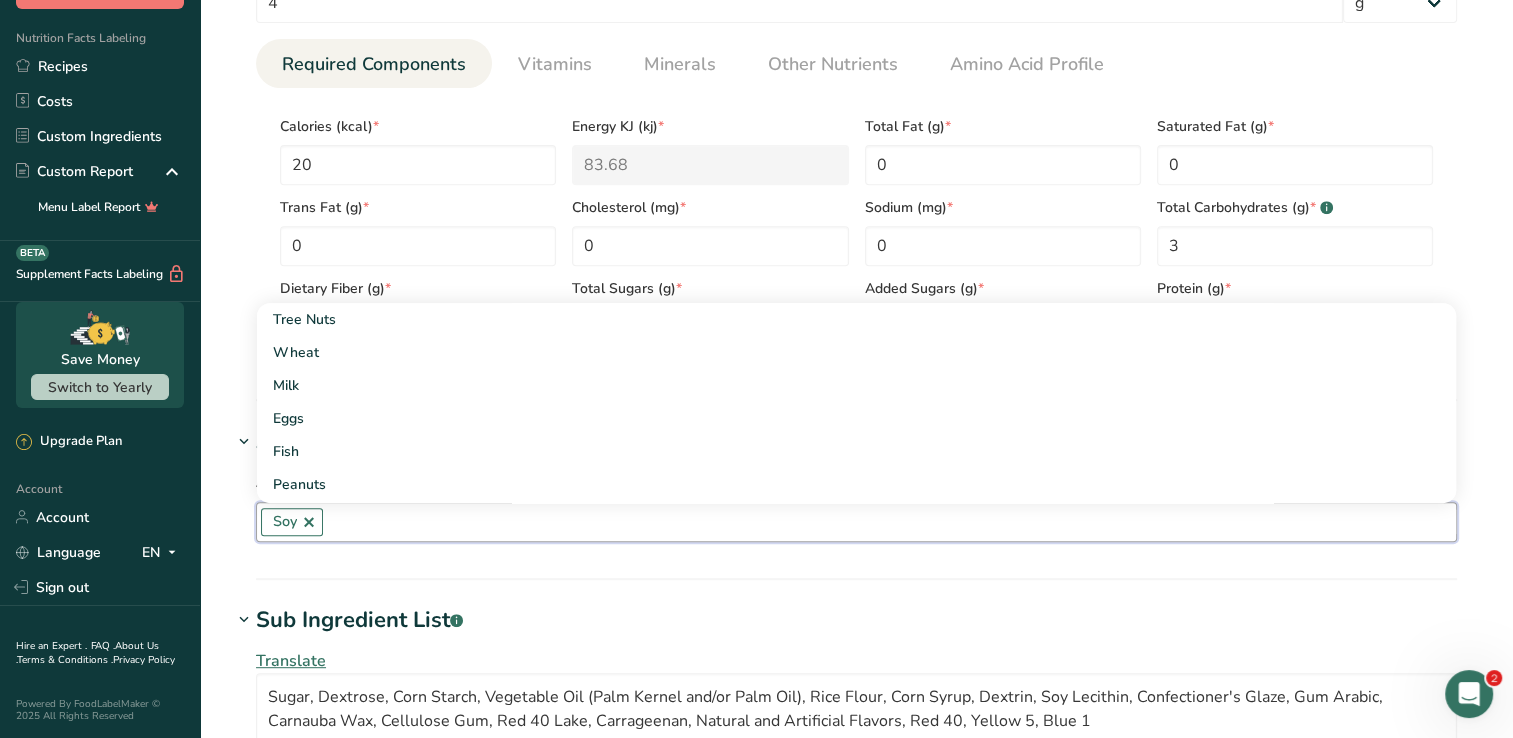 click on "Add new ingredient
Ingredient Spec Sheet
.a-a{fill:#347362;}.b-a{fill:#fff;}
Upload an ingredient spec sheet or an image of a nutrition label, and our AI assistant will automatically fill-in the nutrients.
Screenshot_8-8-2025_13505_www.target.com.jpeg
Hold Tight!
Our AI tool is busy reading your ingredient spec sheet and pulling out all the juicy details.
Just a moment, and we'll have everything sorted for you!
Ingredient General Info
Ingredient Name *
Translate
Festival Flurry Mix
Ingredient Common Name
.a-a{fill:#347362;}.b-a{fill:#fff;}
Translate
Festival Sprinkles
Ingredient code
.a-a{fill:#347362;}.b-a{fill:#fff;}             *" at bounding box center (856, 258) 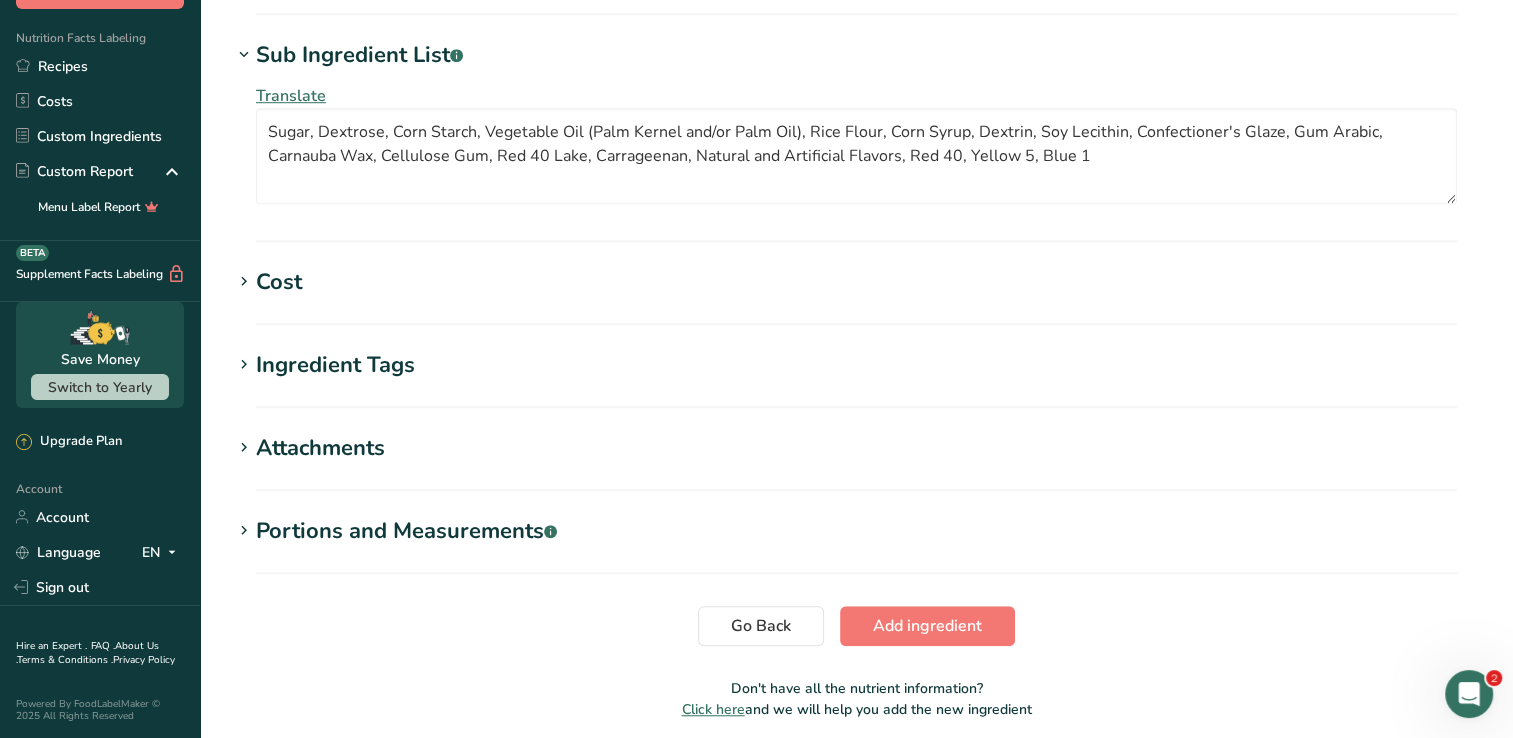 scroll, scrollTop: 1400, scrollLeft: 0, axis: vertical 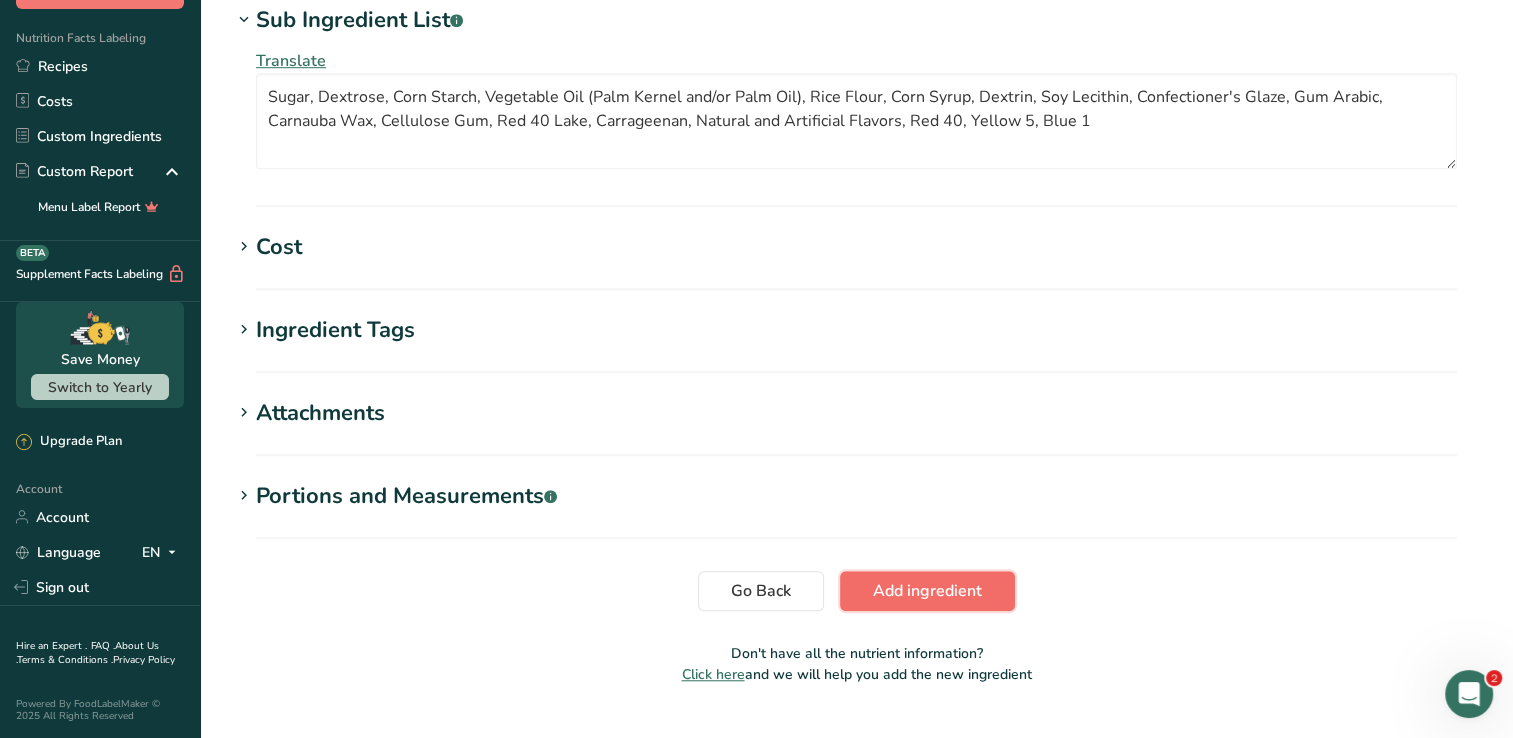 click on "Add ingredient" at bounding box center (927, 591) 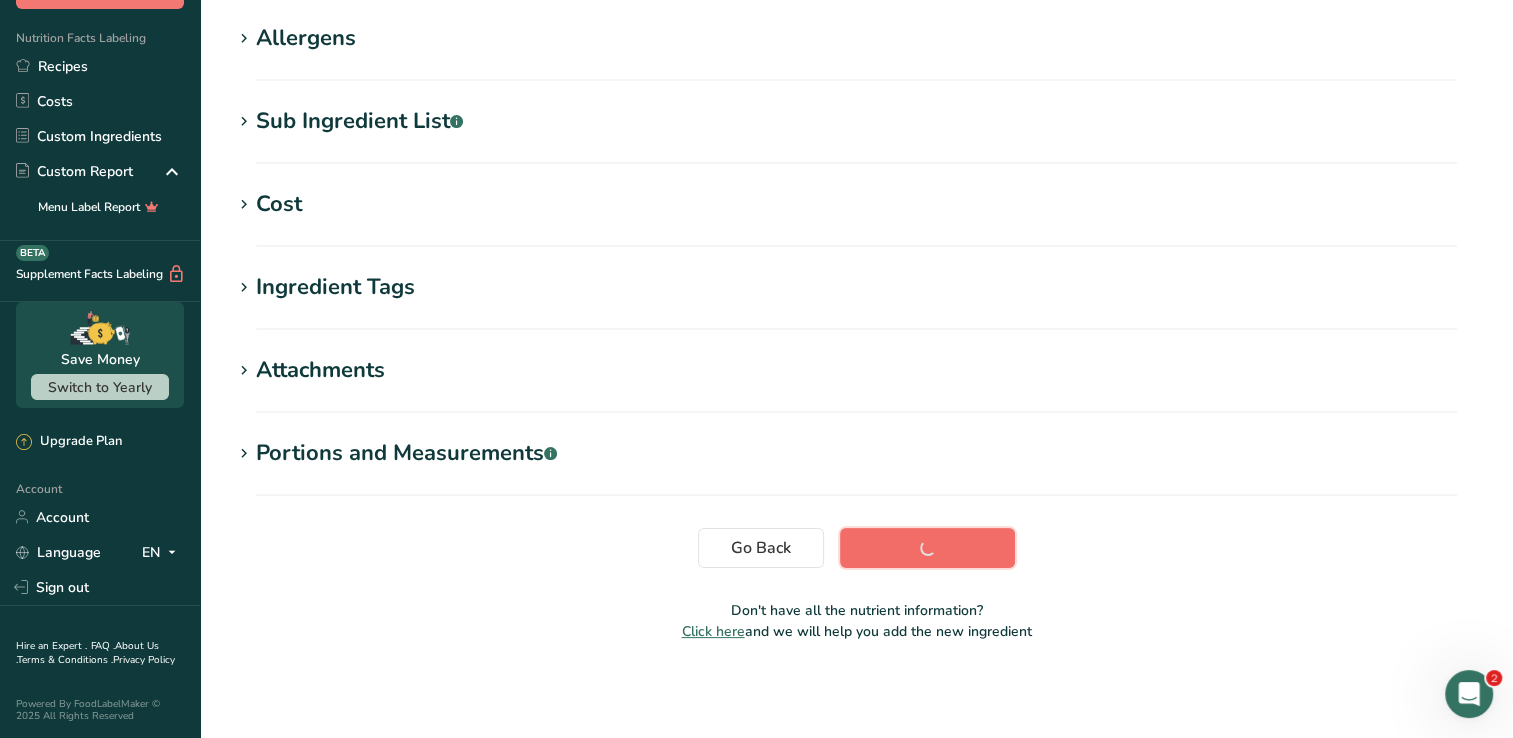 scroll, scrollTop: 320, scrollLeft: 0, axis: vertical 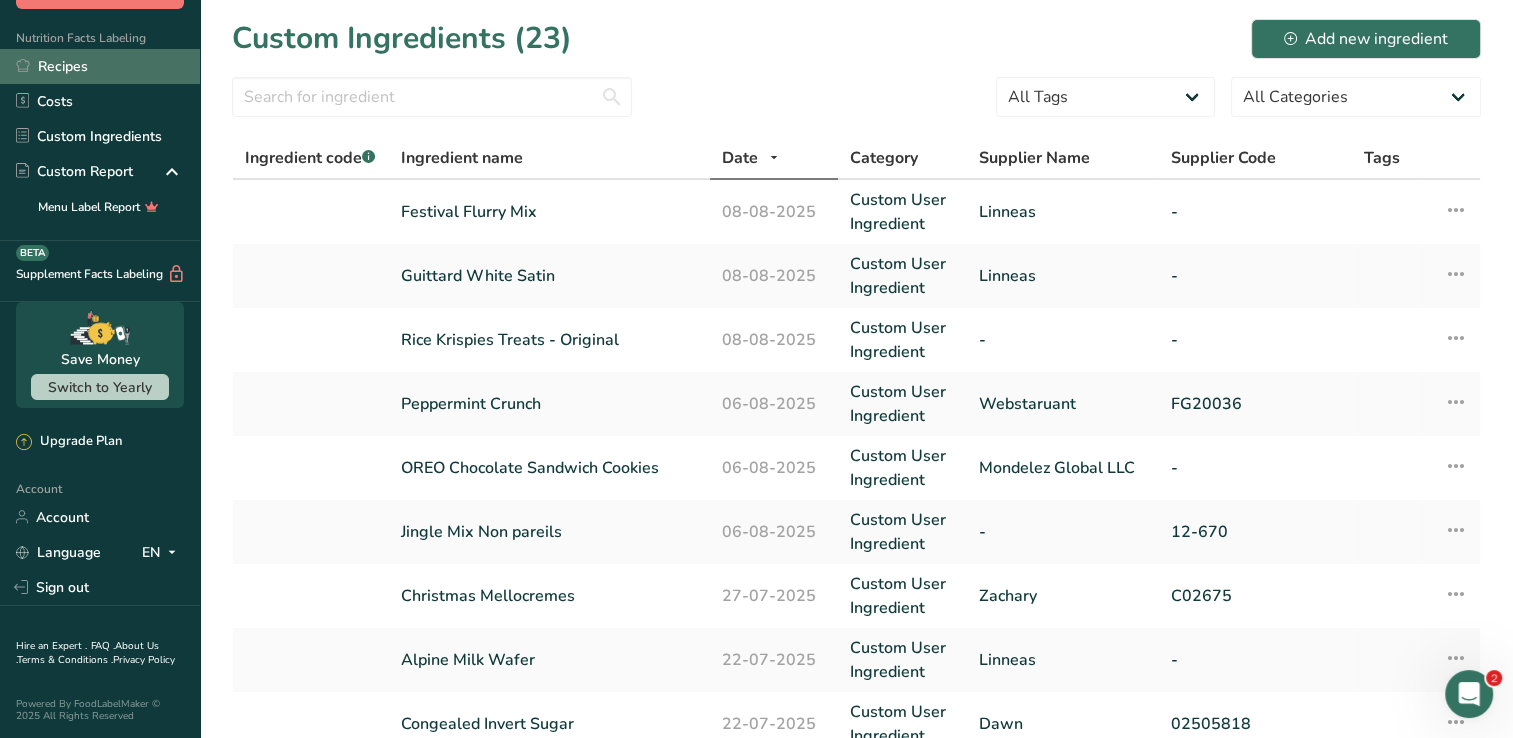 click on "Recipes" at bounding box center [100, 66] 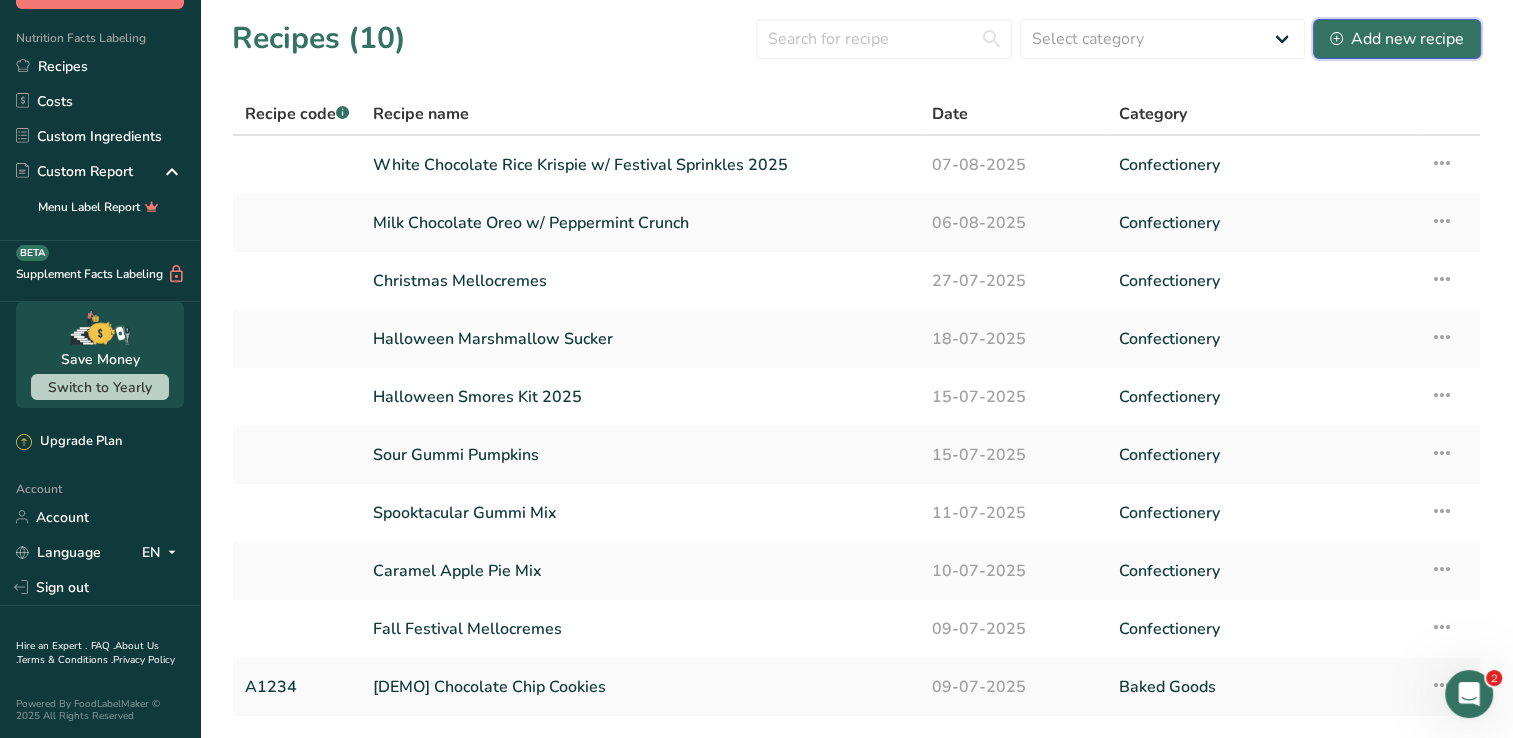 click on "Add new recipe" at bounding box center [1397, 39] 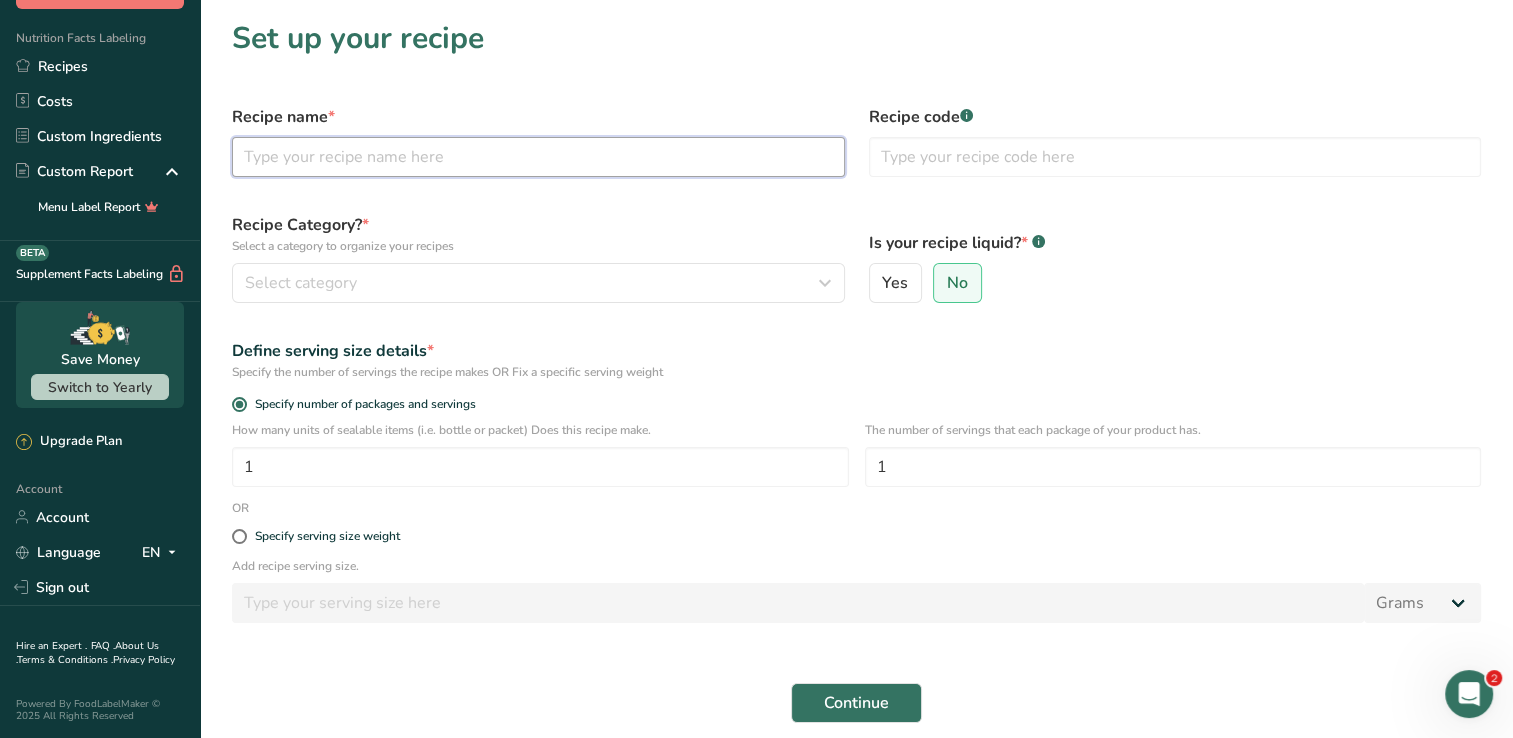 click at bounding box center [538, 157] 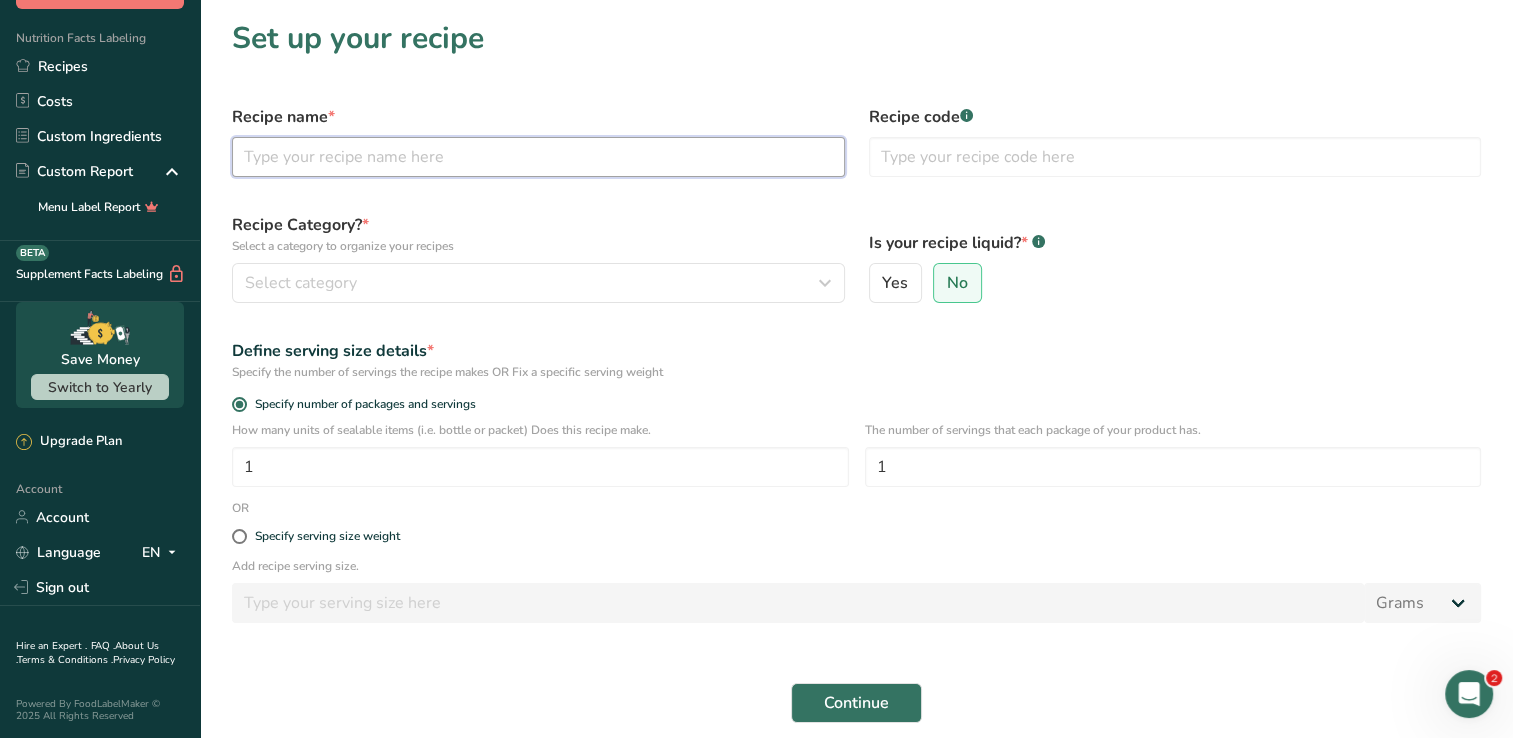 click at bounding box center (538, 157) 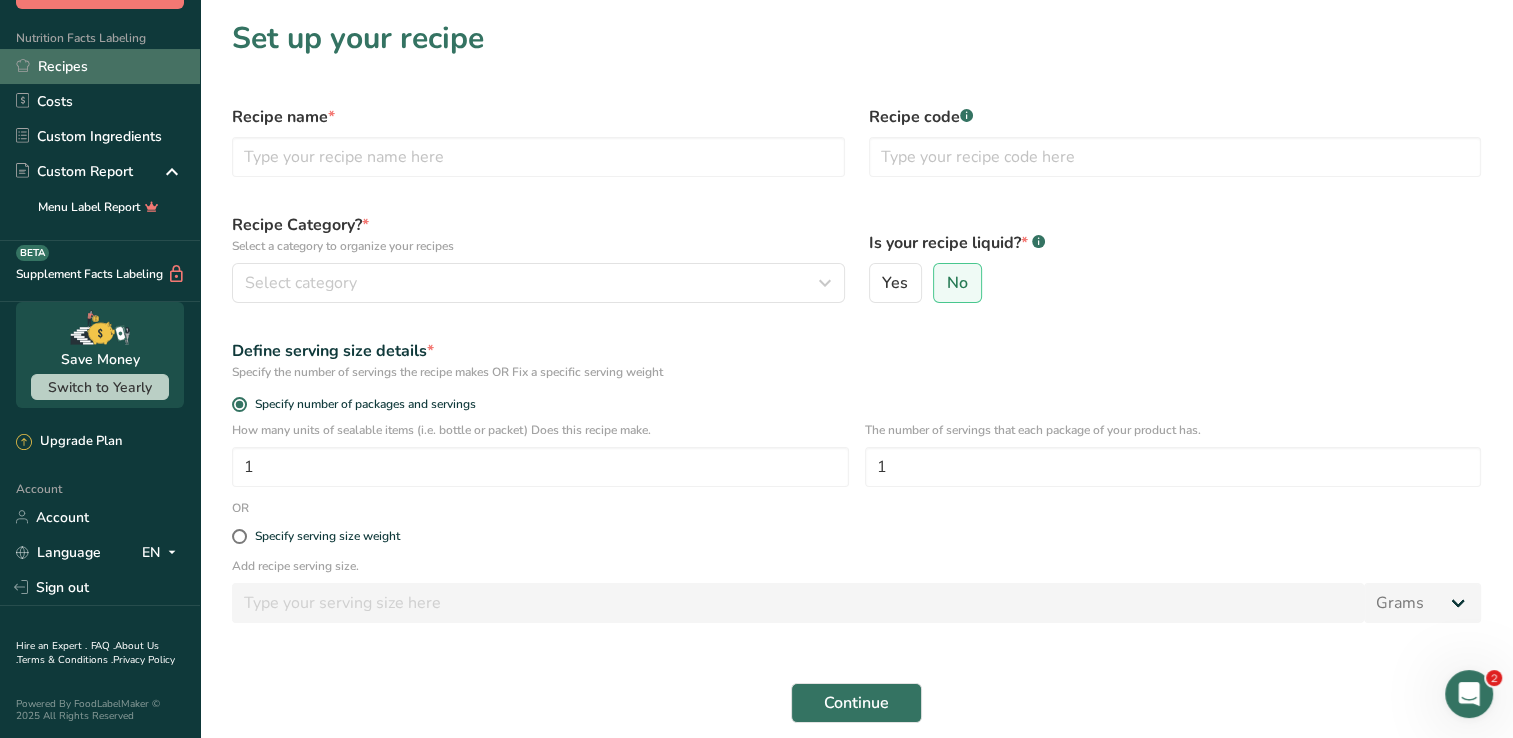 click on "Recipes" at bounding box center (100, 66) 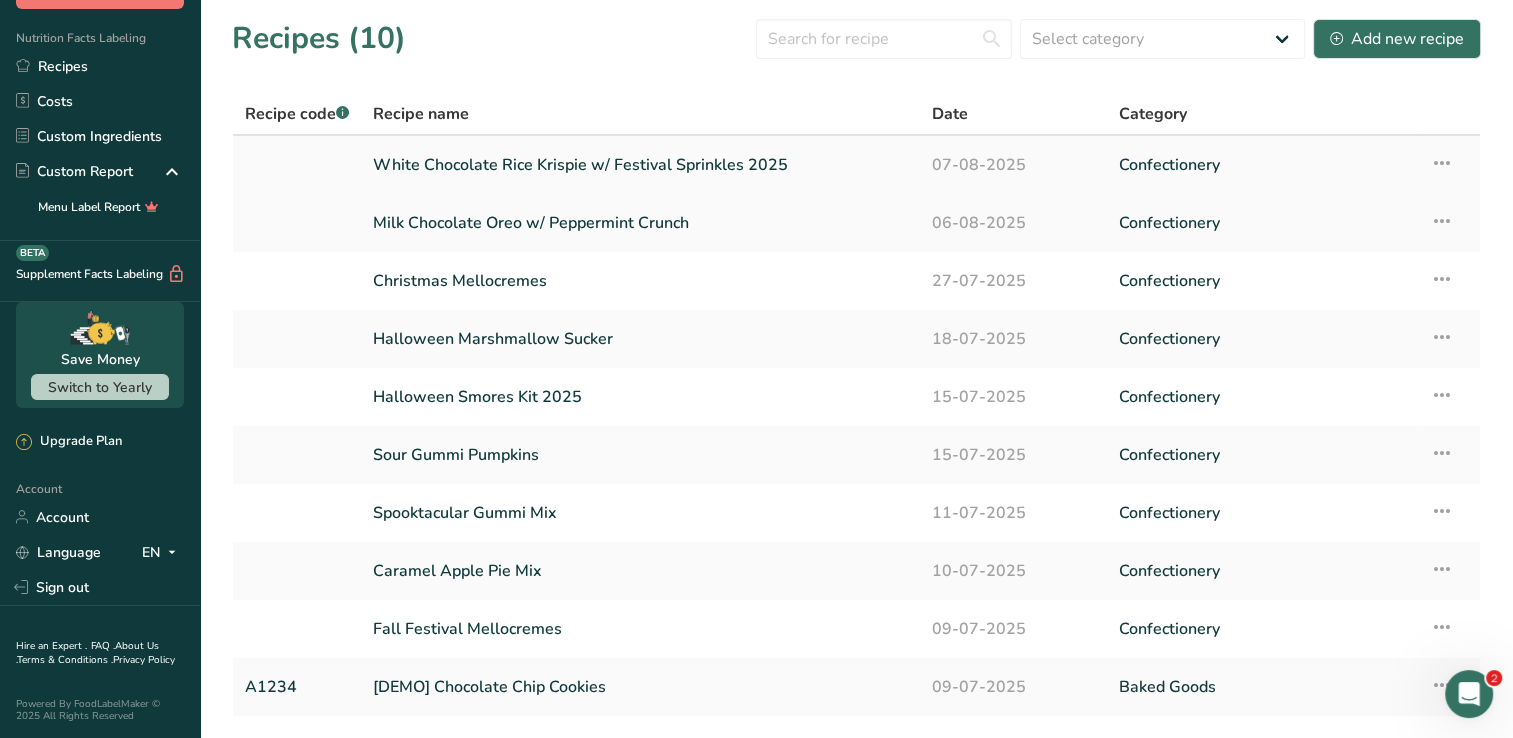 click on "White Chocolate Rice Krispie w/ Festival Sprinkles 2025" at bounding box center (640, 165) 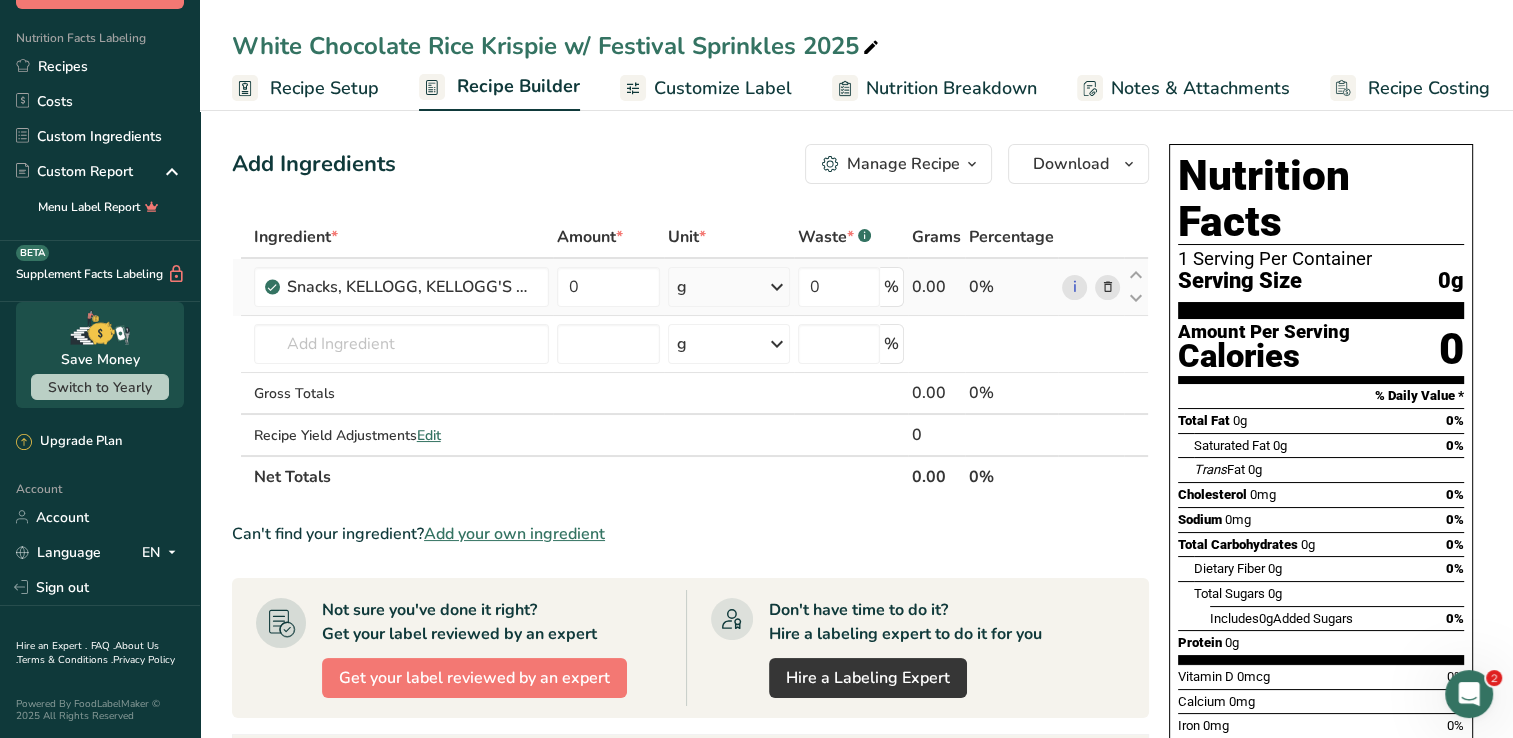 click at bounding box center [1107, 287] 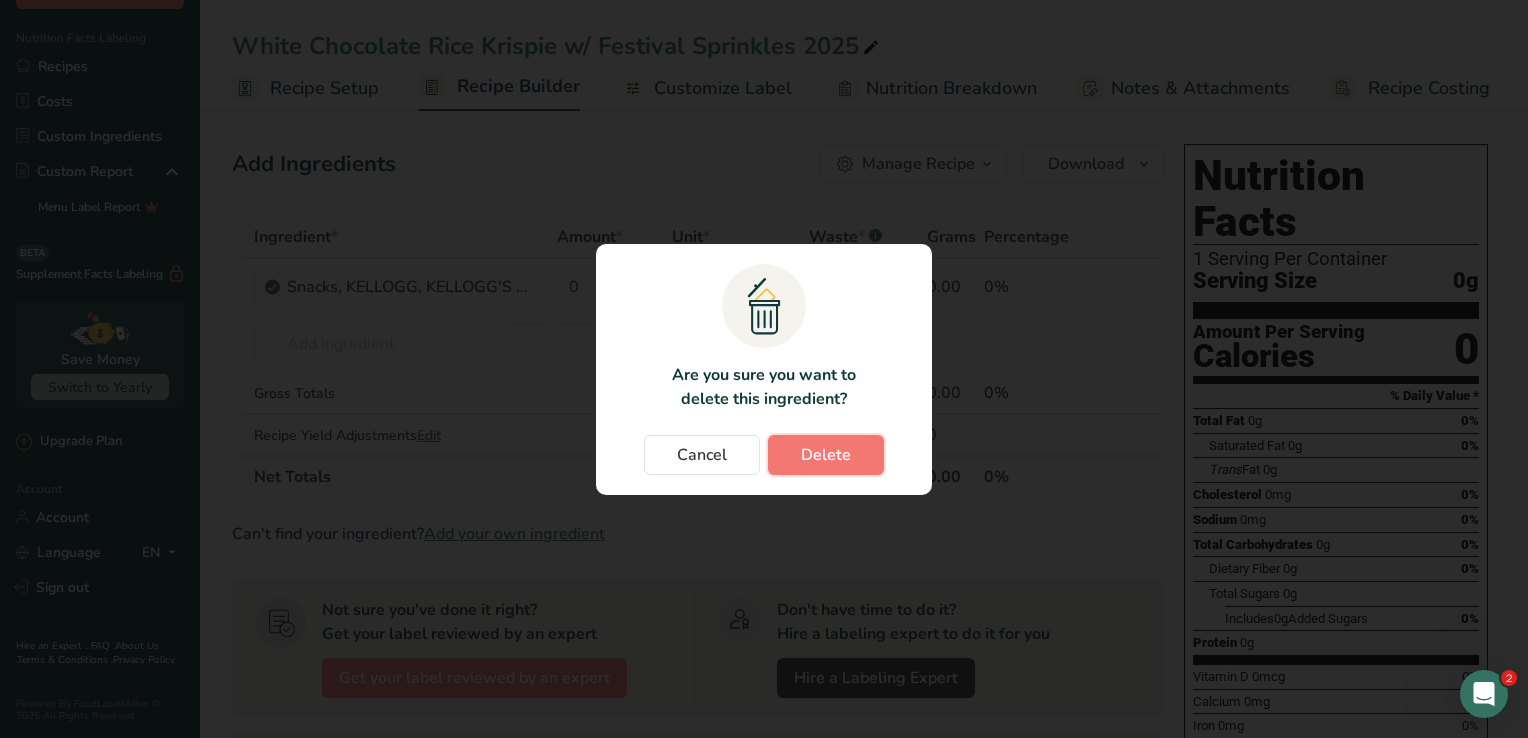 click on "Delete" at bounding box center (826, 455) 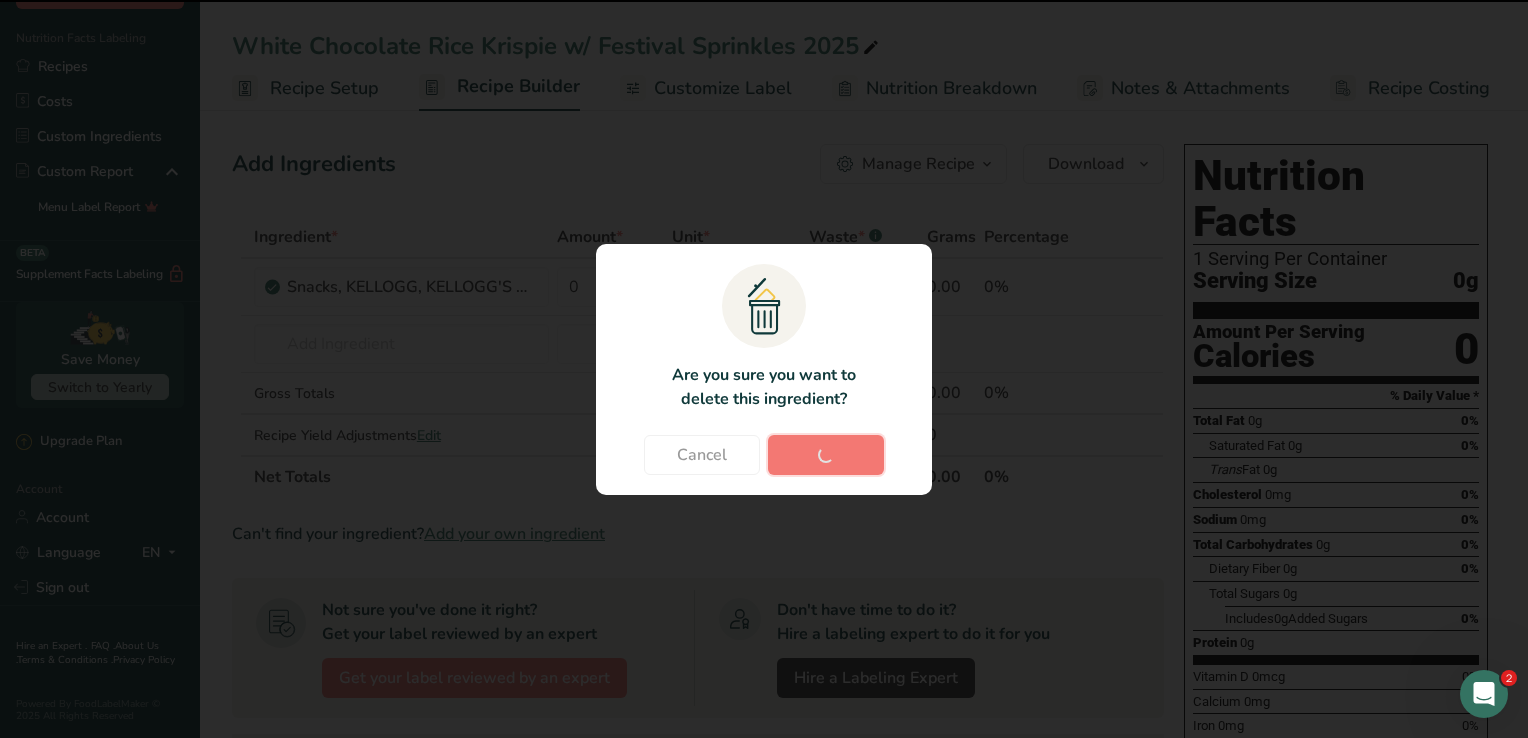 type 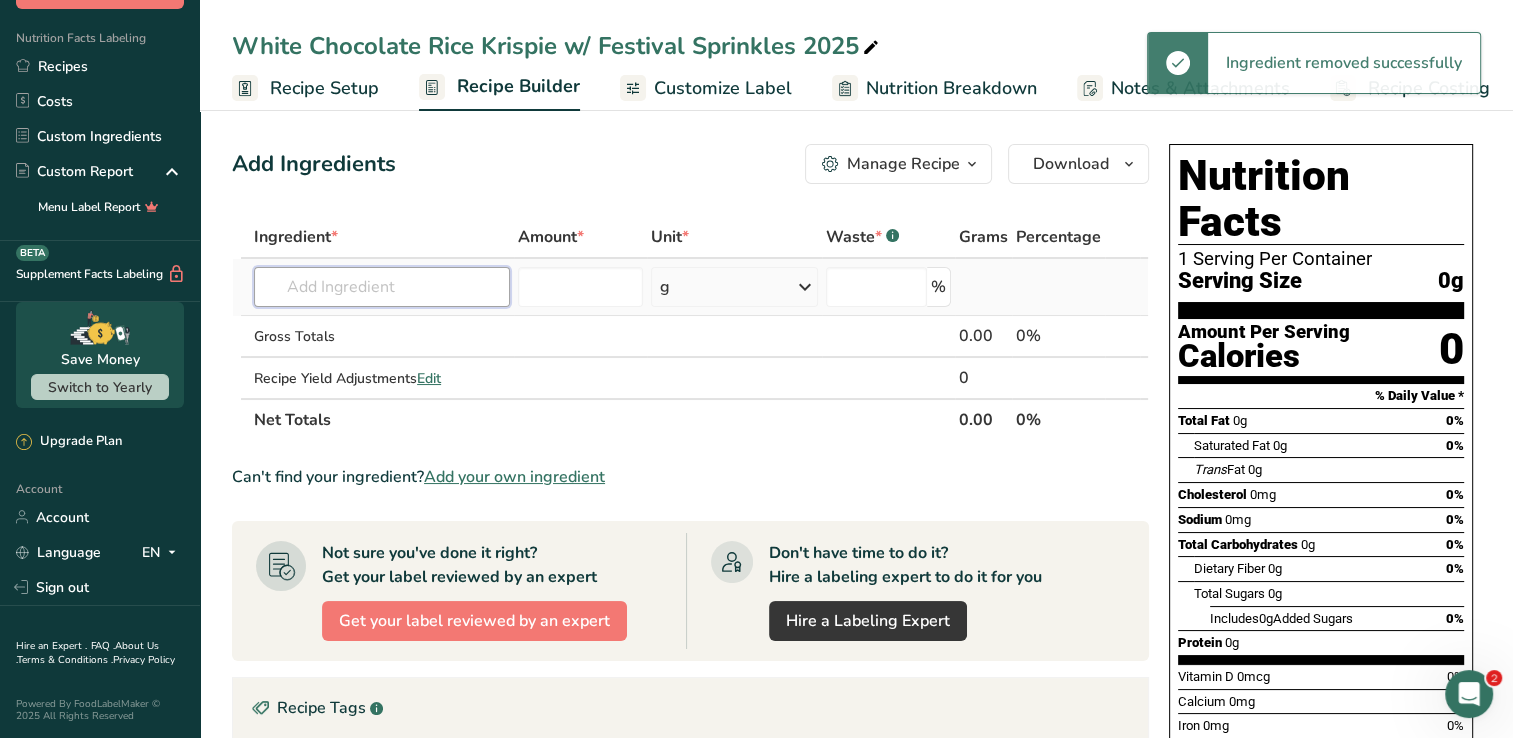 click at bounding box center [382, 287] 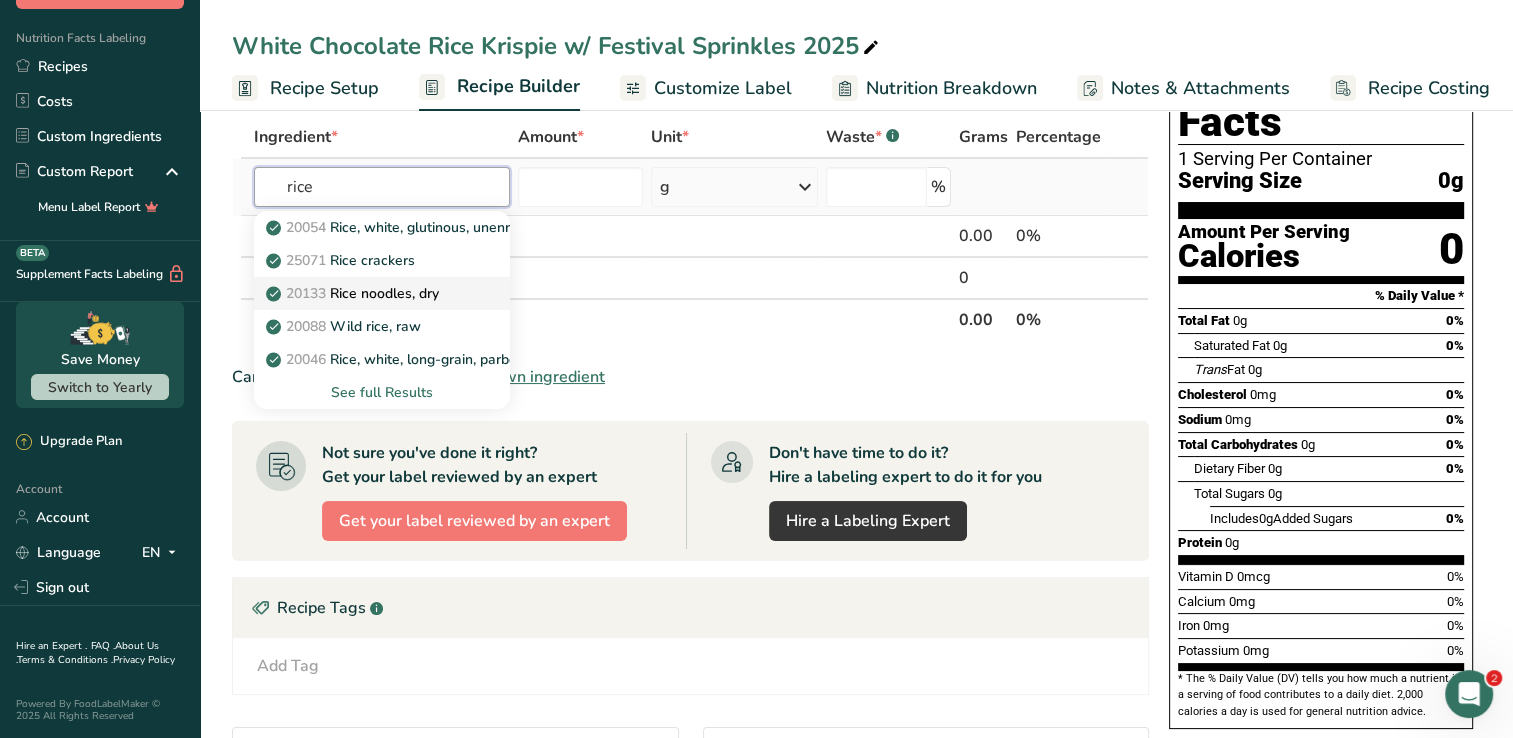 scroll, scrollTop: 0, scrollLeft: 0, axis: both 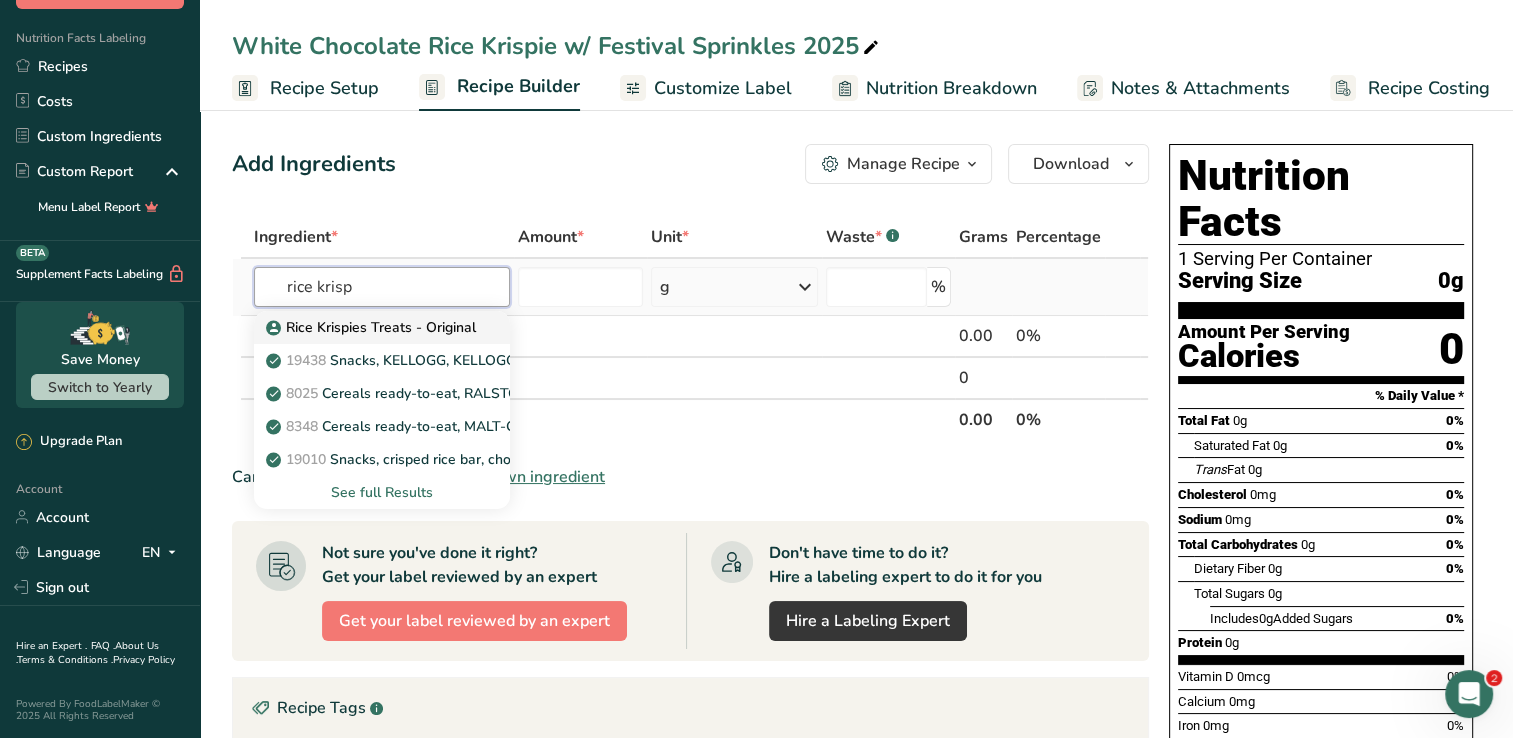type on "rice krisp" 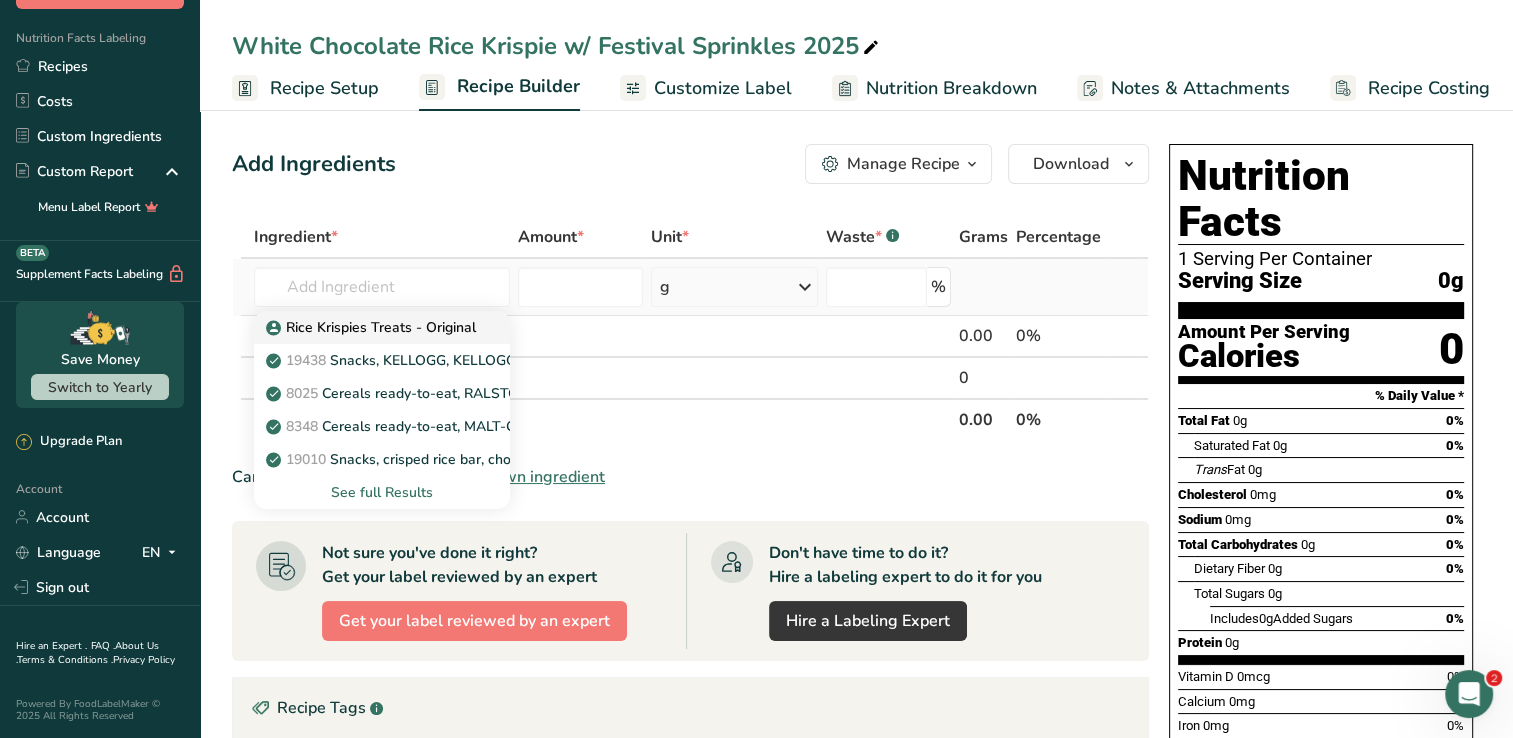 click on "Rice Krispies Treats - Original" at bounding box center [373, 327] 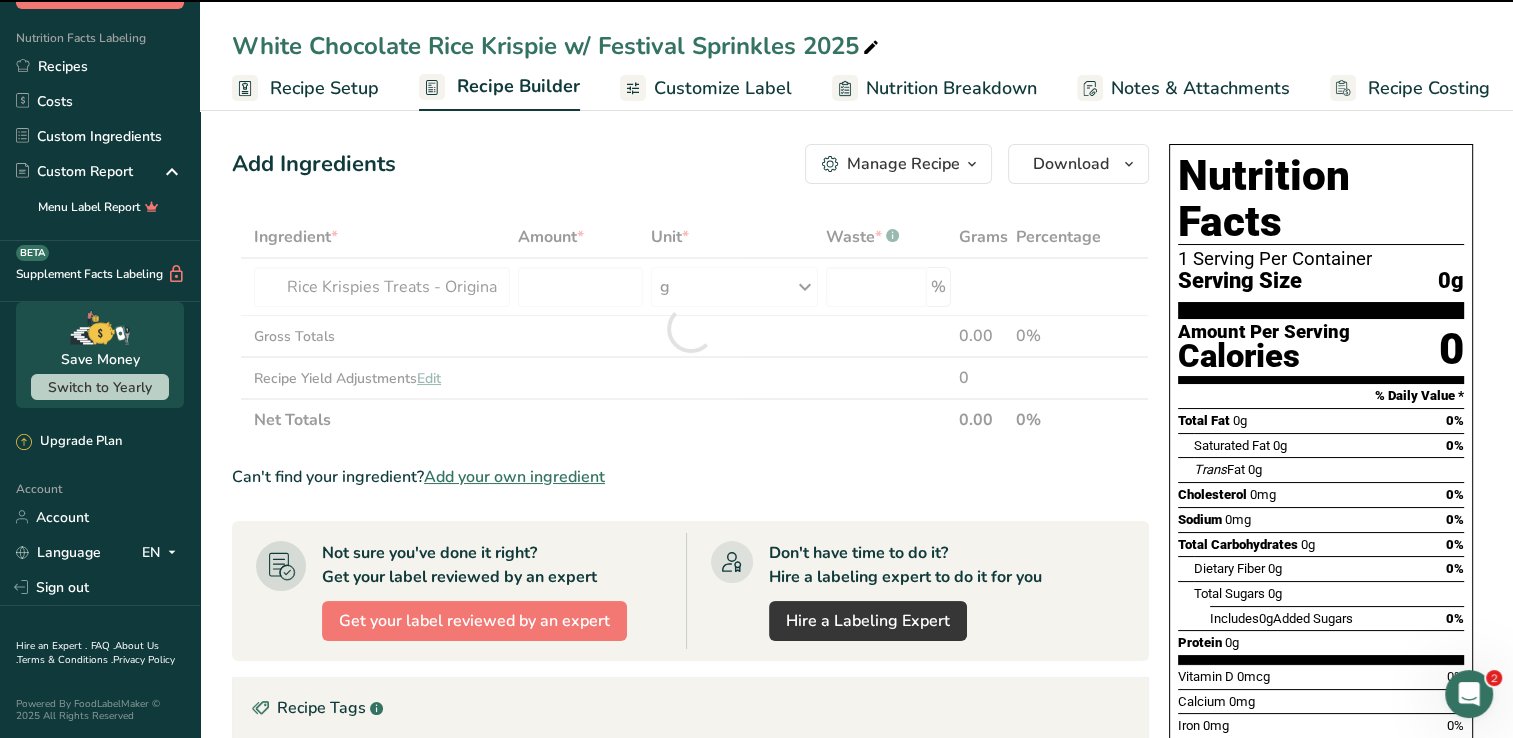 type on "0" 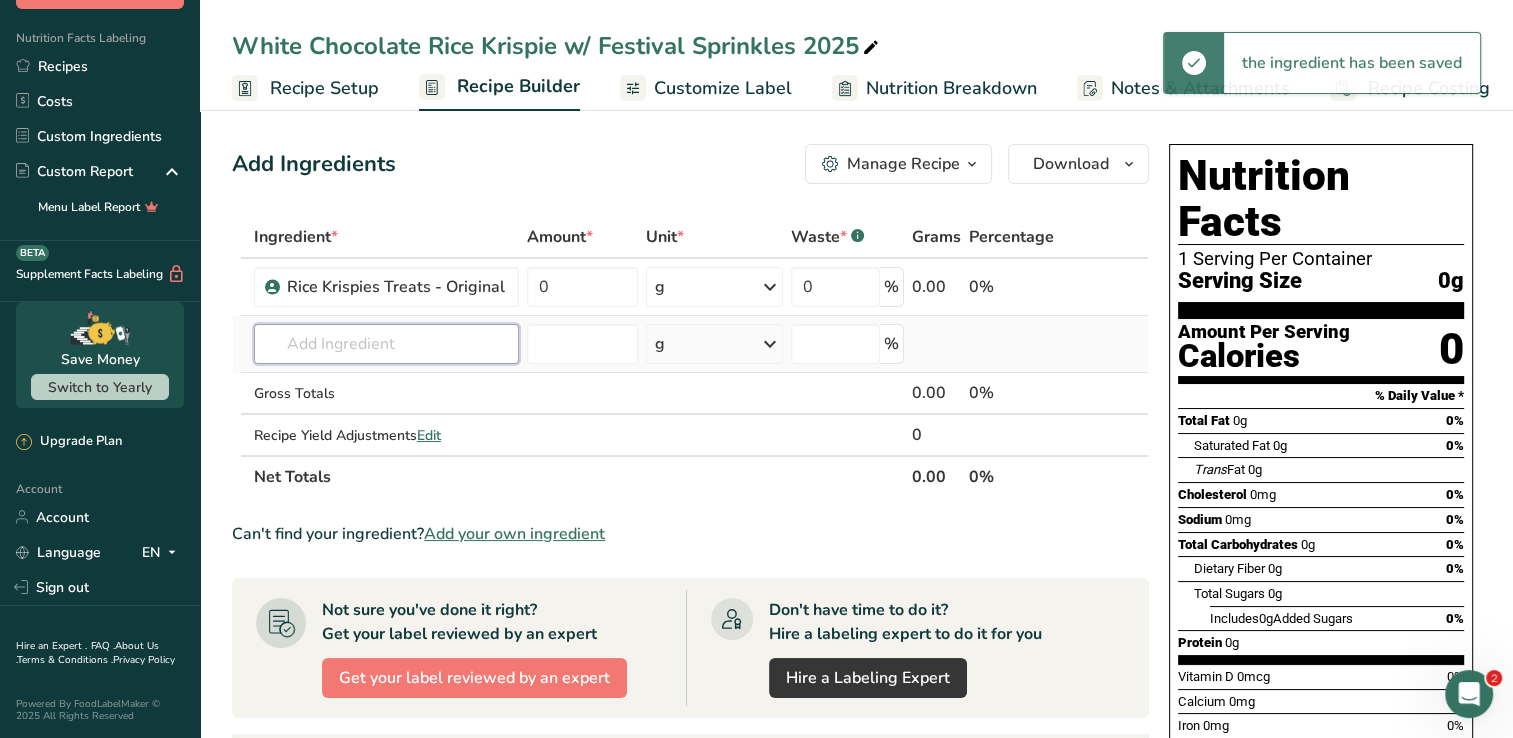 click at bounding box center (386, 344) 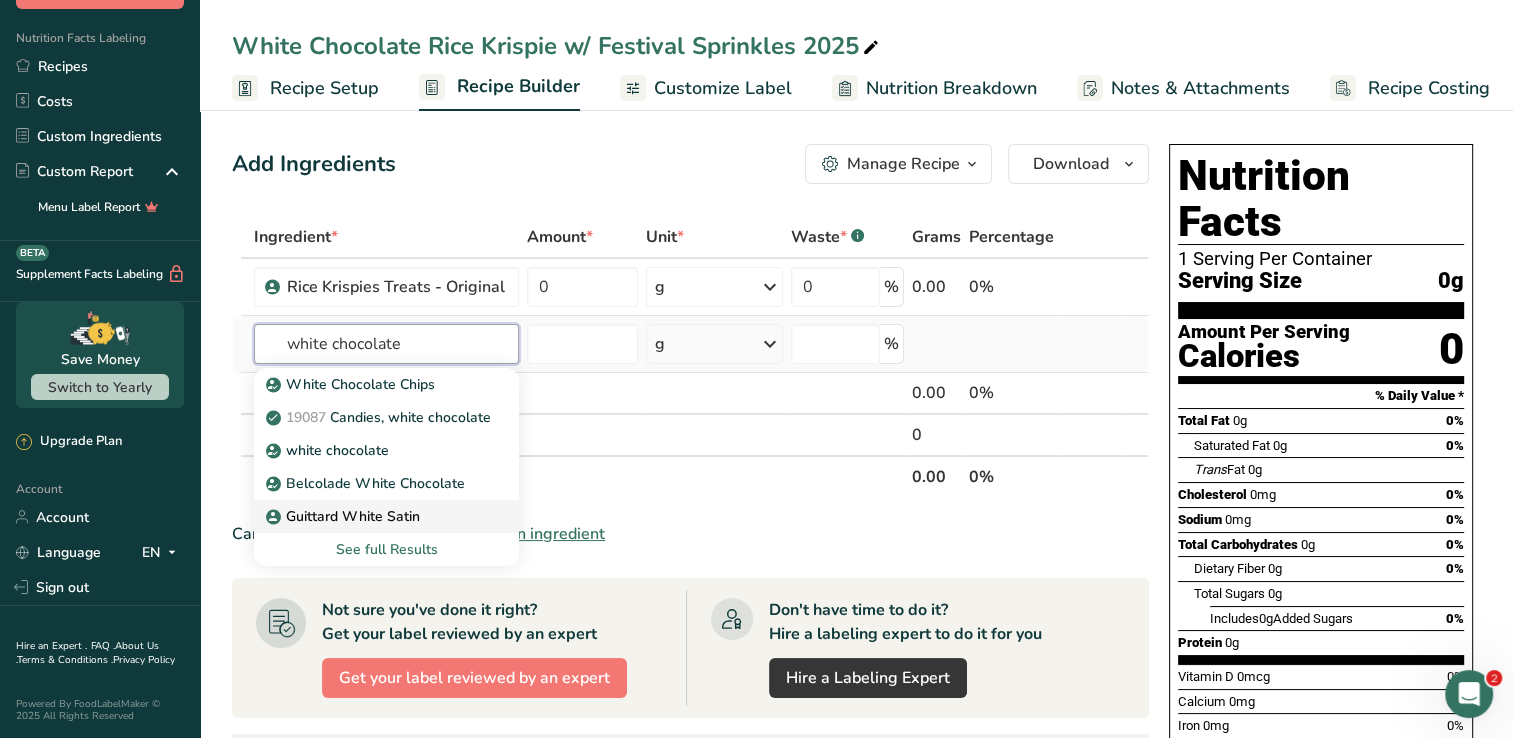 type on "white chocolate" 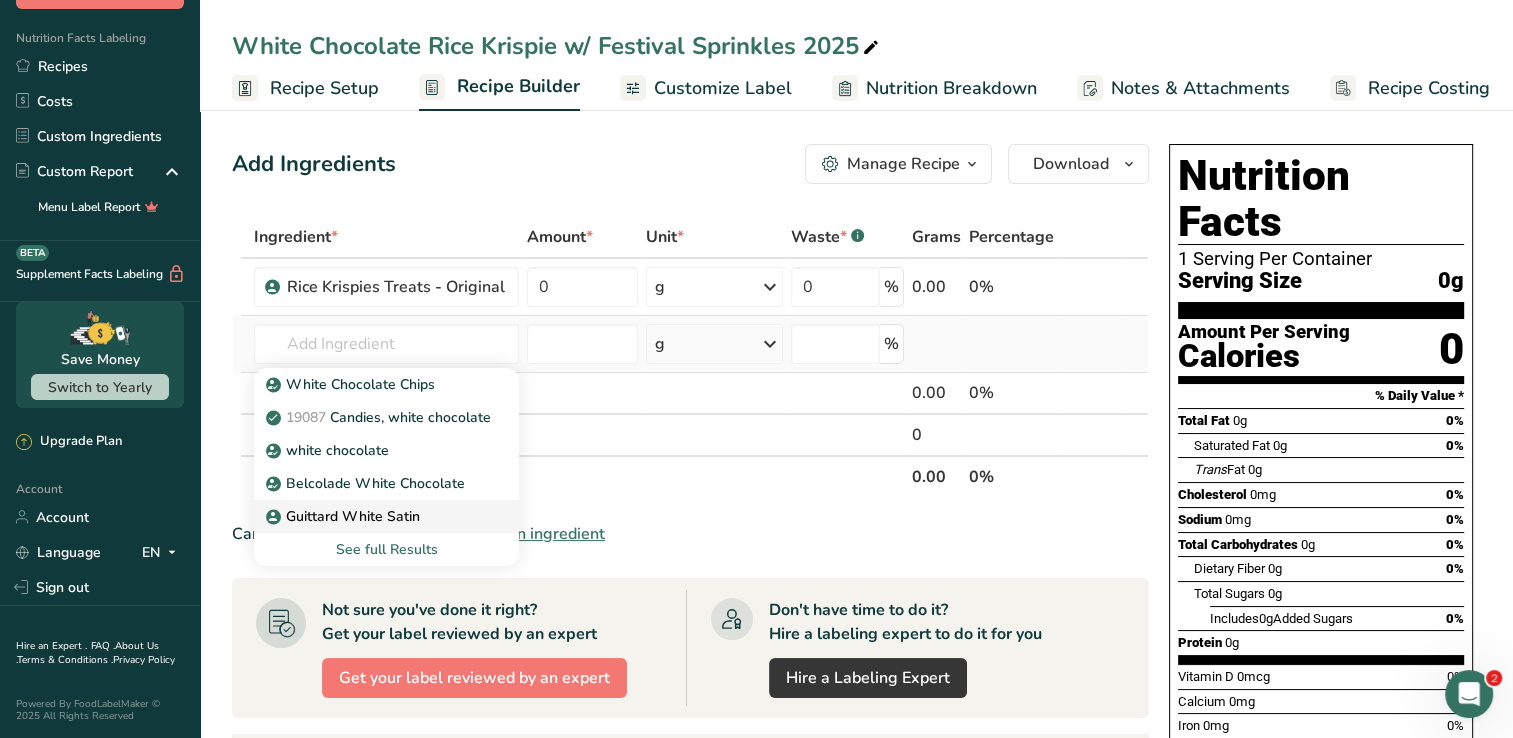 click on "Guittard White Satin" at bounding box center [345, 516] 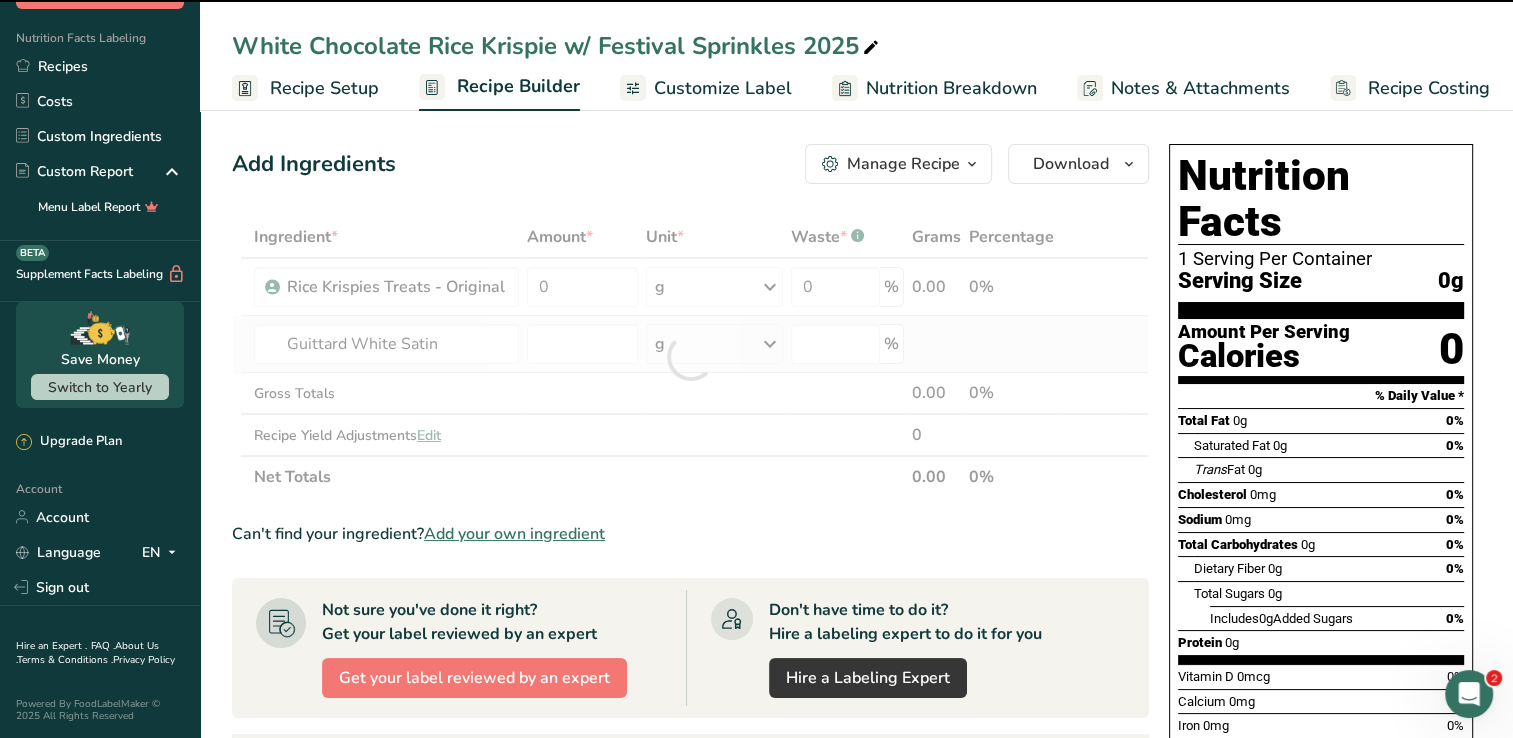 type on "0" 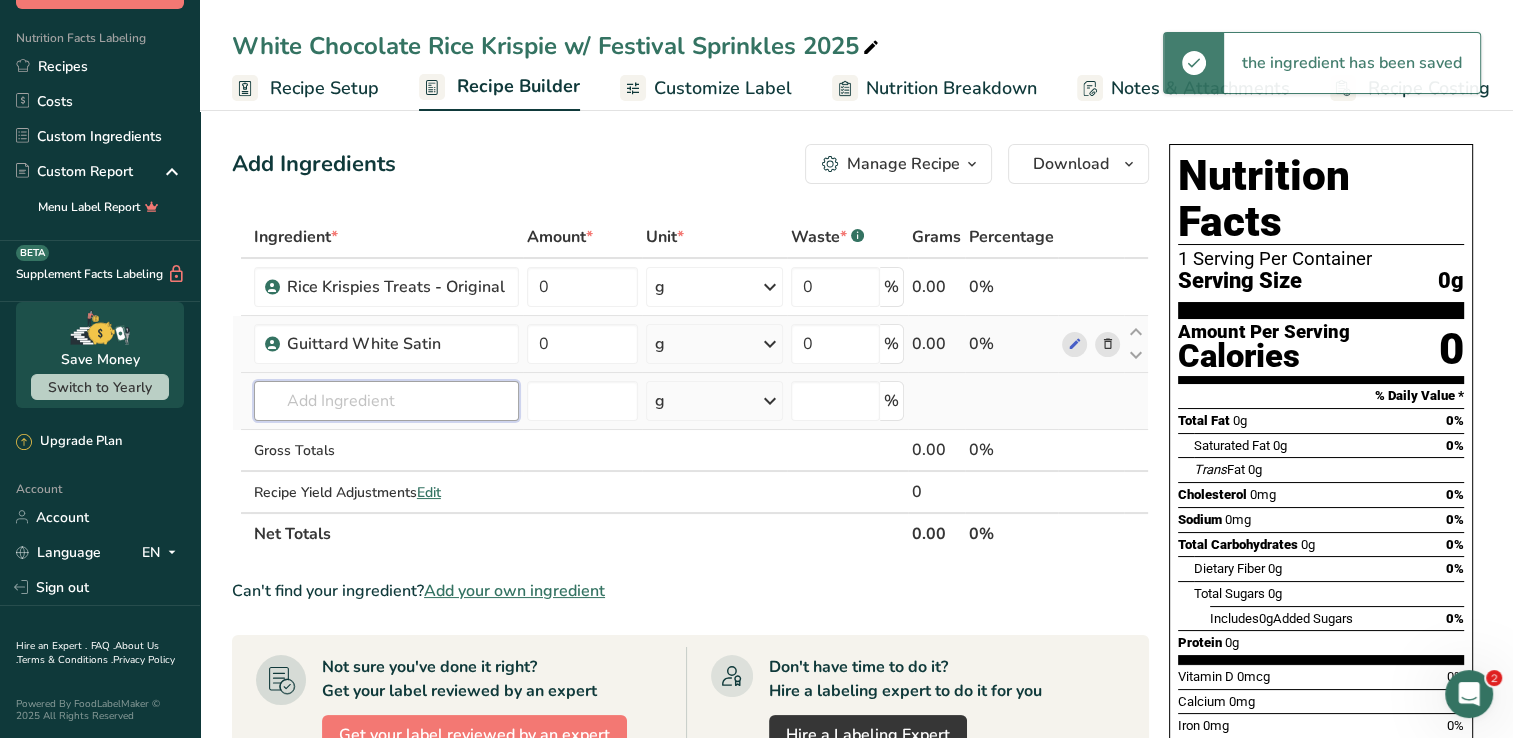 click at bounding box center (386, 401) 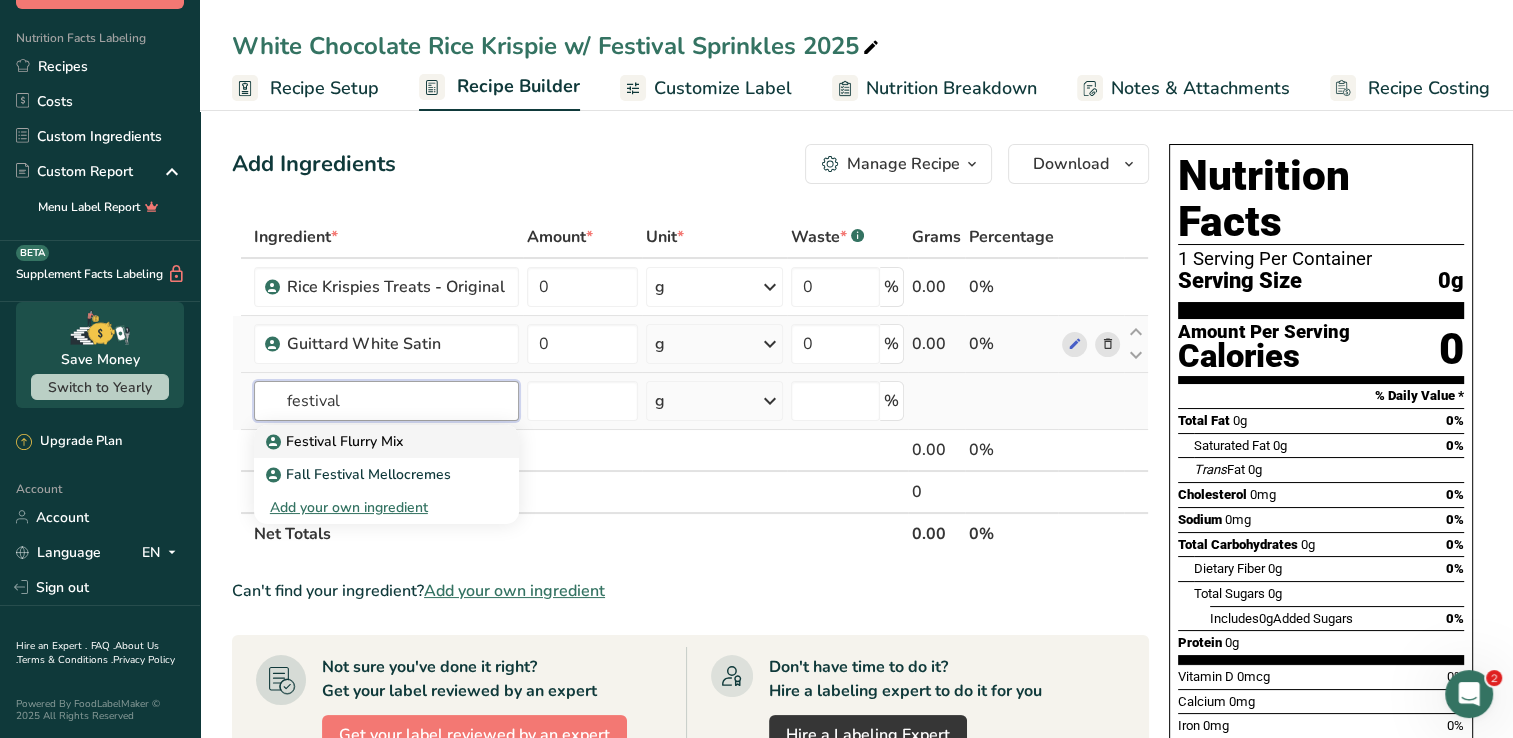 type on "festival" 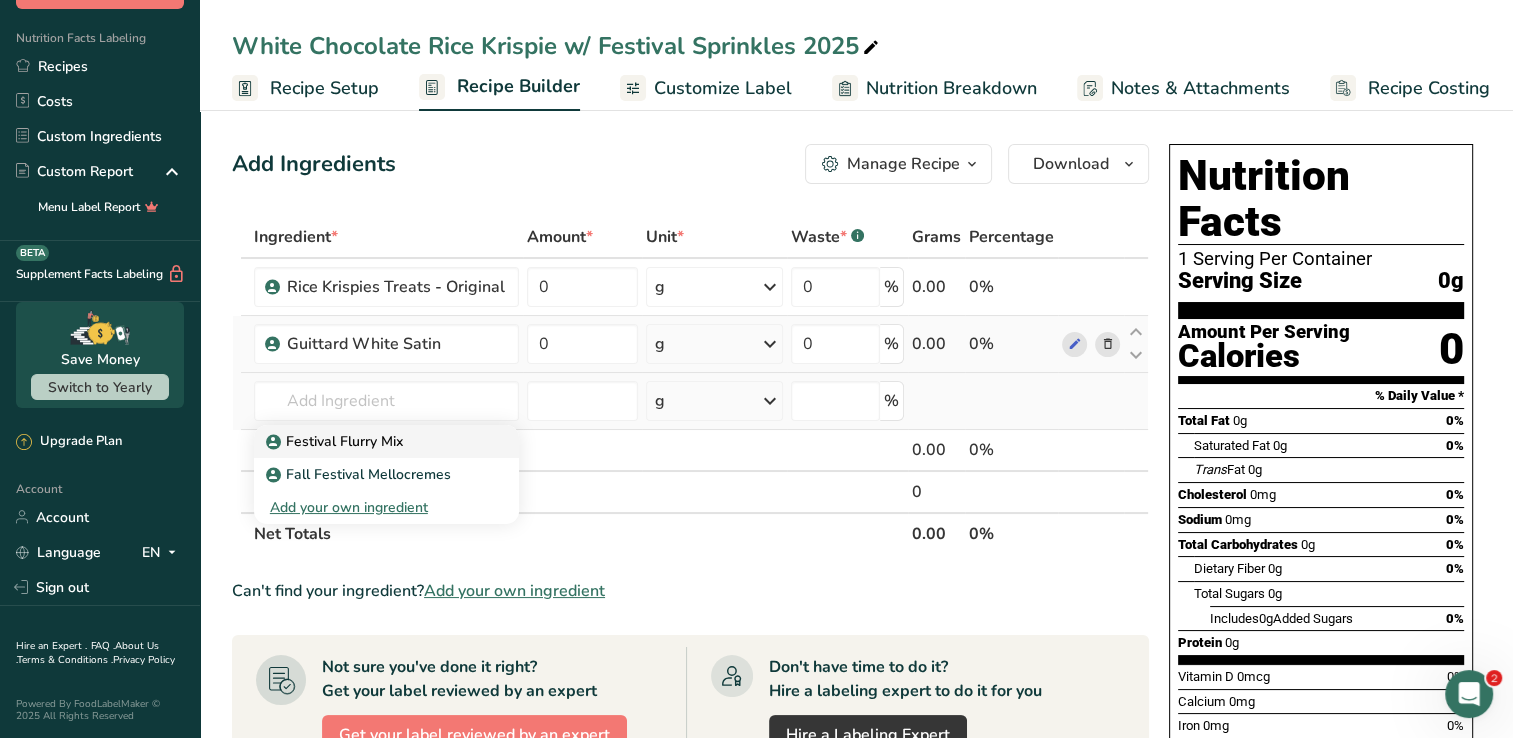 click on "Festival Flurry Mix" at bounding box center [336, 441] 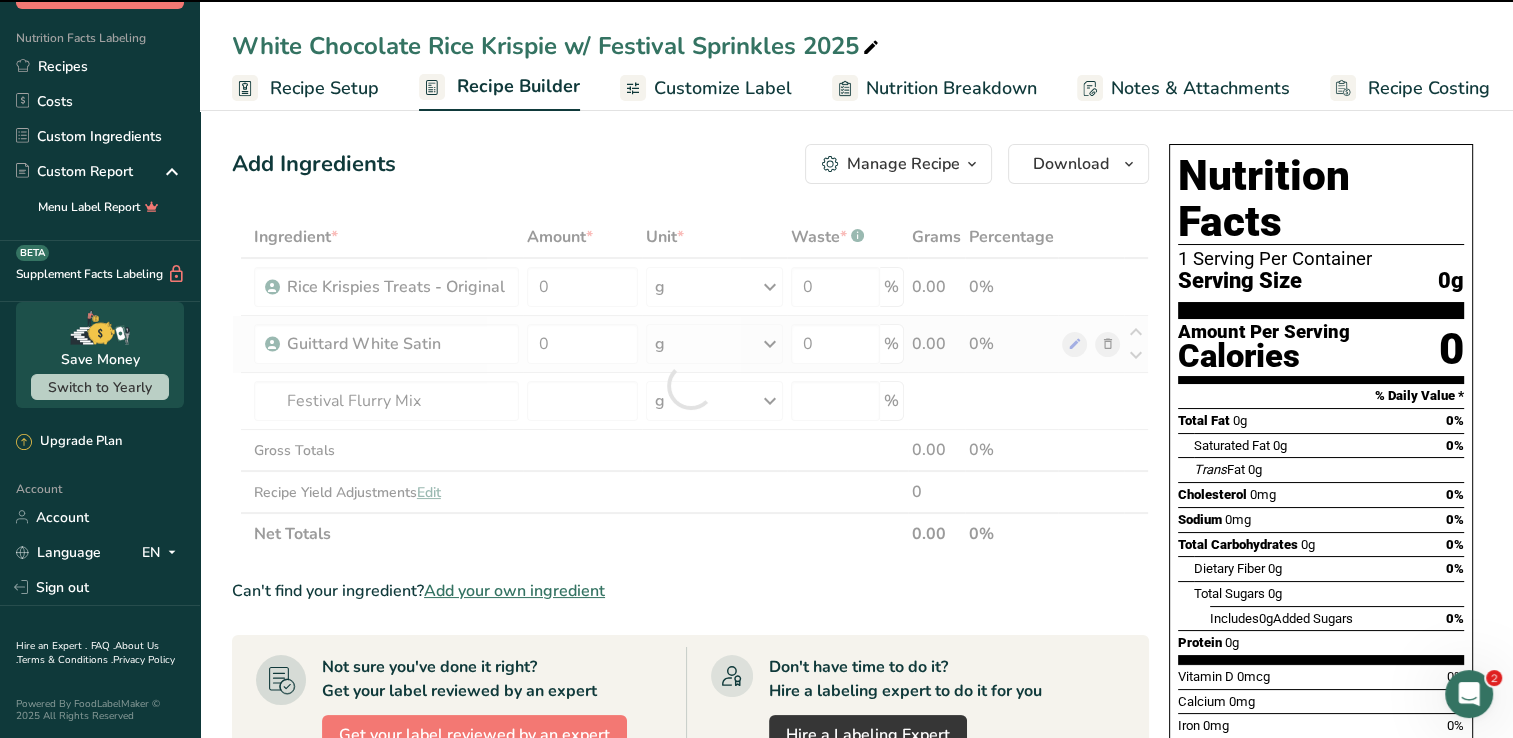 type on "0" 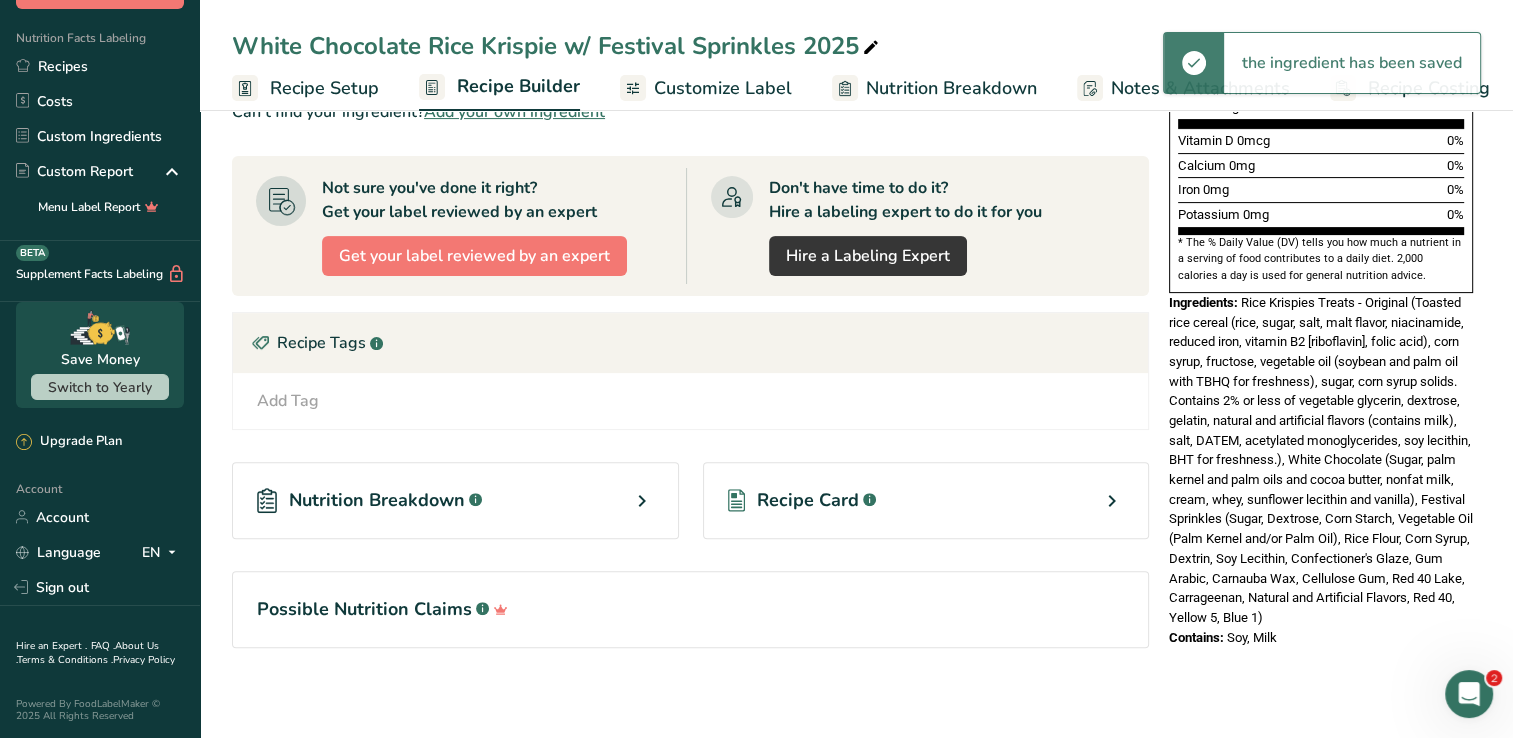 scroll, scrollTop: 537, scrollLeft: 0, axis: vertical 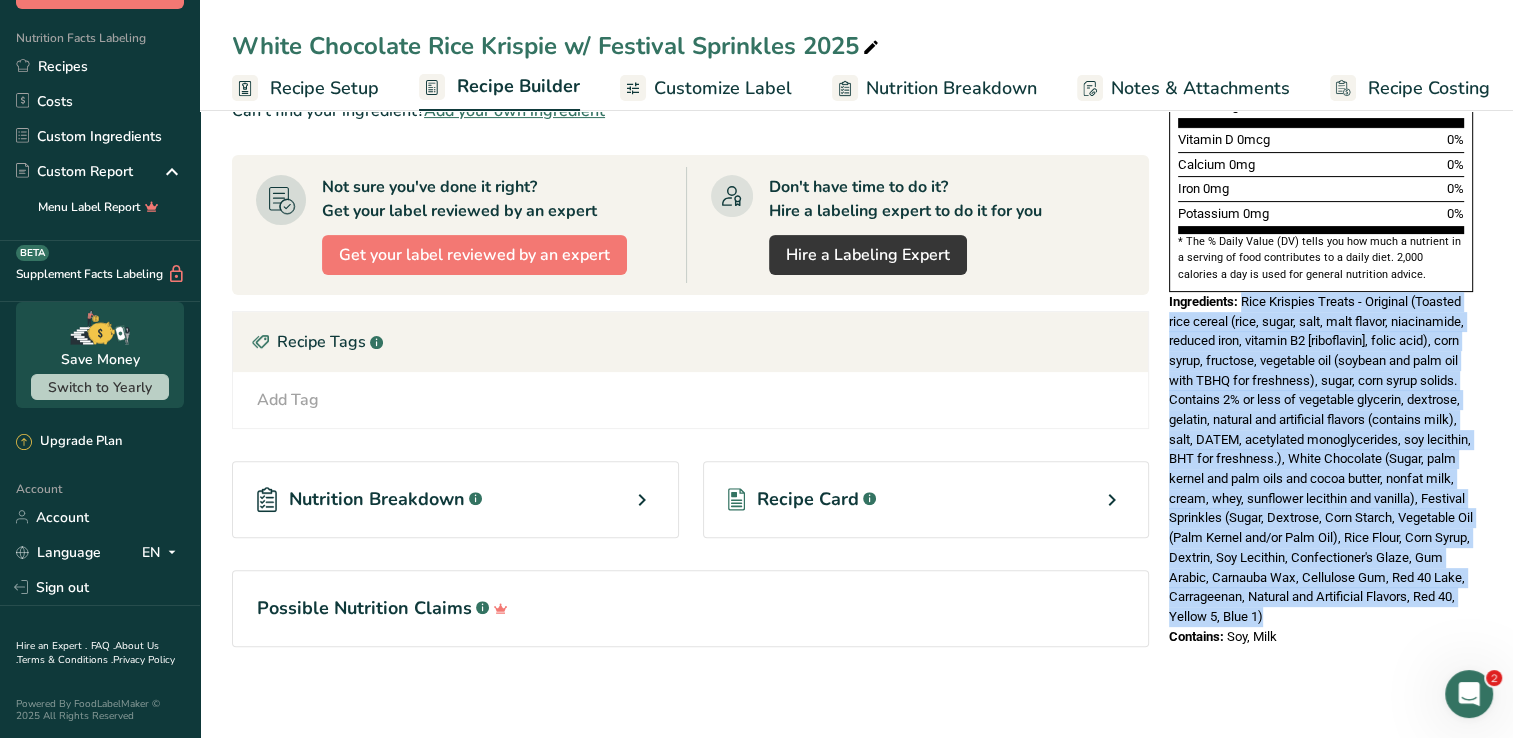 drag, startPoint x: 1436, startPoint y: 566, endPoint x: 1242, endPoint y: 242, distance: 377.64005 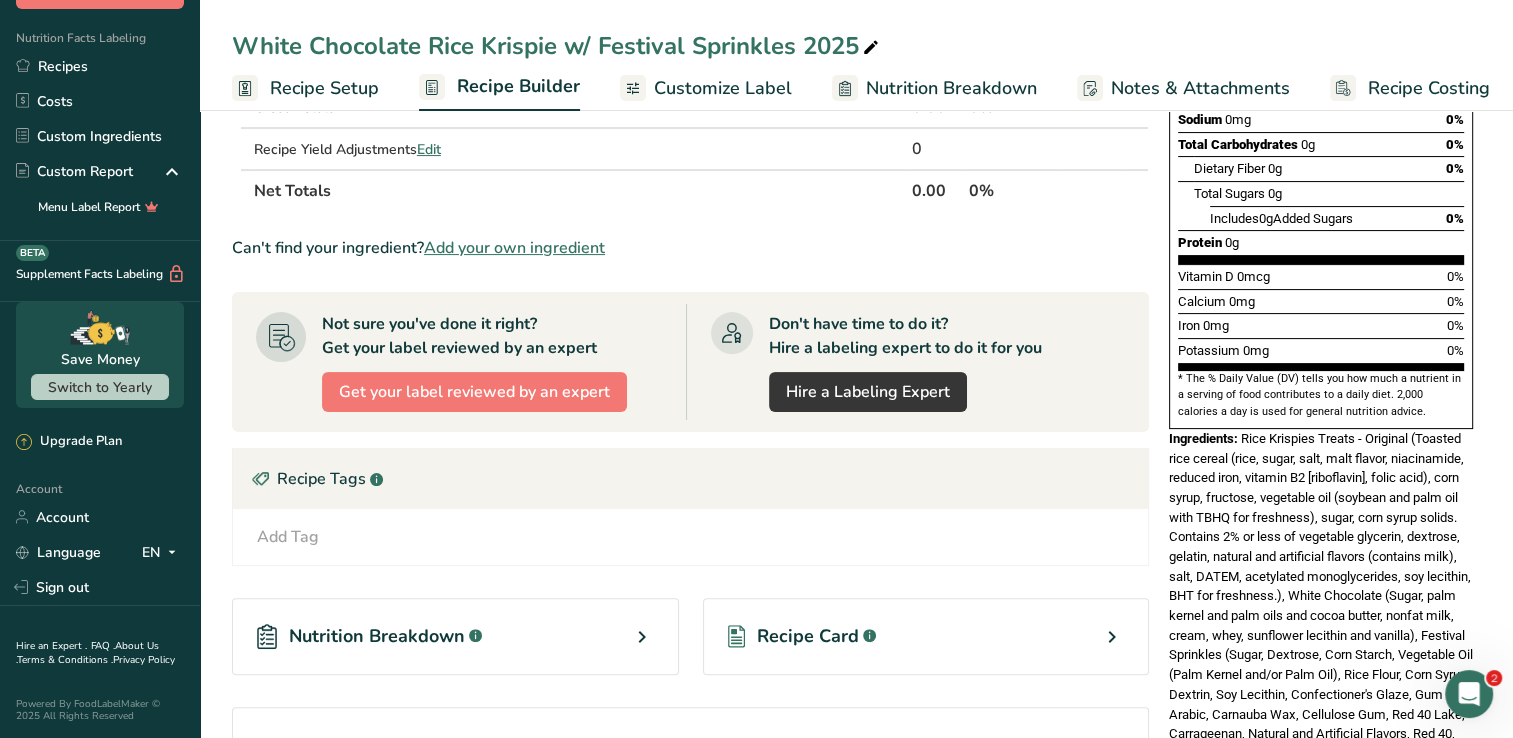 scroll, scrollTop: 500, scrollLeft: 0, axis: vertical 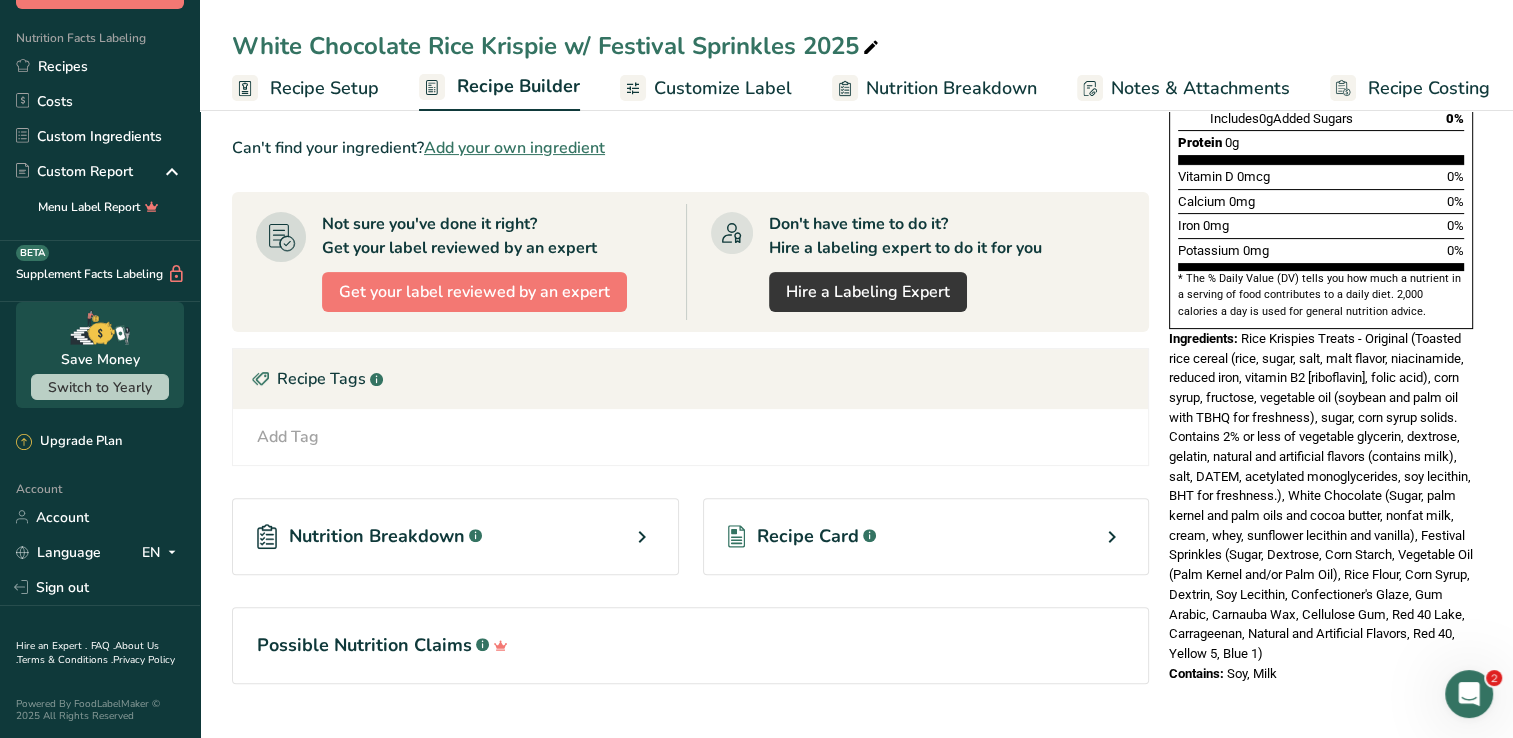 click on "Rice Krispies Treats - Original (Toasted rice cereal (rice, sugar, salt, malt flavor, niacinamide, reduced iron, vitamin B2 [riboflavin], folic acid), corn syrup, fructose, vegetable oil (soybean and palm oil with TBHQ for freshness), sugar, corn syrup solids. Contains 2% or less of vegetable glycerin, dextrose, gelatin, natural and artificial flavors (contains milk), salt, DATEM, acetylated monoglycerides, soy lecithin, BHT for freshness.), White Chocolate (Sugar, palm kernel and palm oils and cocoa butter, nonfat milk, cream, whey, sunflower lecithin and vanilla), Festival Sprinkles (Sugar, Dextrose, Corn Starch, Vegetable Oil (Palm Kernel and/or Palm Oil), Rice Flour, Corn Syrup, Dextrin, Soy Lecithin, Confectioner's Glaze, Gum Arabic, Carnauba Wax, Cellulose Gum, Red 40 Lake, Carrageenan, Natural and Artificial Flavors, Red 40, Yellow 5, Blue 1)" at bounding box center [1321, 496] 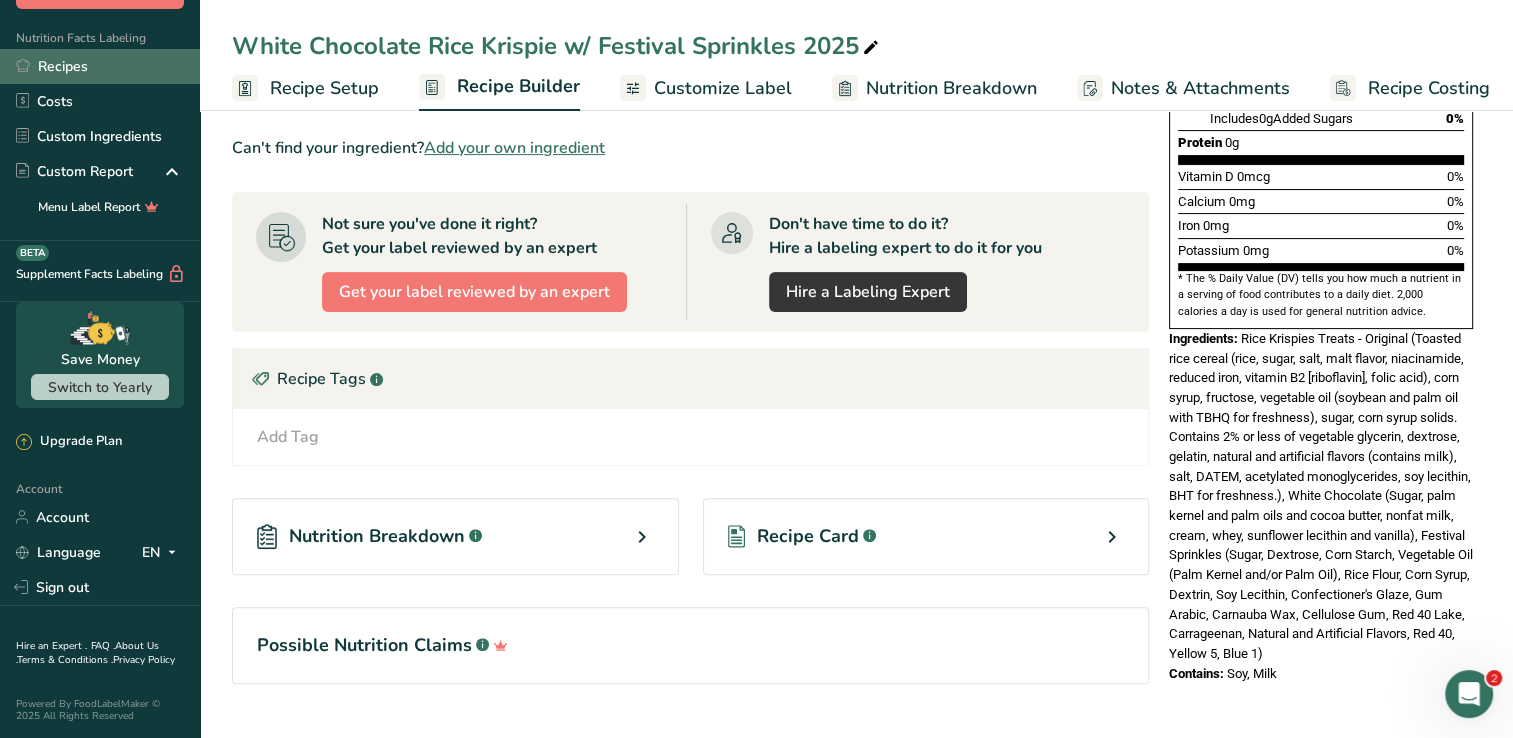 click on "Recipes" at bounding box center [100, 66] 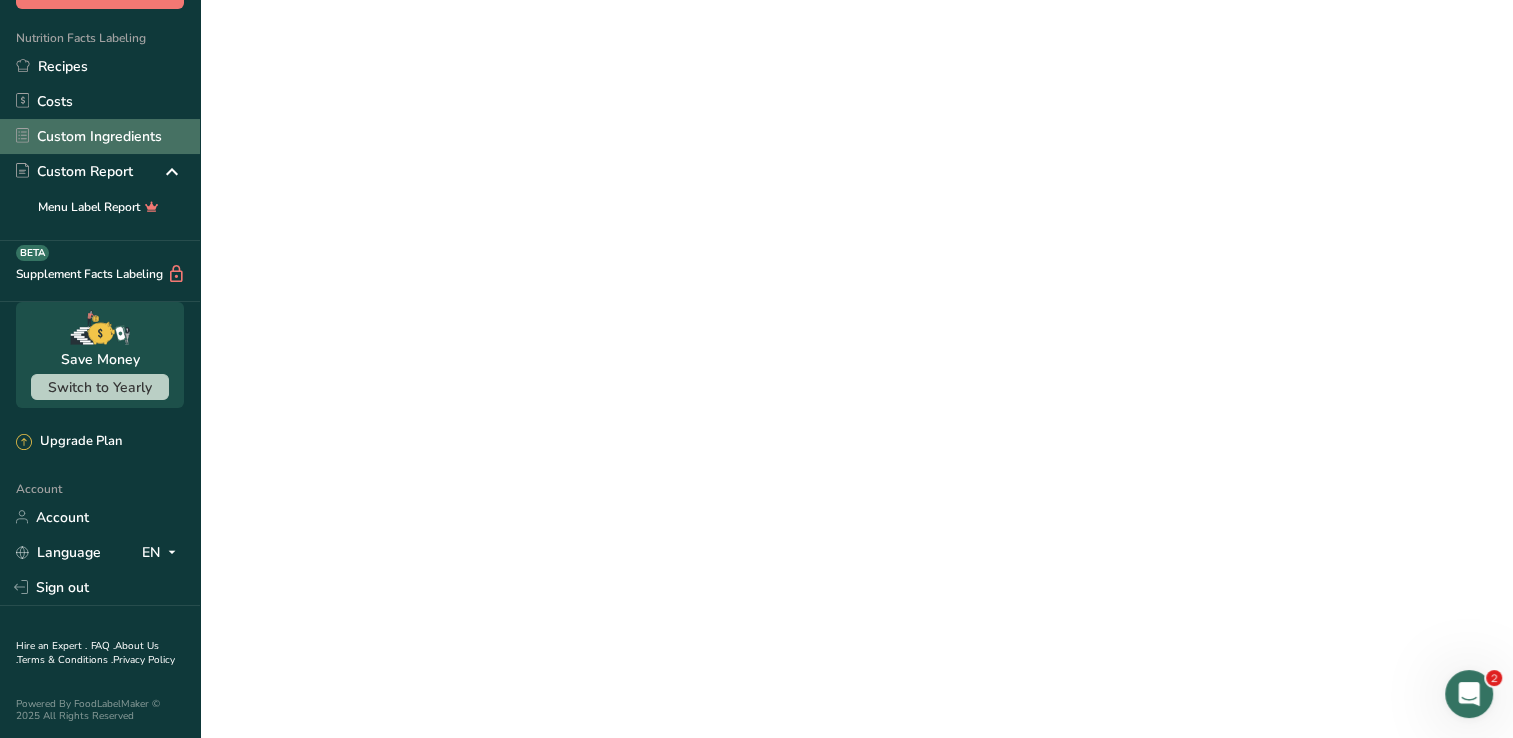 scroll, scrollTop: 0, scrollLeft: 0, axis: both 